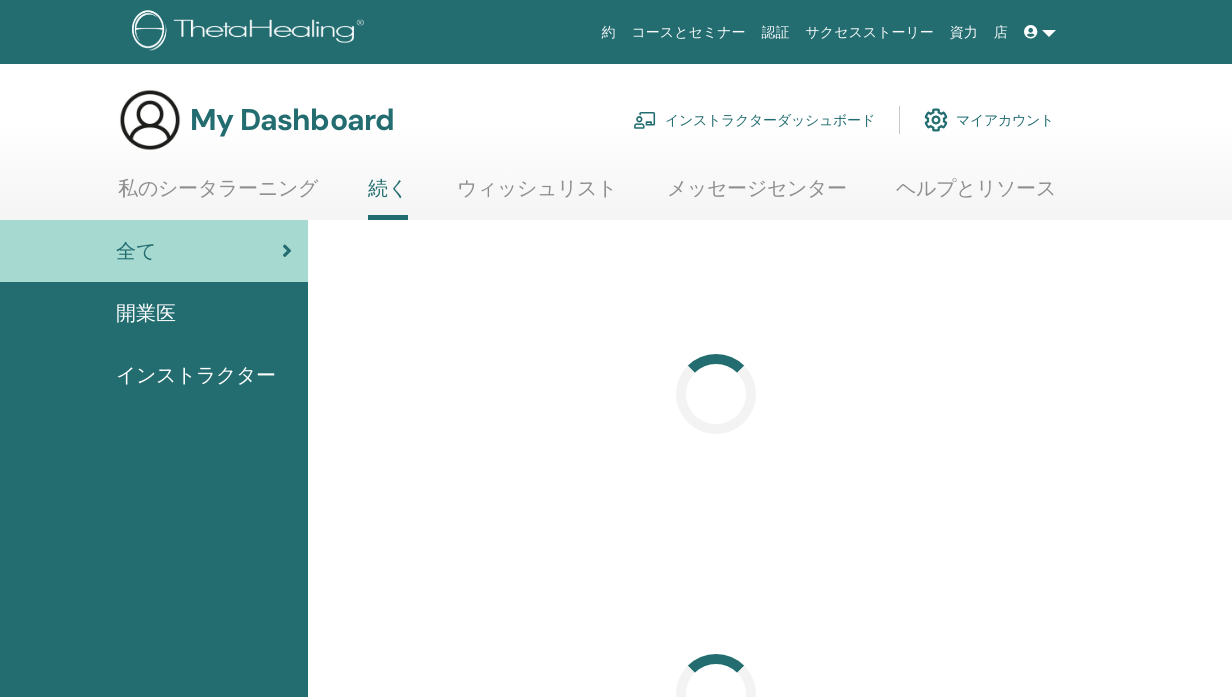 scroll, scrollTop: 0, scrollLeft: 0, axis: both 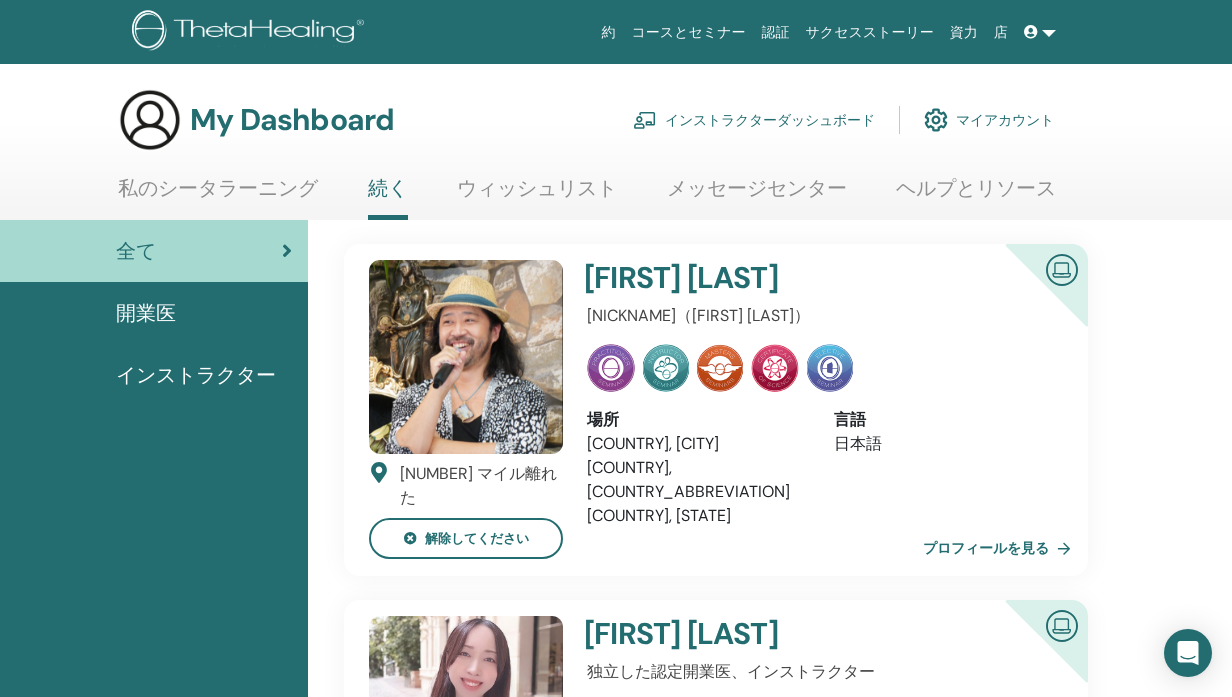 click on "インストラクターダッシュボード" at bounding box center (754, 120) 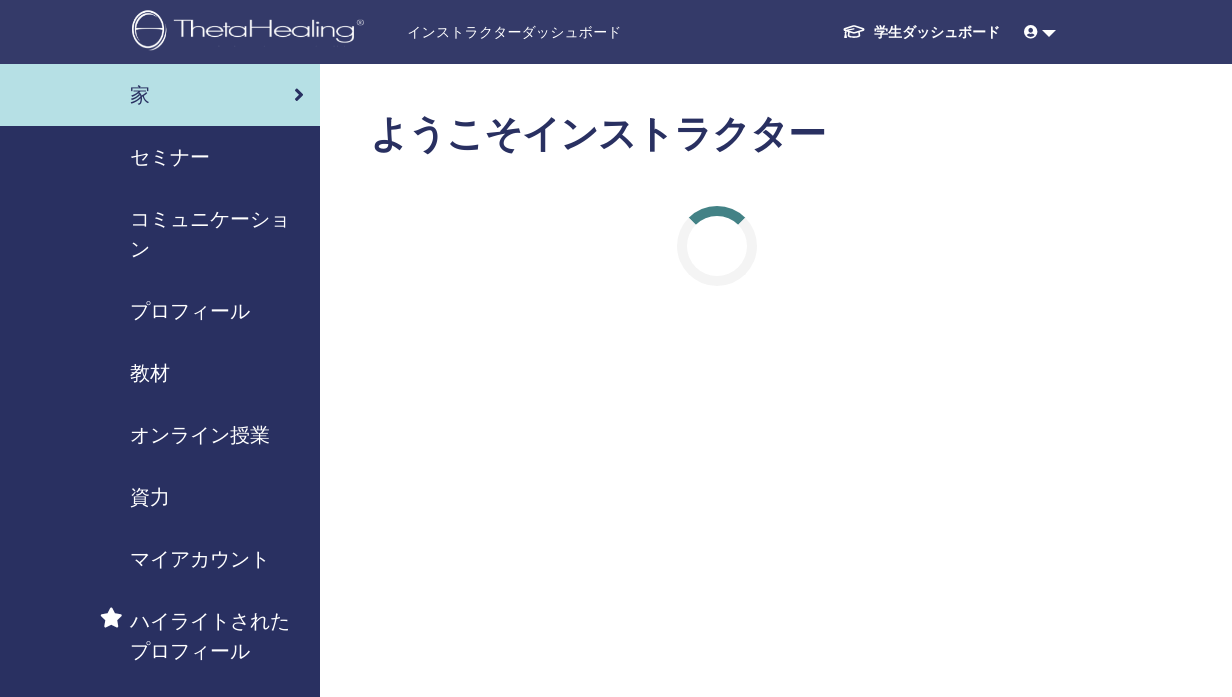 scroll, scrollTop: 0, scrollLeft: 0, axis: both 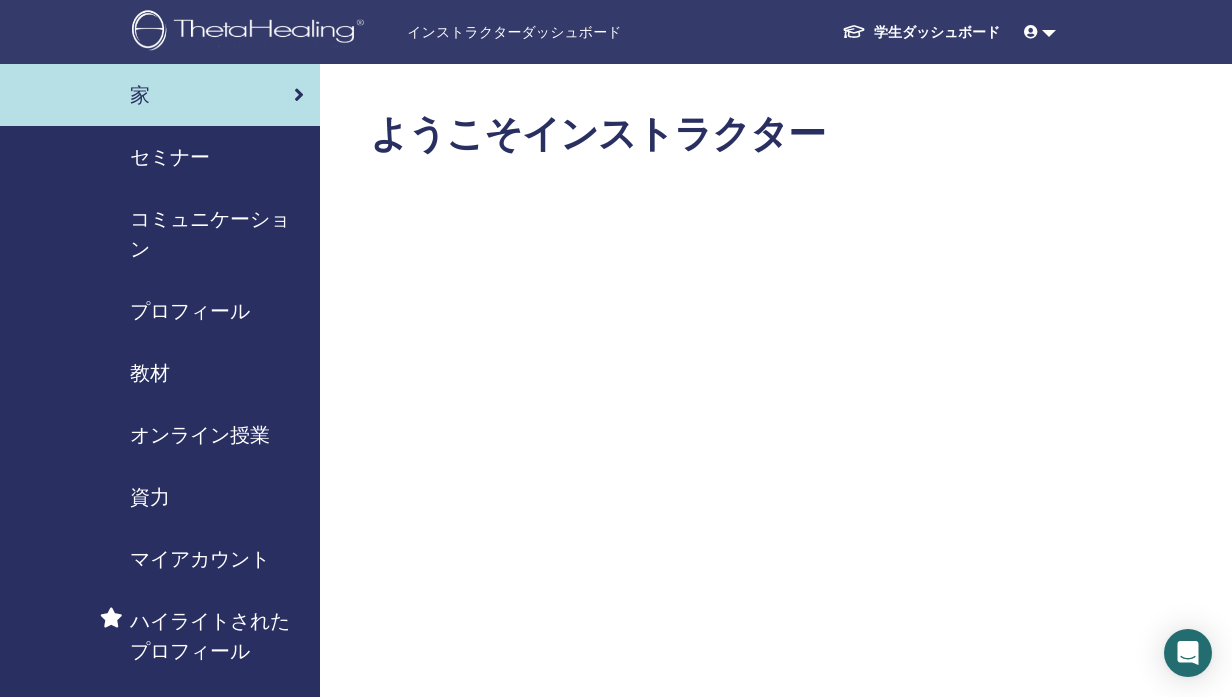 click on "セミナー" at bounding box center (170, 157) 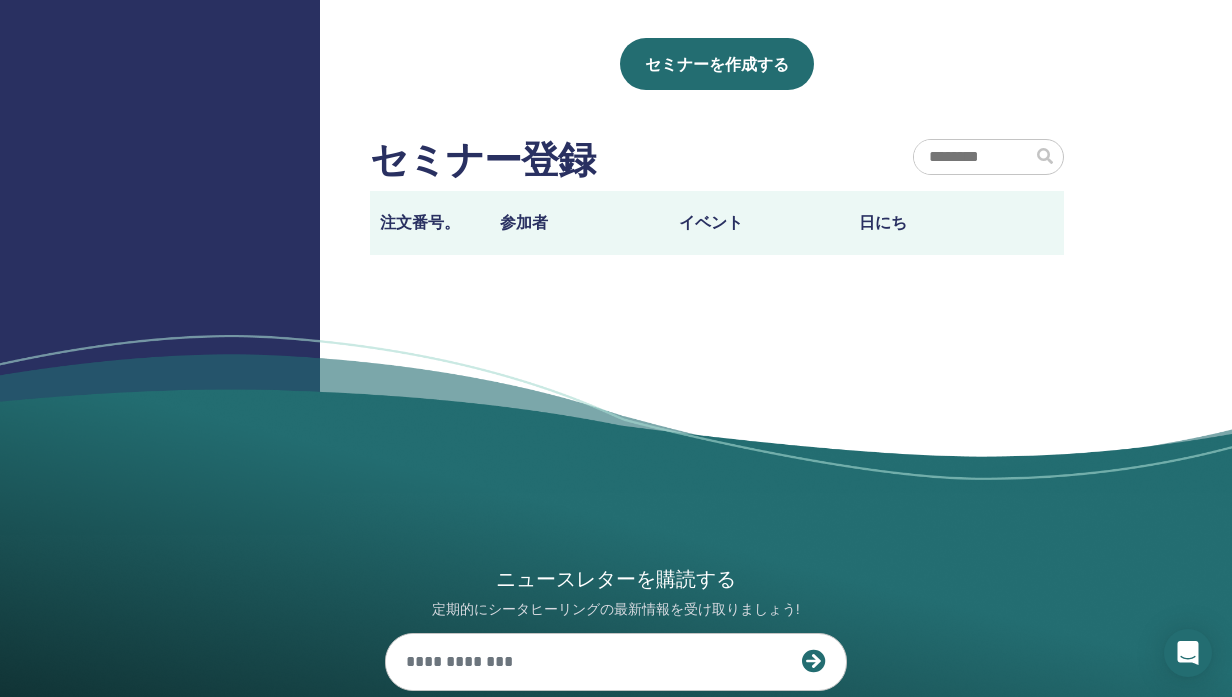 scroll, scrollTop: 1133, scrollLeft: 0, axis: vertical 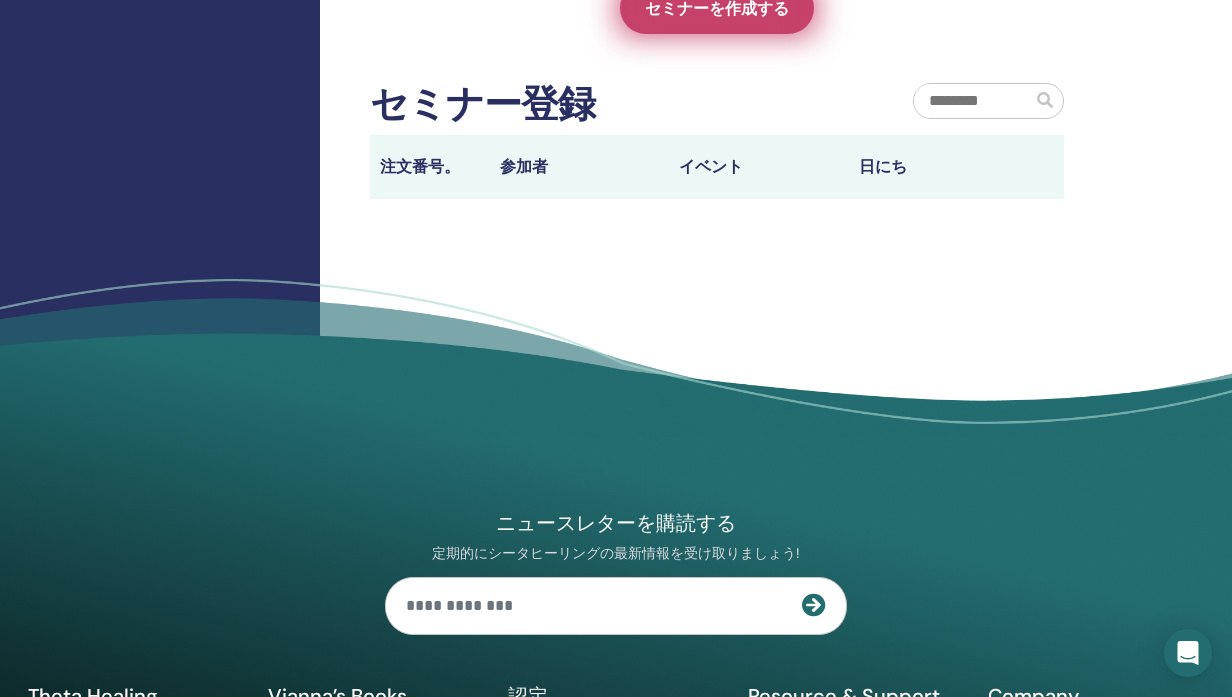 click on "セミナーを作成する" at bounding box center (717, 8) 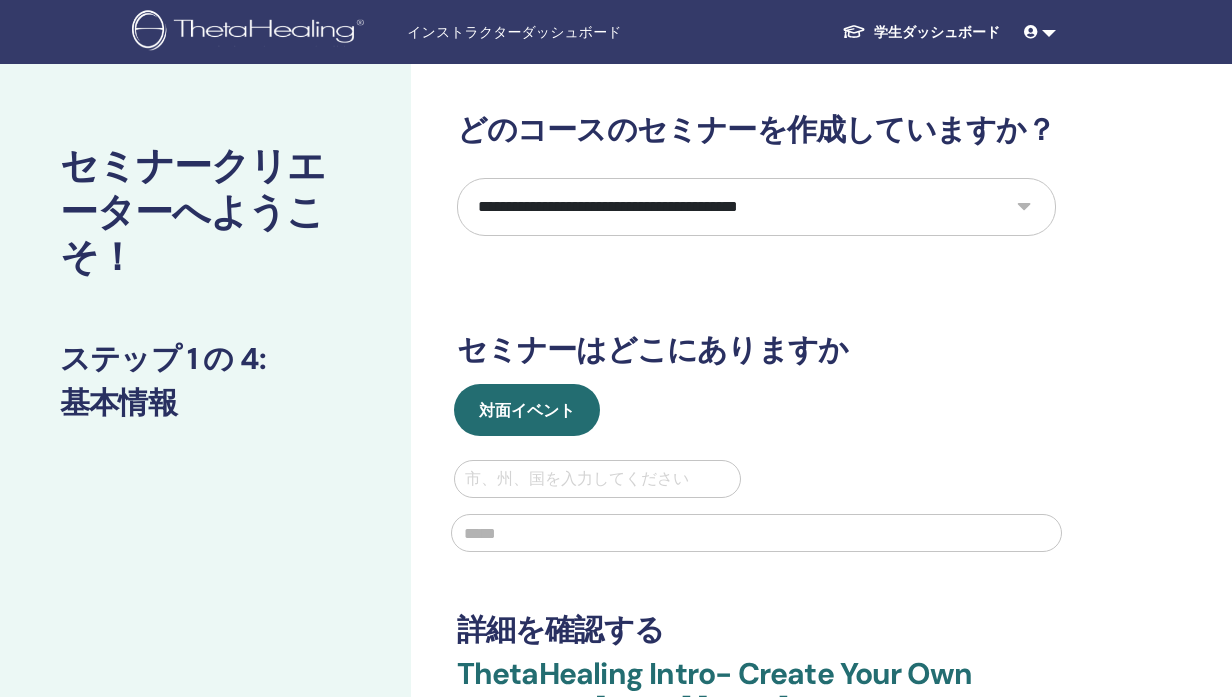 scroll, scrollTop: 0, scrollLeft: 0, axis: both 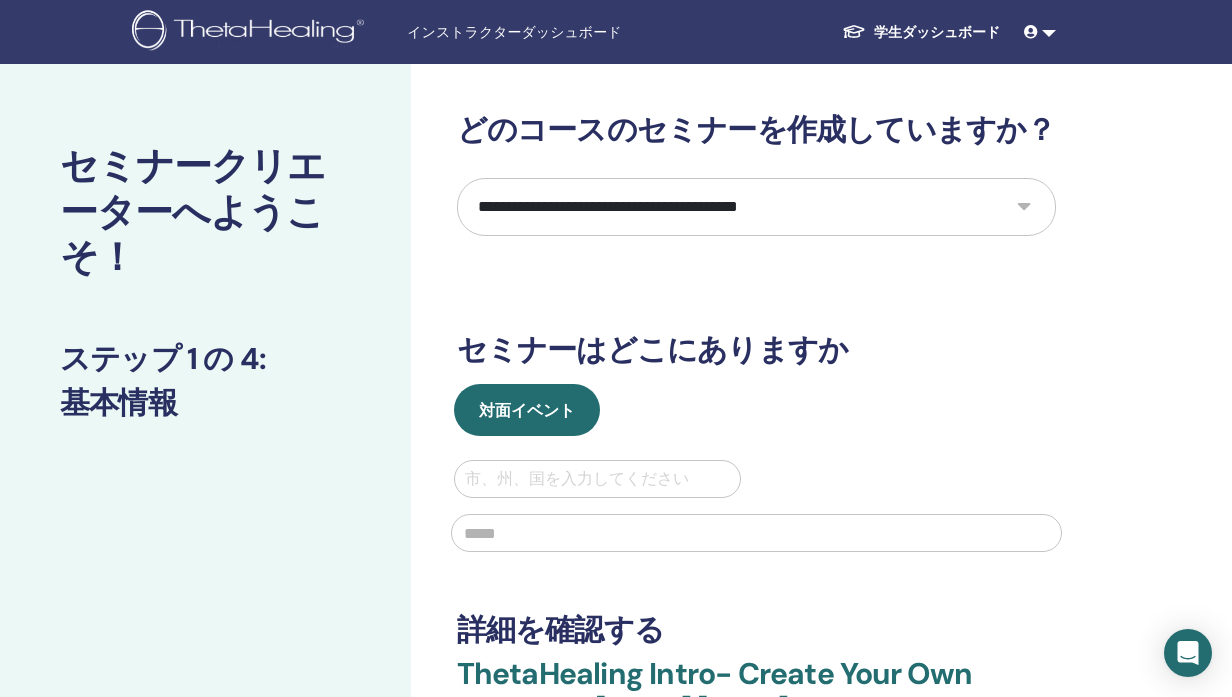 click on "**********" at bounding box center [756, 207] 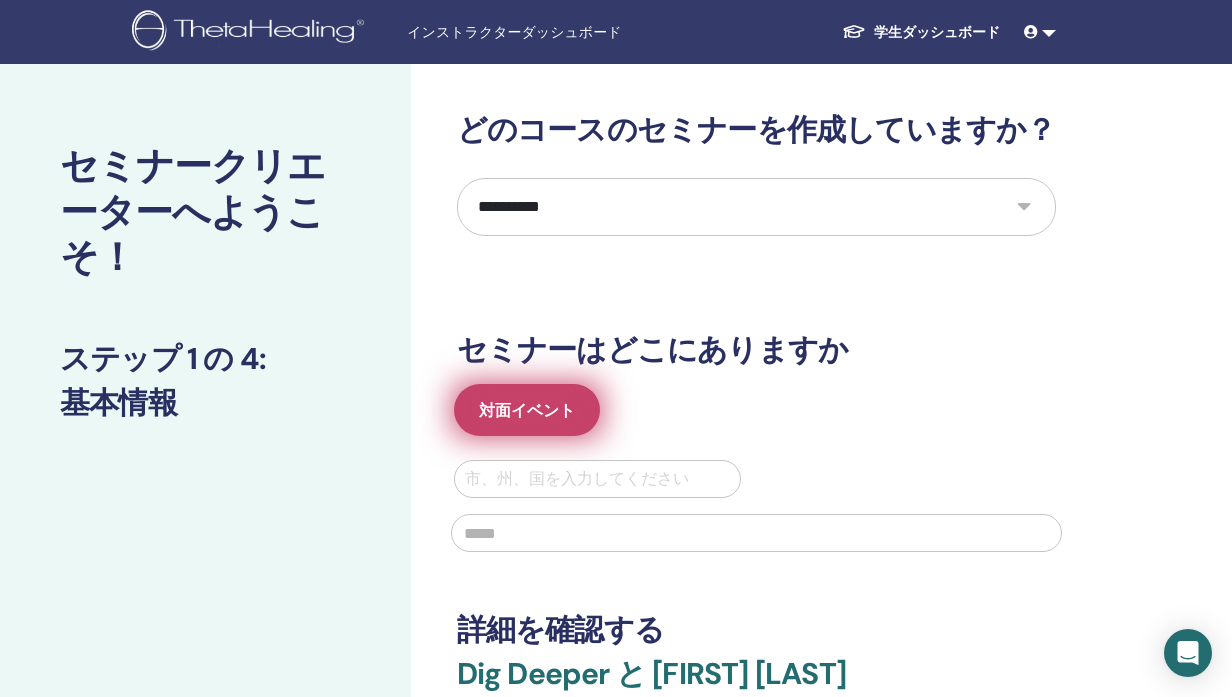 click on "対面イベント" at bounding box center (527, 410) 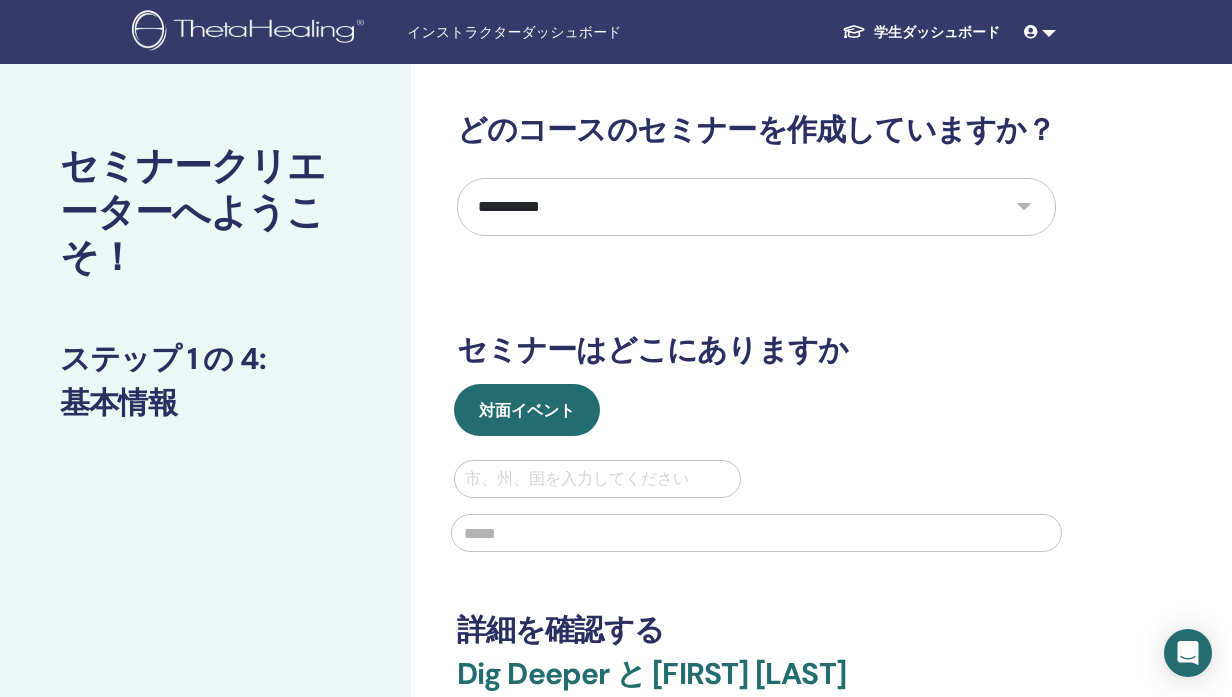 click at bounding box center [598, 479] 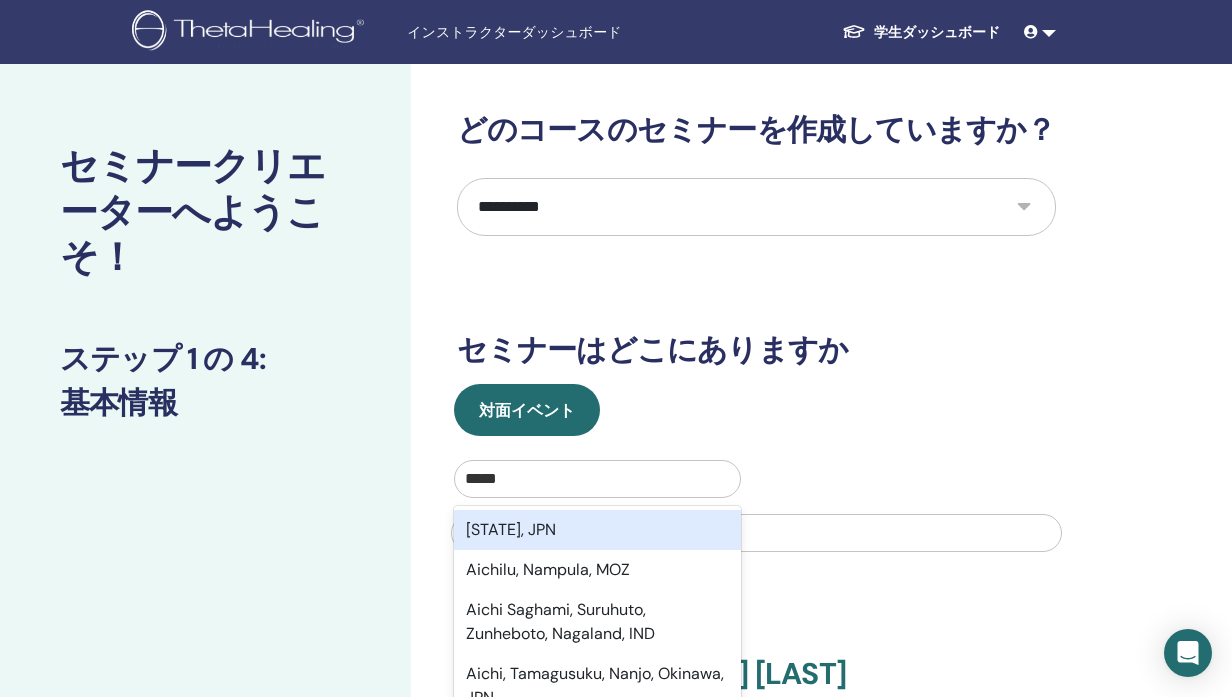type on "******" 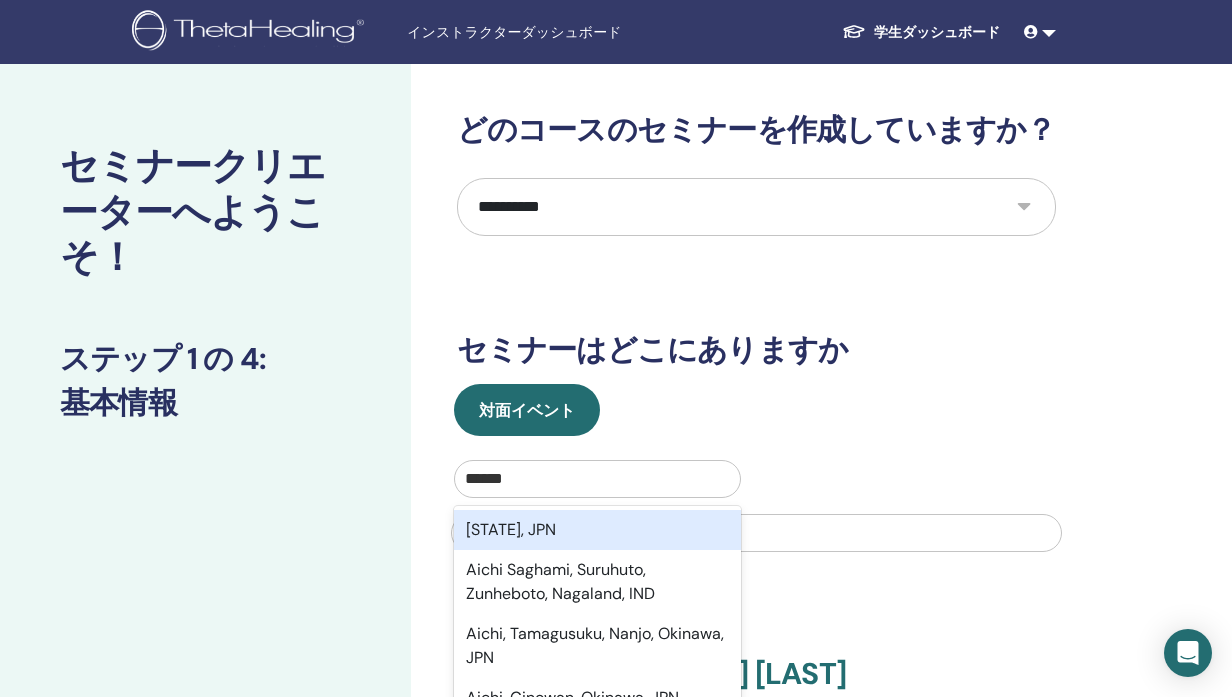 click on "Aichi, JPN" at bounding box center (598, 530) 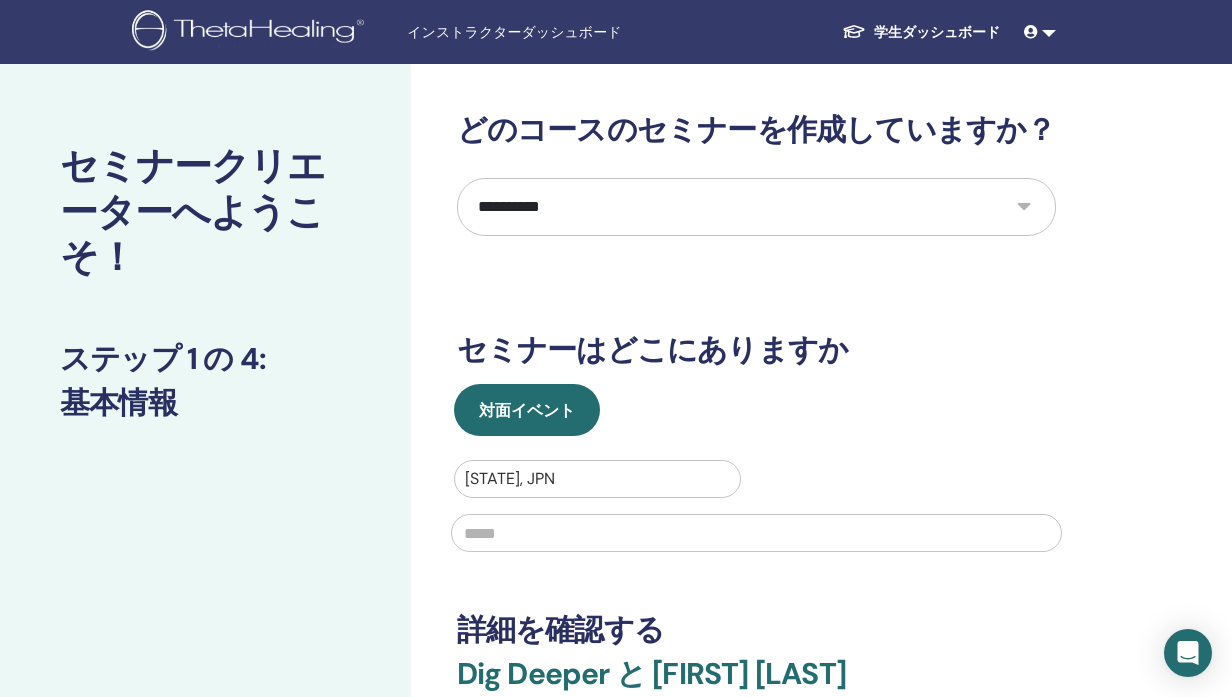 click at bounding box center [756, 533] 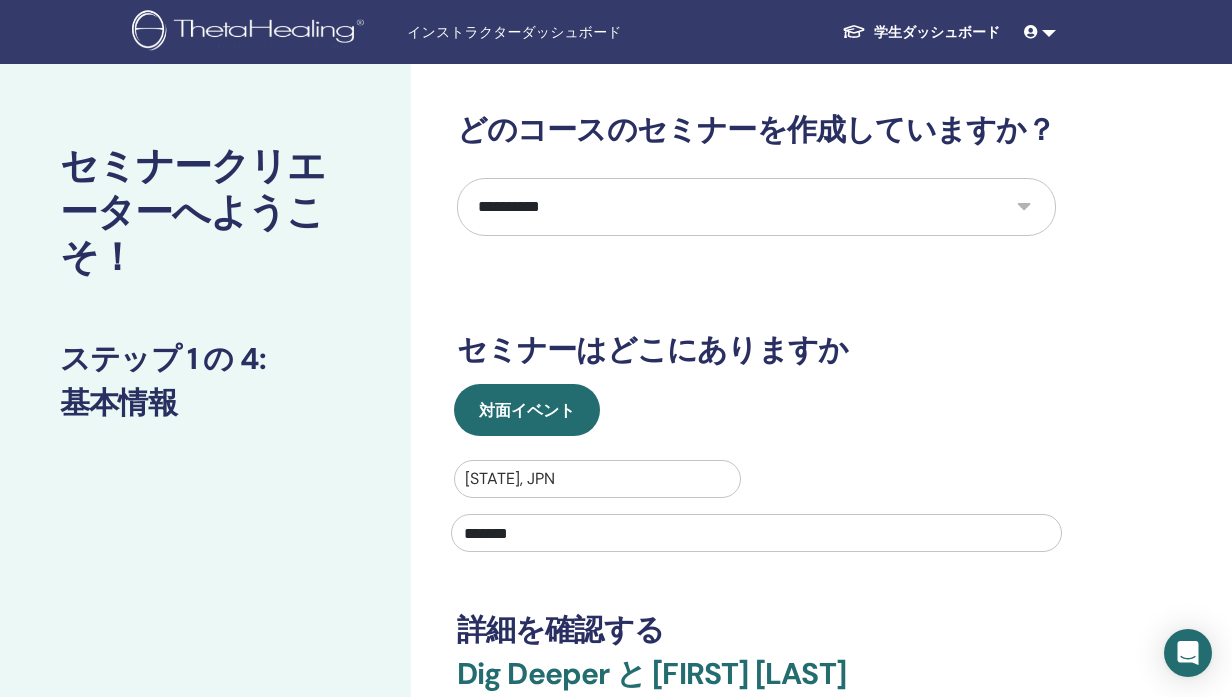 click on "*******" at bounding box center [756, 533] 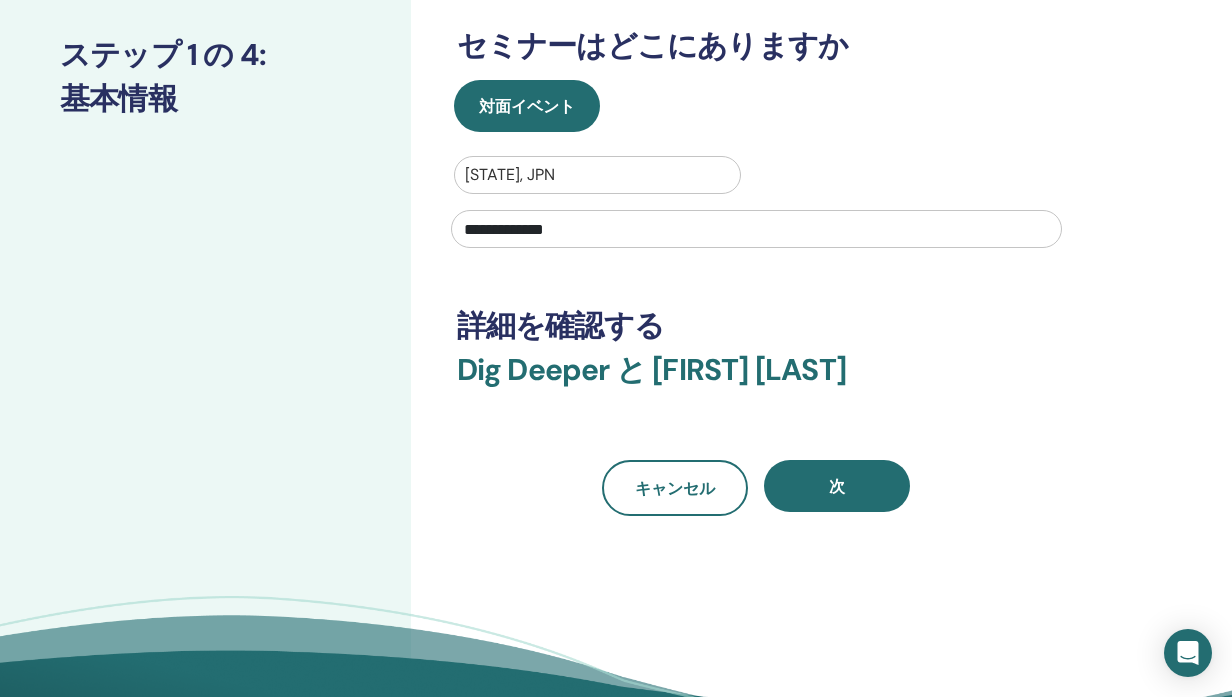 scroll, scrollTop: 310, scrollLeft: 0, axis: vertical 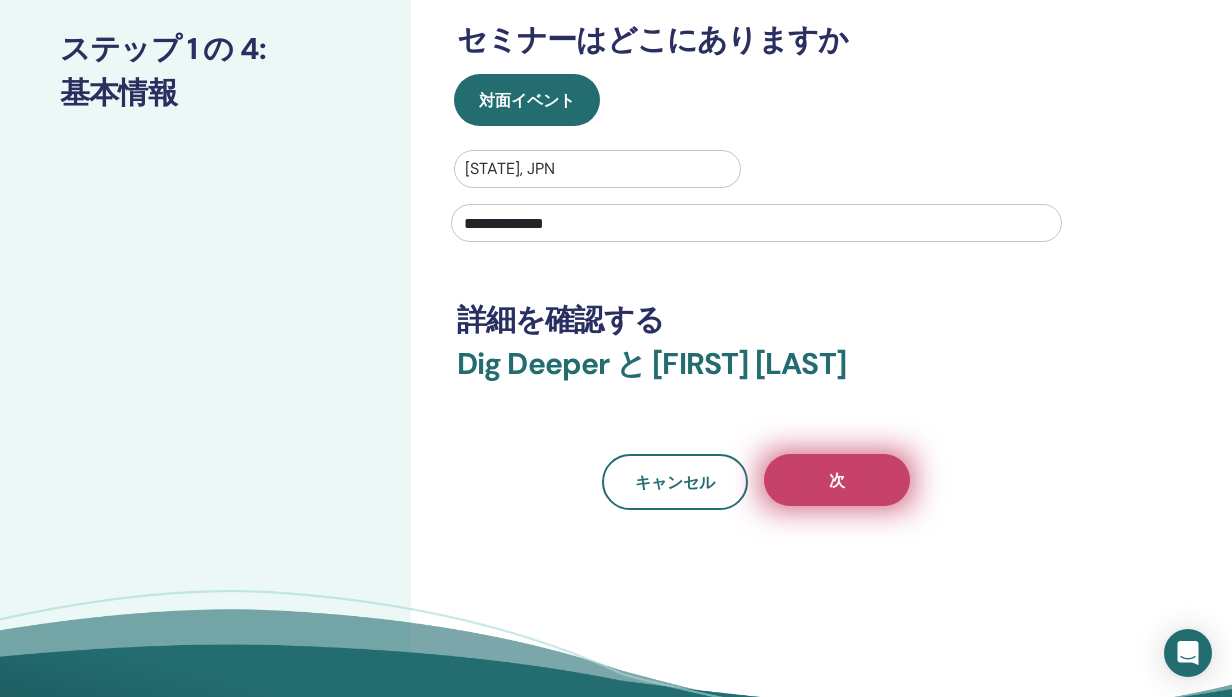 type on "**********" 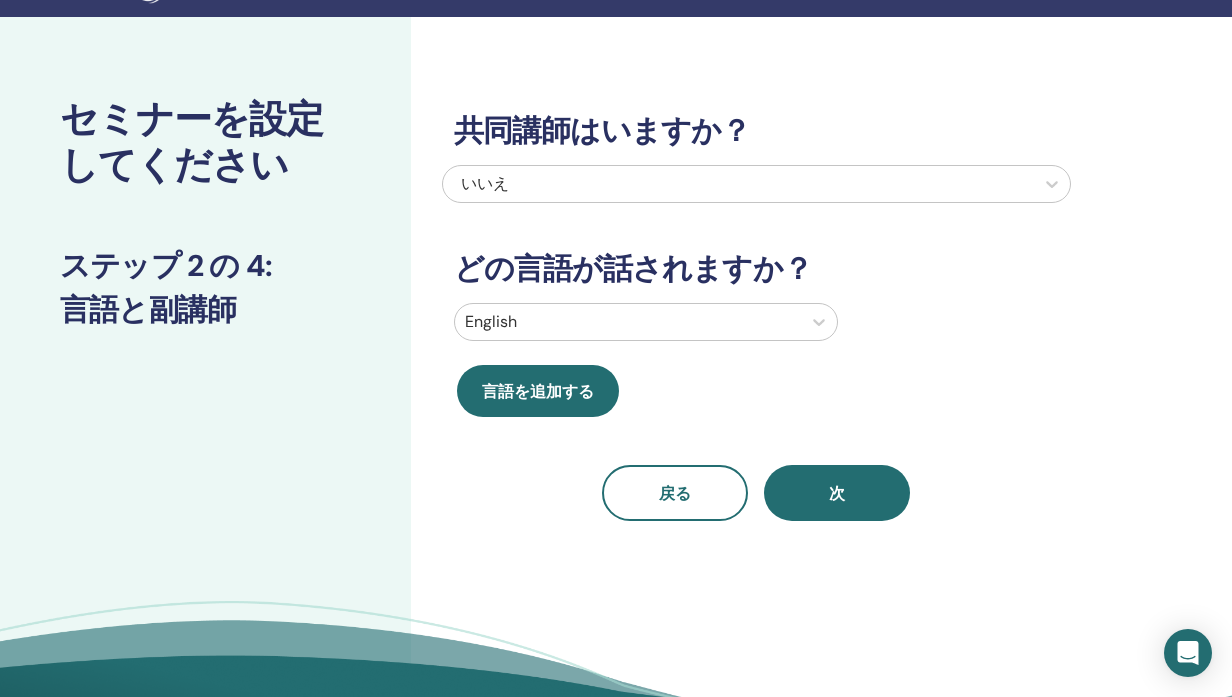 scroll, scrollTop: 0, scrollLeft: 0, axis: both 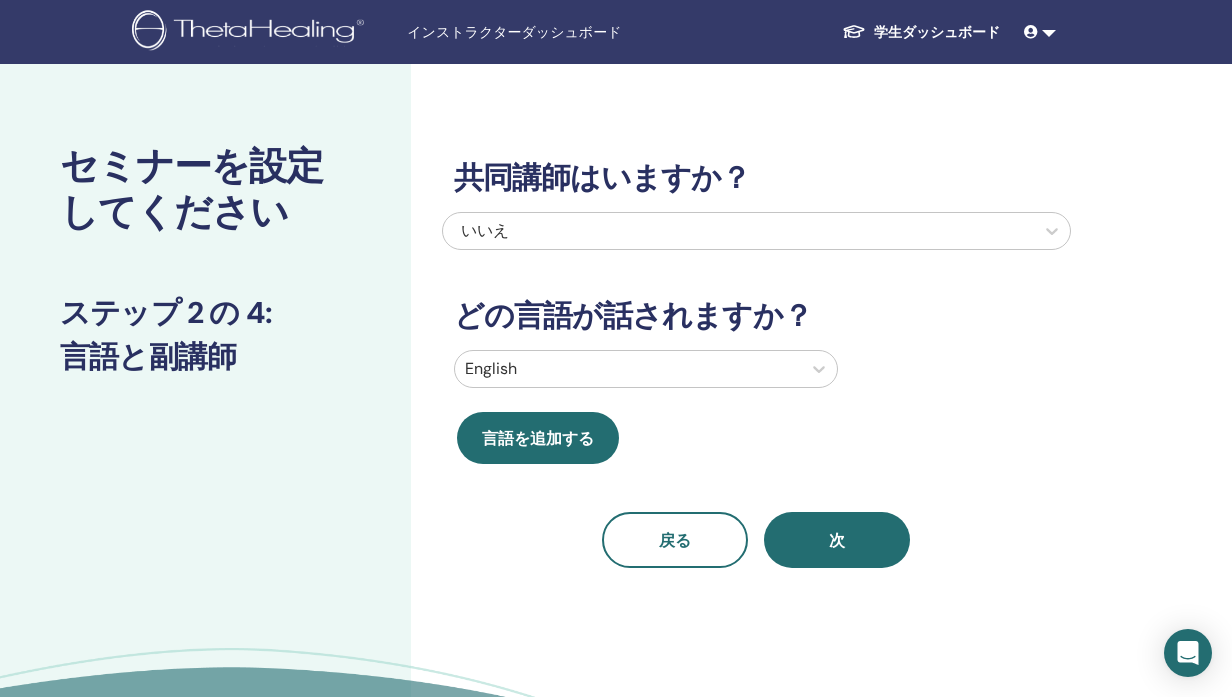 click at bounding box center [628, 369] 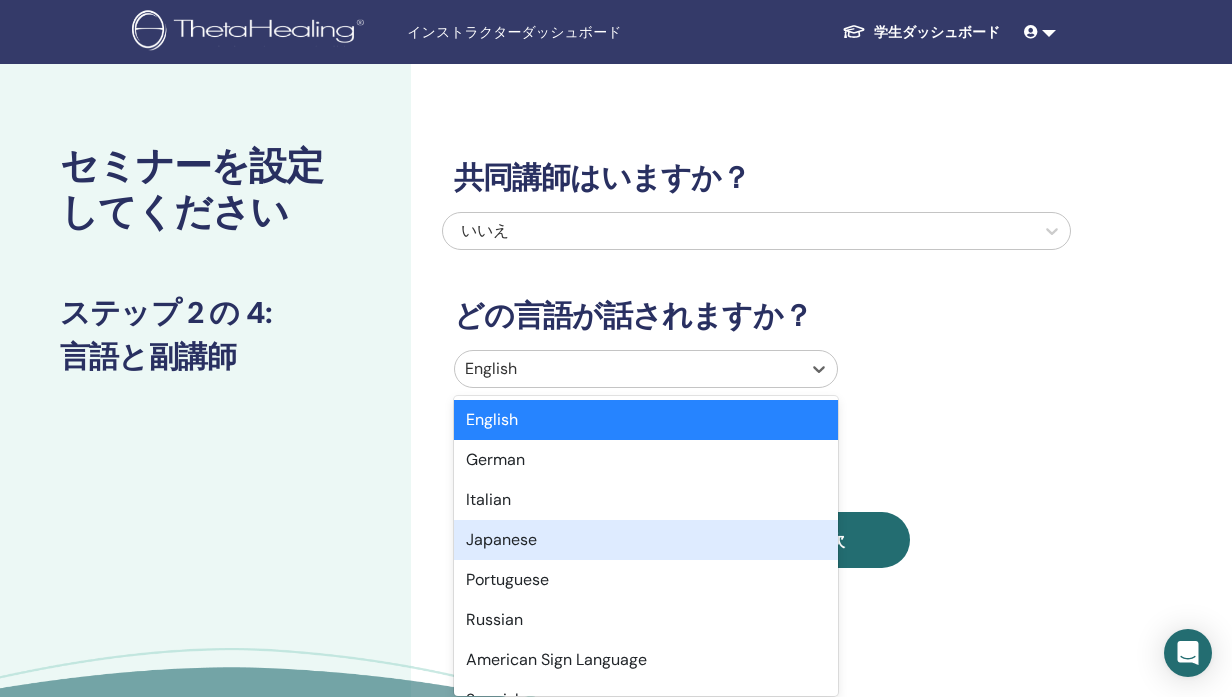 click on "Japanese" at bounding box center [646, 540] 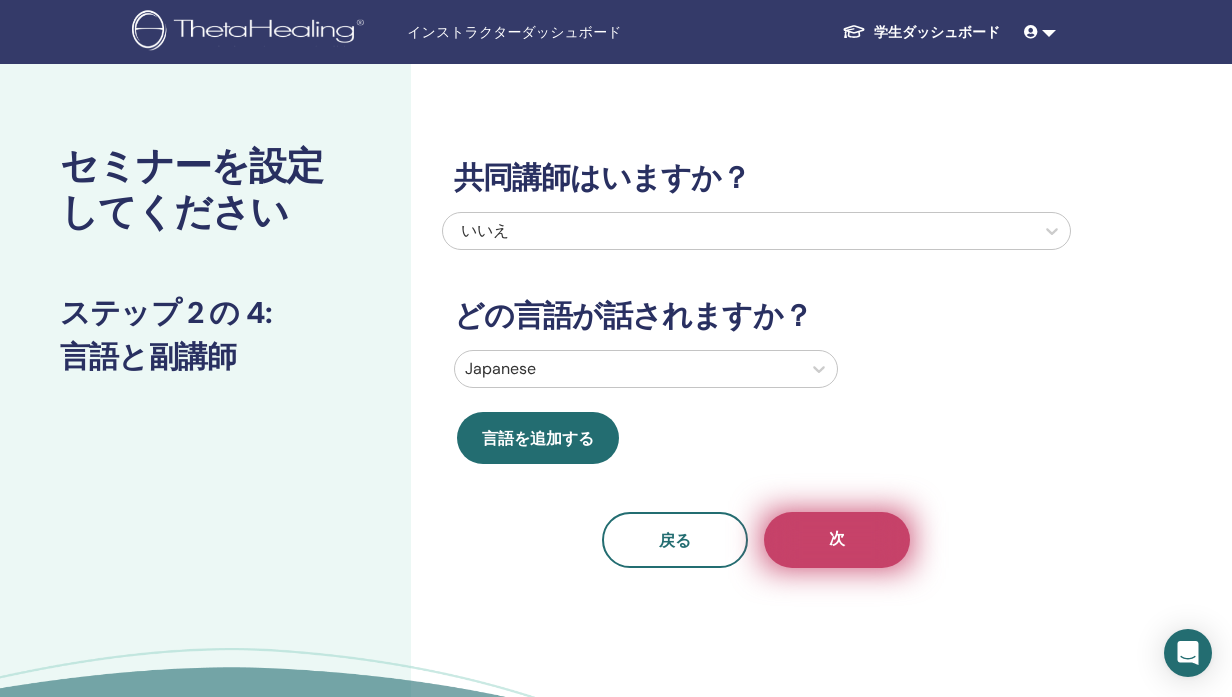 click on "次" at bounding box center (837, 540) 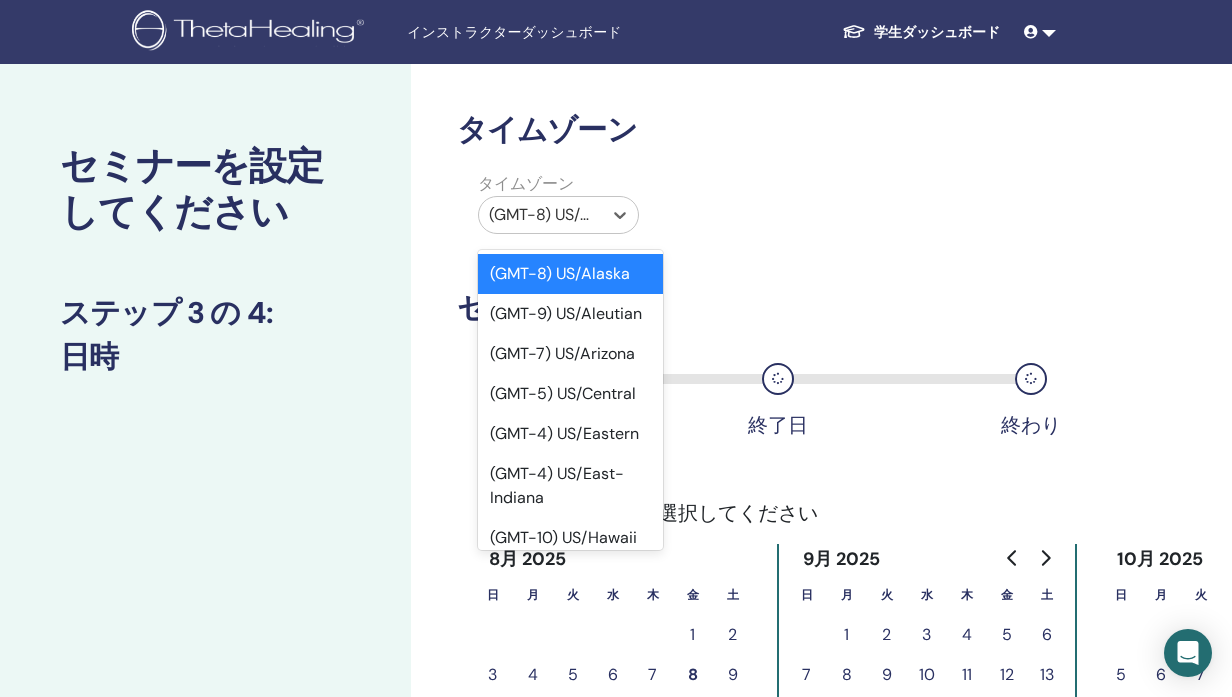 click at bounding box center (541, 215) 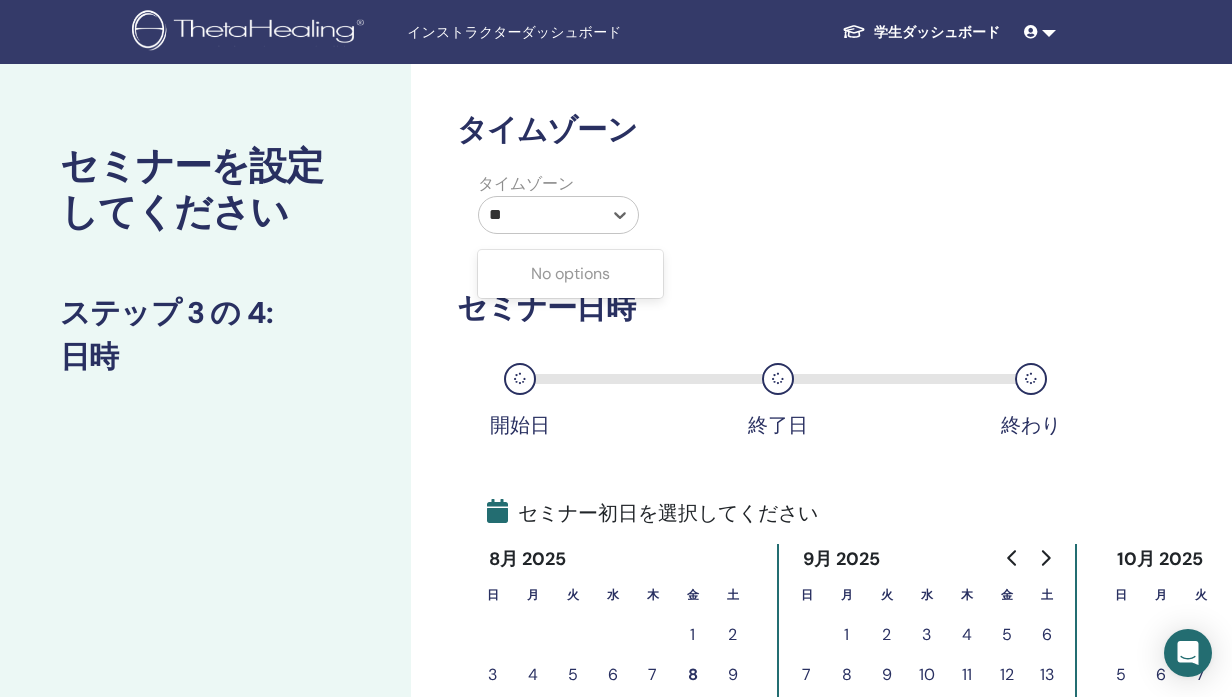 type on "*" 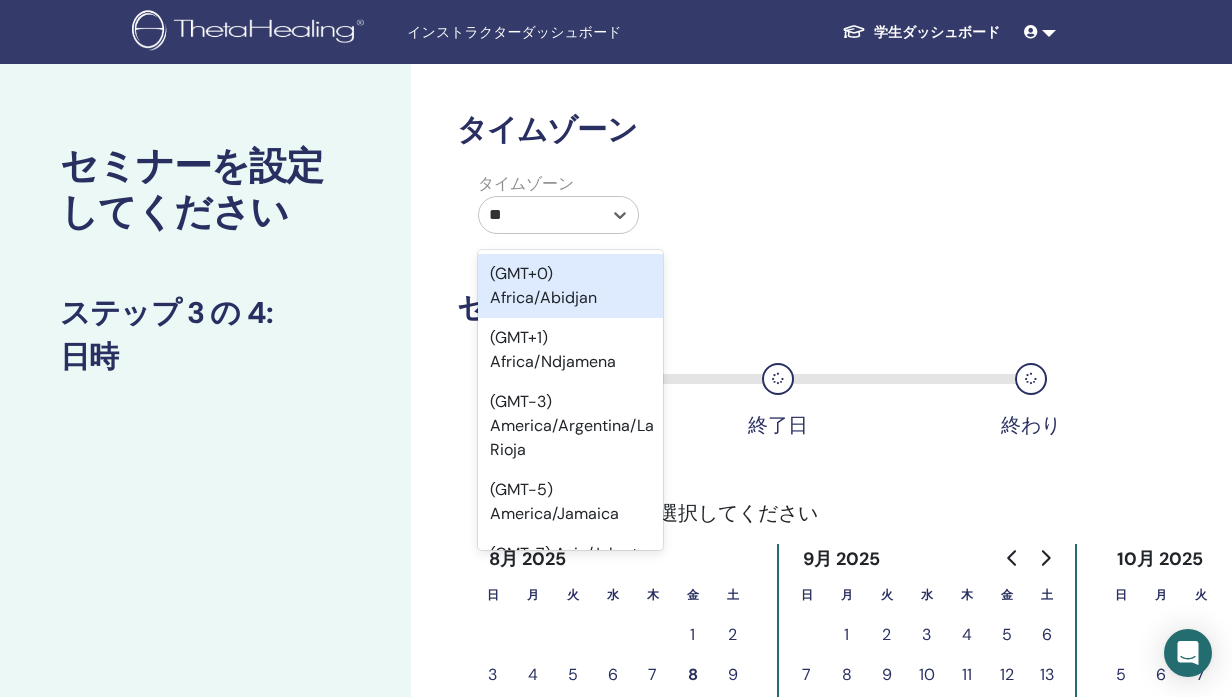 type on "***" 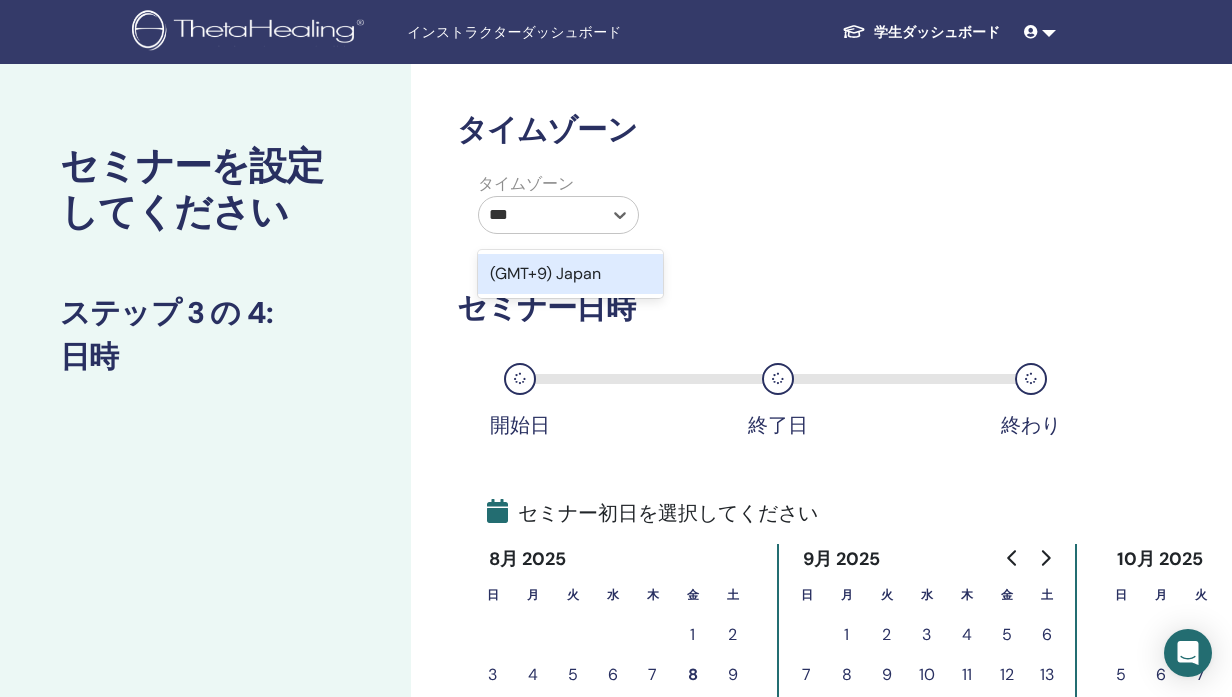 click on "(GMT+9) Japan" at bounding box center [571, 274] 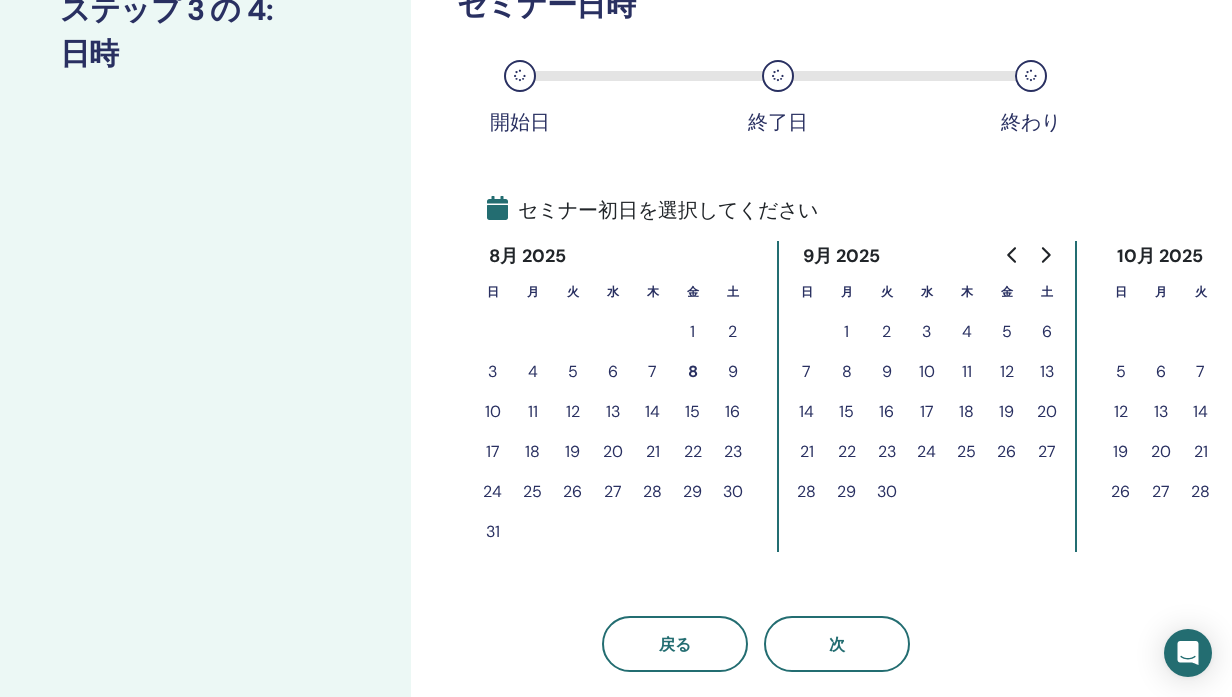 scroll, scrollTop: 305, scrollLeft: 0, axis: vertical 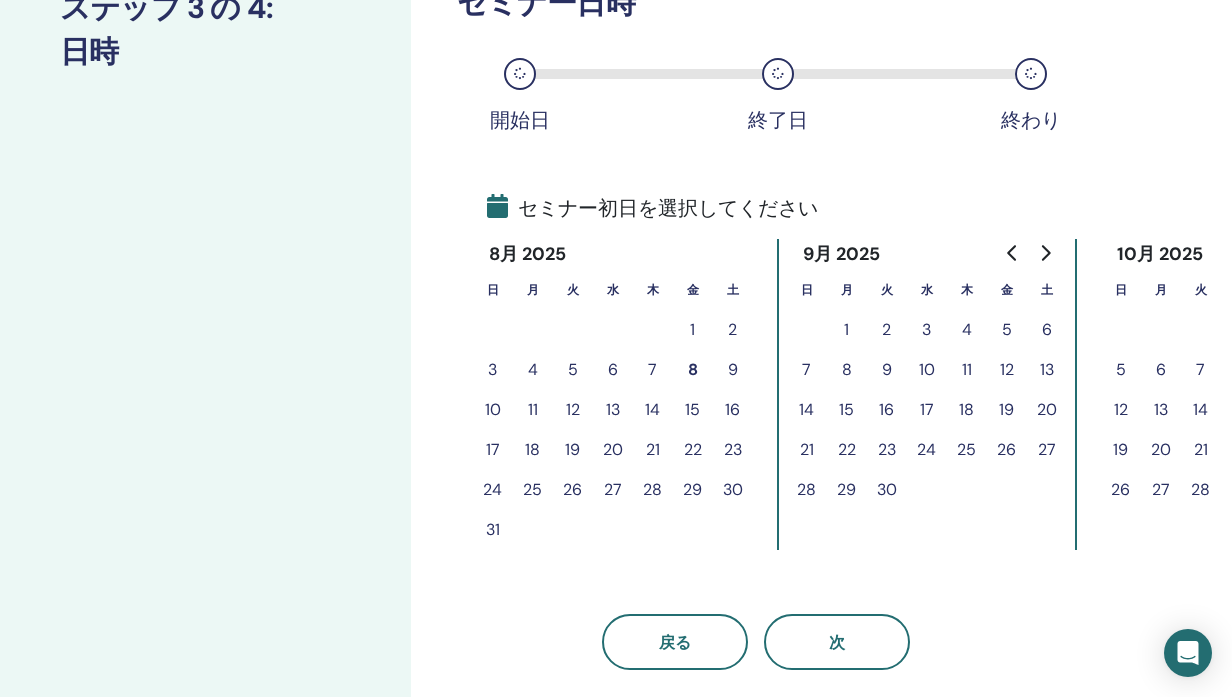 click on "7" at bounding box center (653, 370) 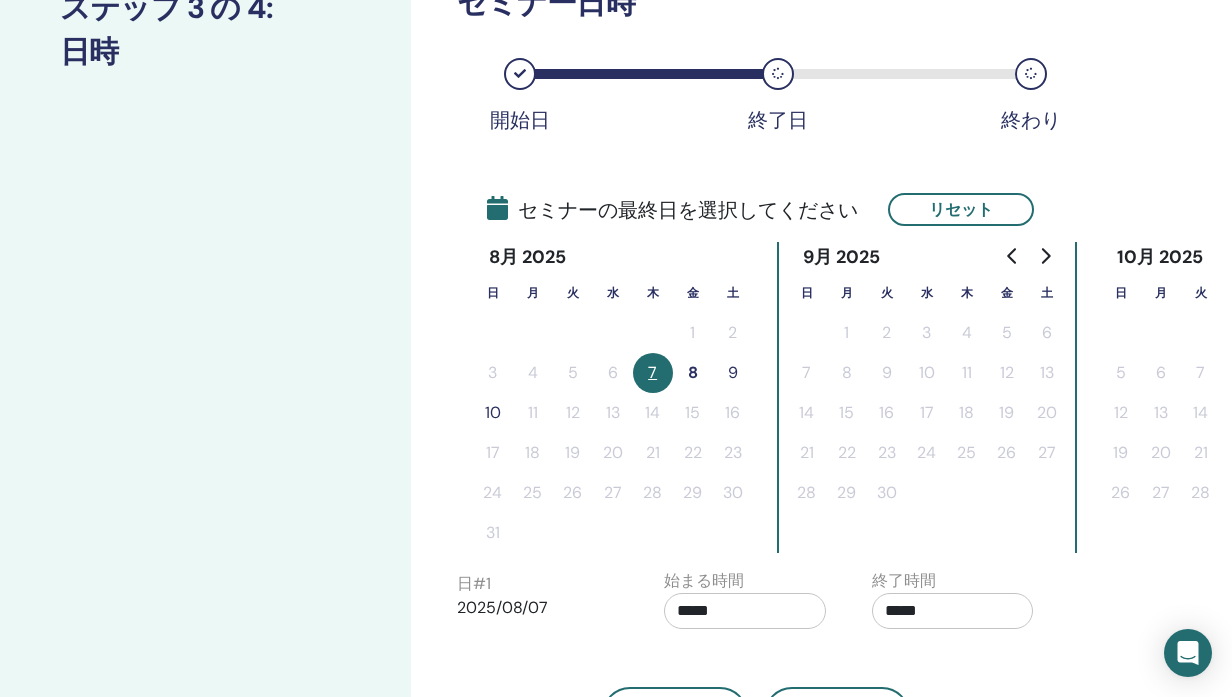 type 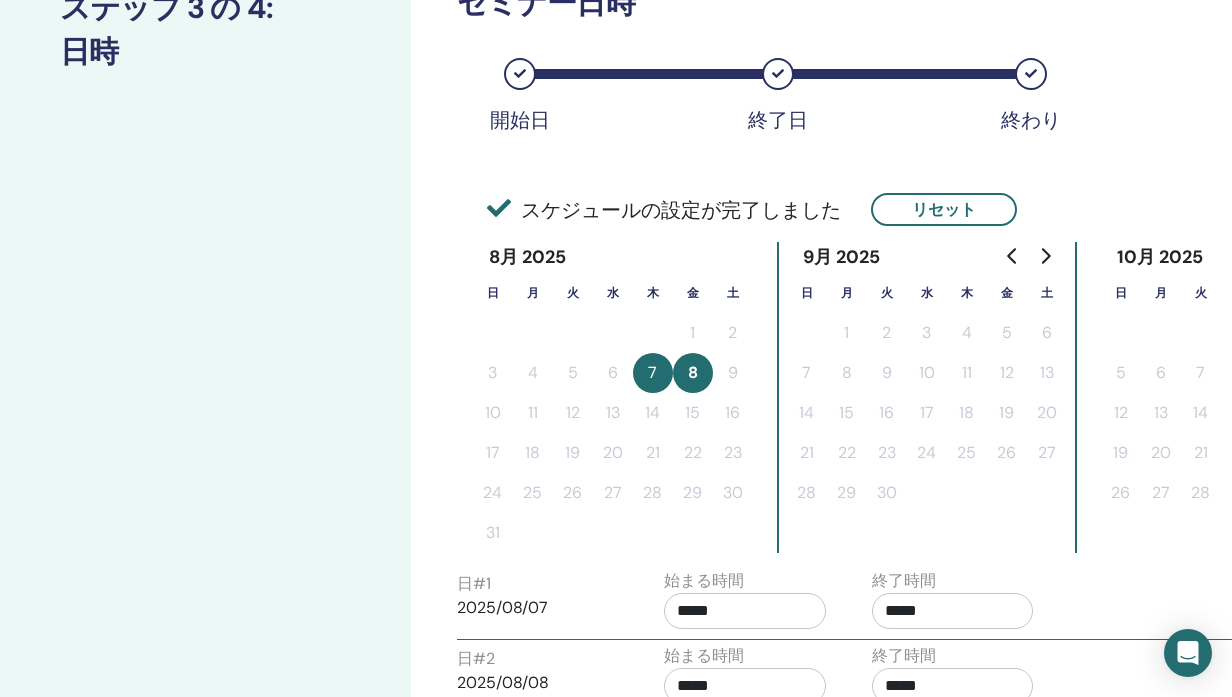 type 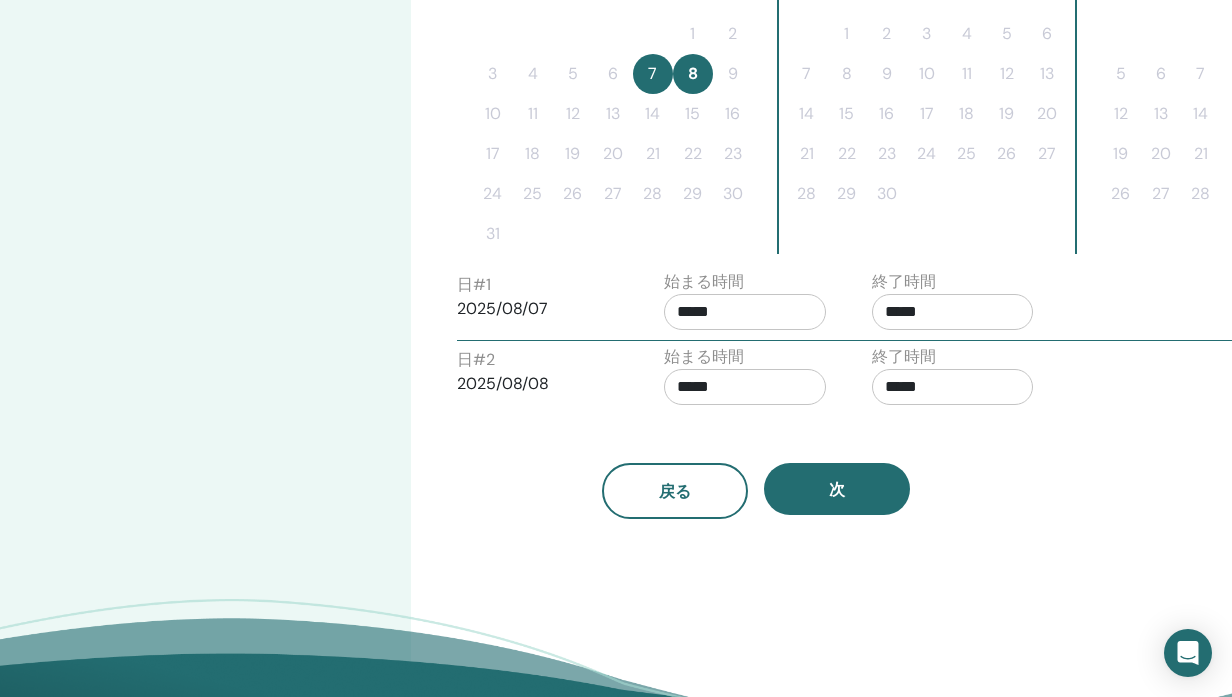scroll, scrollTop: 610, scrollLeft: 0, axis: vertical 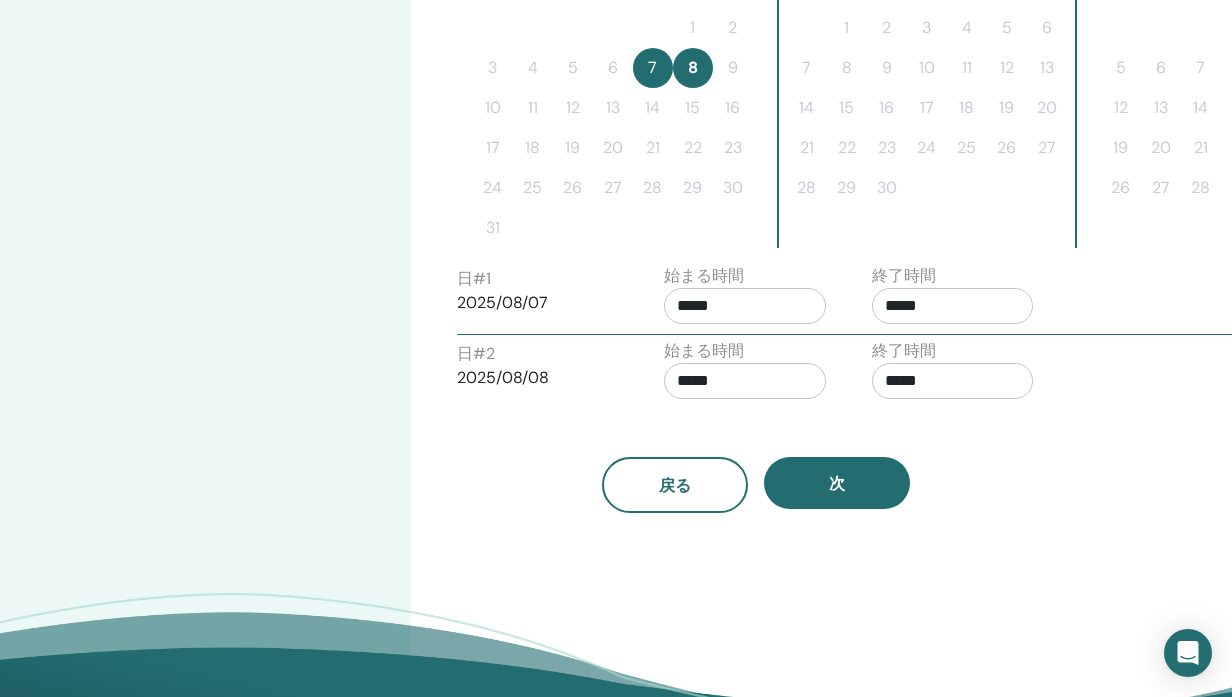 click on "*****" at bounding box center (953, 306) 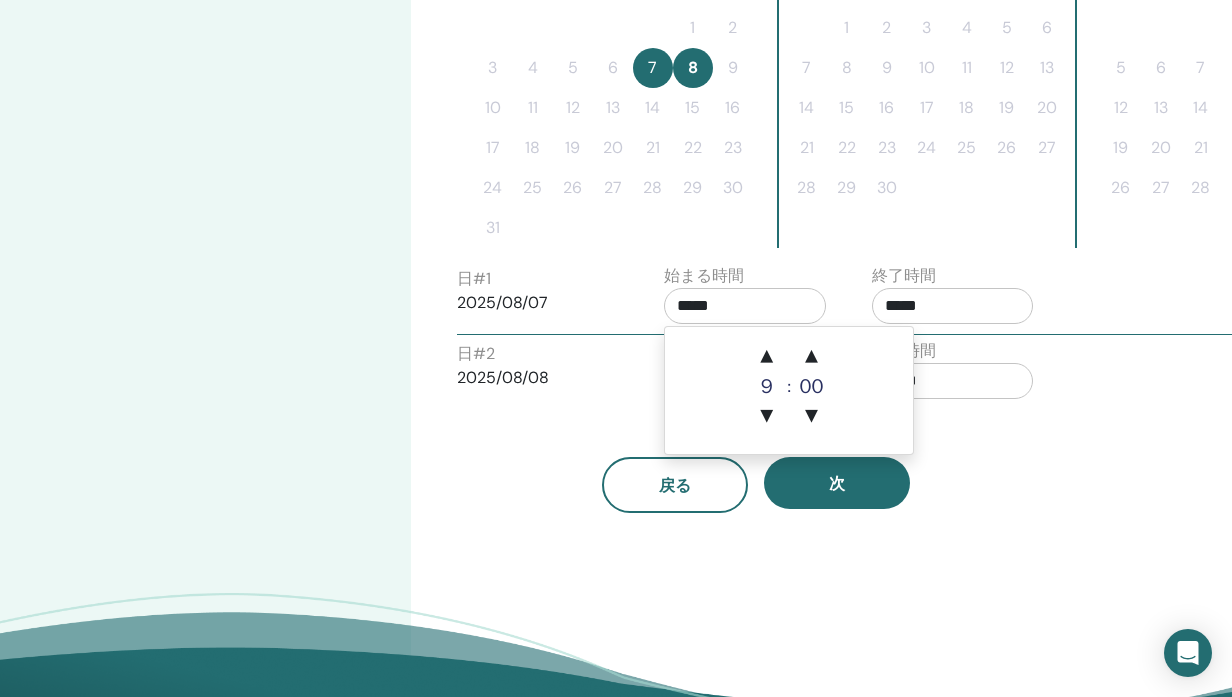 click on "*****" at bounding box center (745, 306) 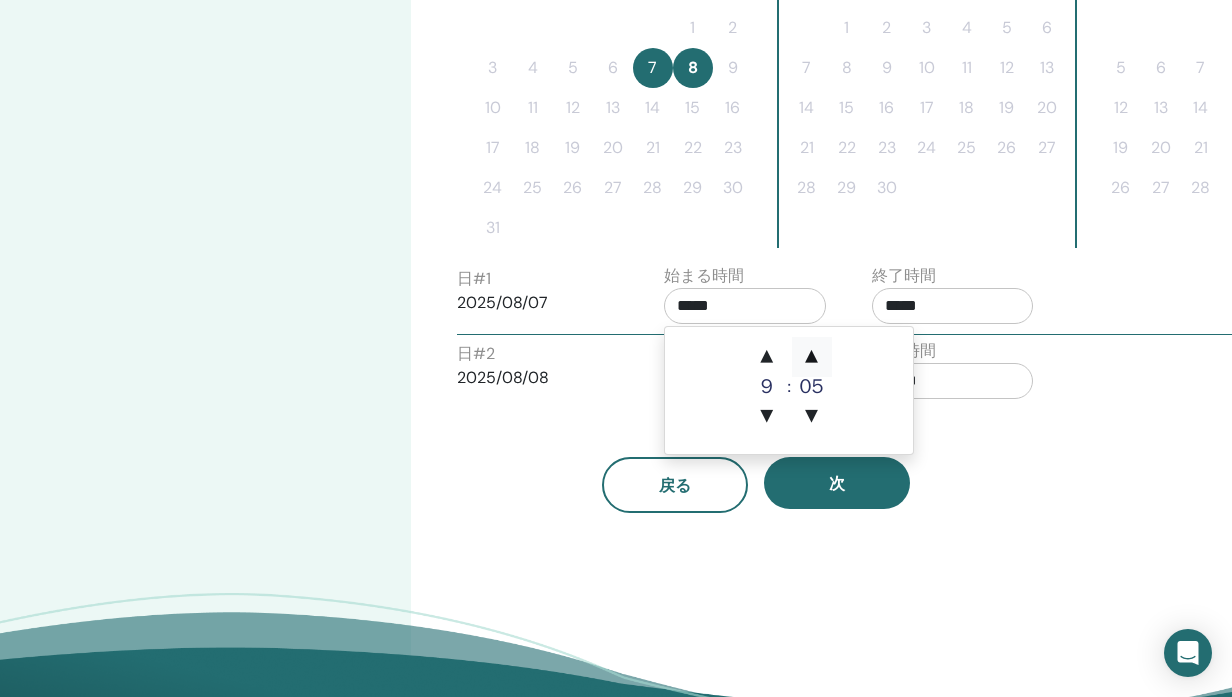 click on "▲" at bounding box center (812, 357) 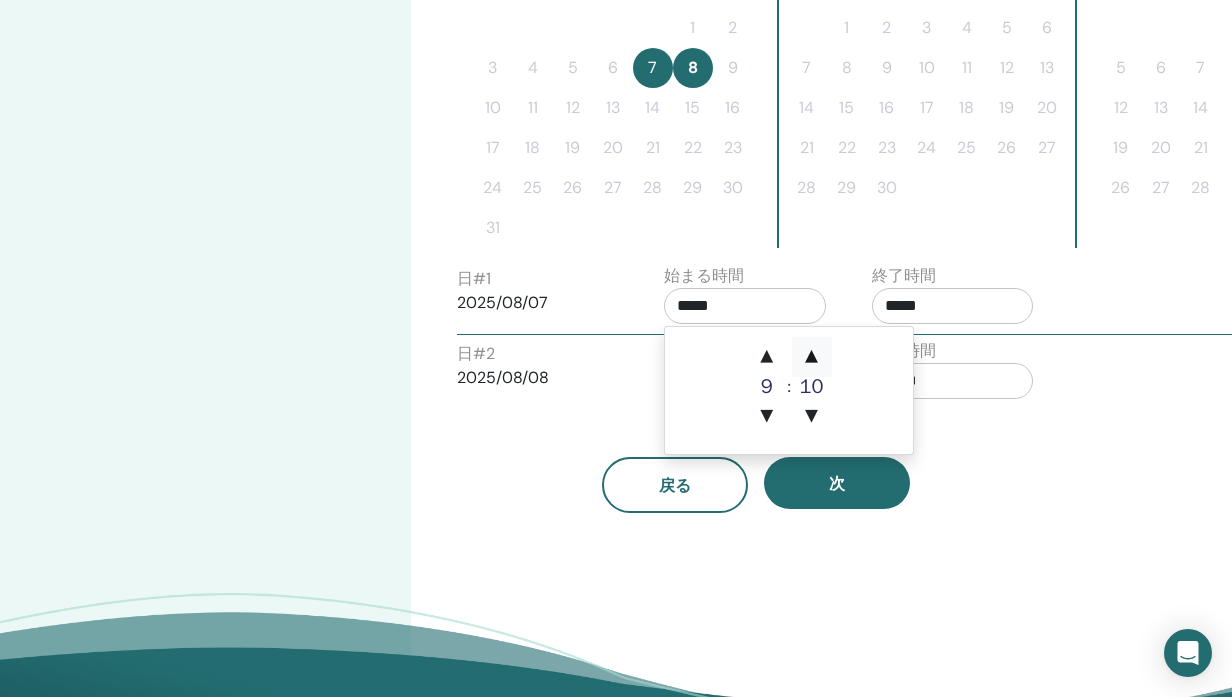 click on "▲" at bounding box center [812, 357] 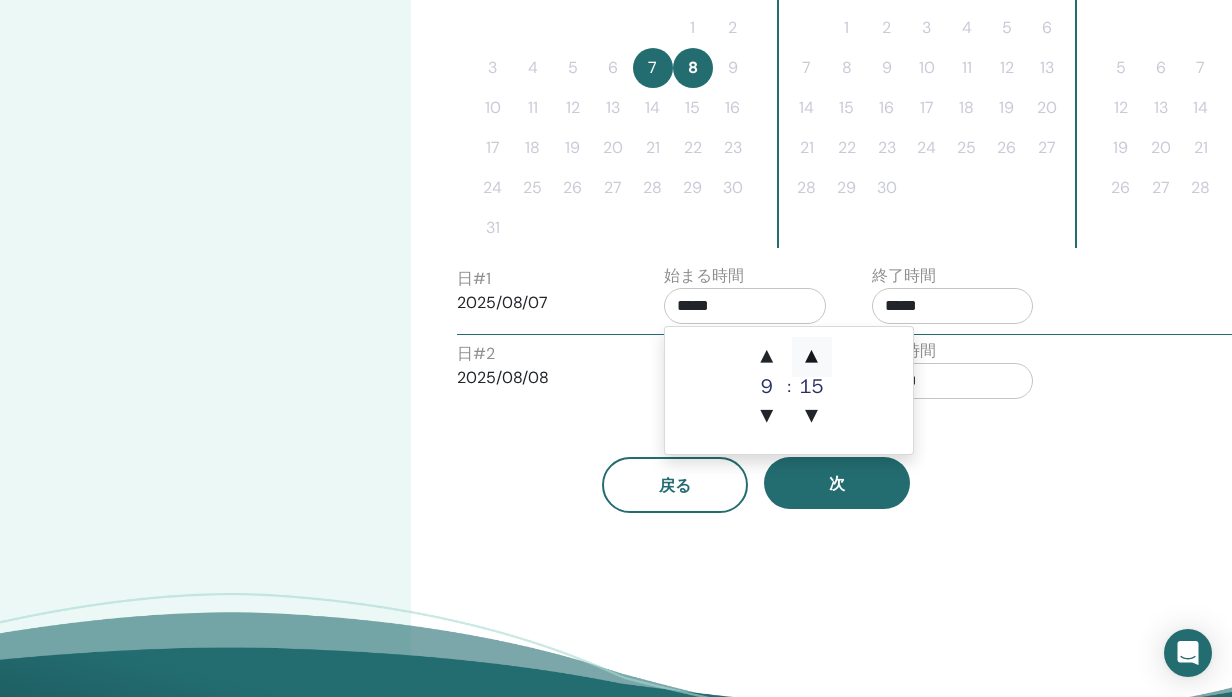 click on "▲" at bounding box center [812, 357] 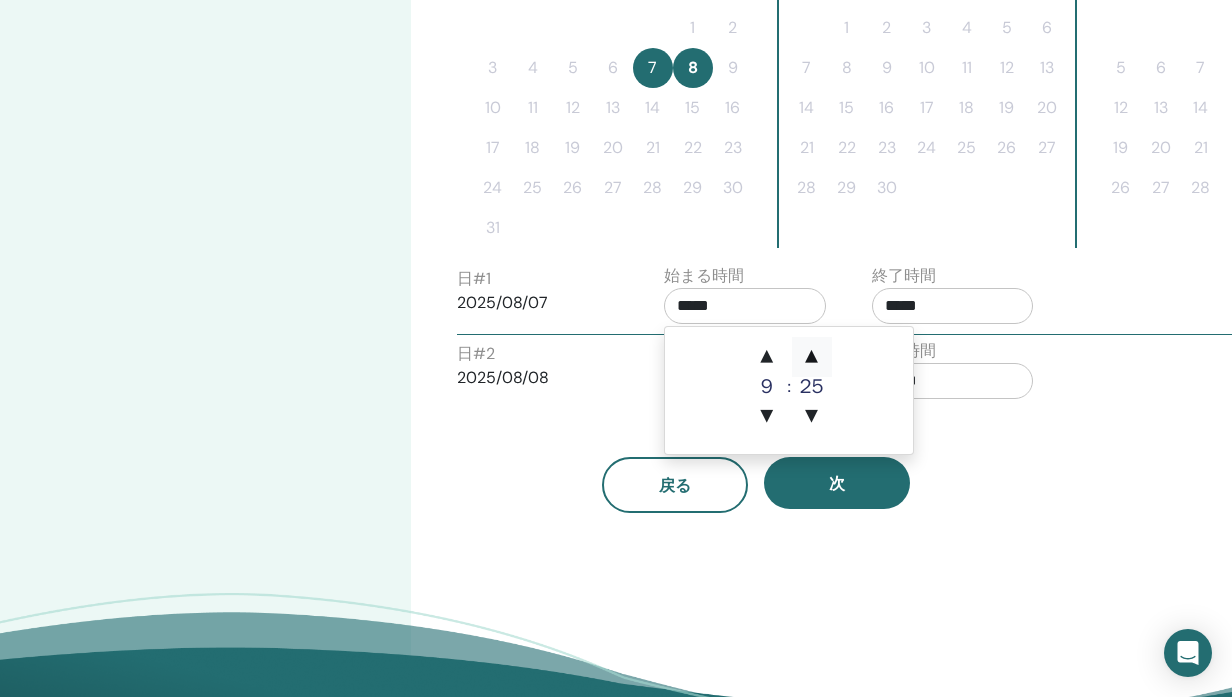 click on "▲" at bounding box center (812, 357) 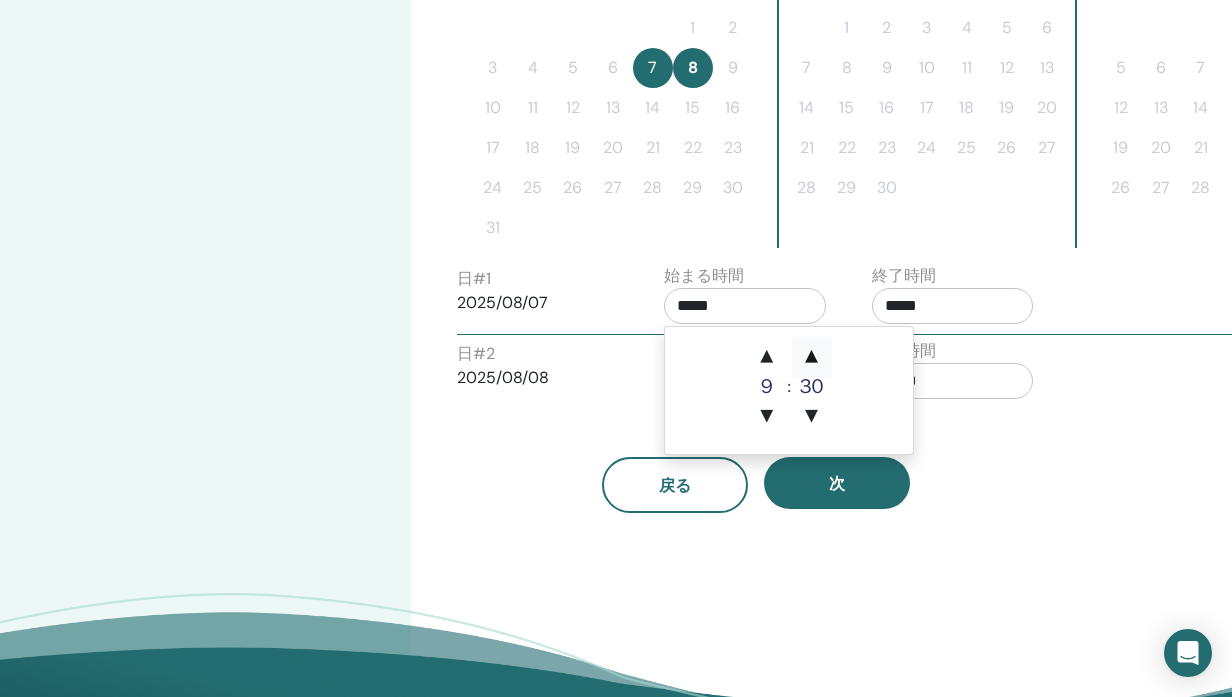 click on "▲" at bounding box center (812, 357) 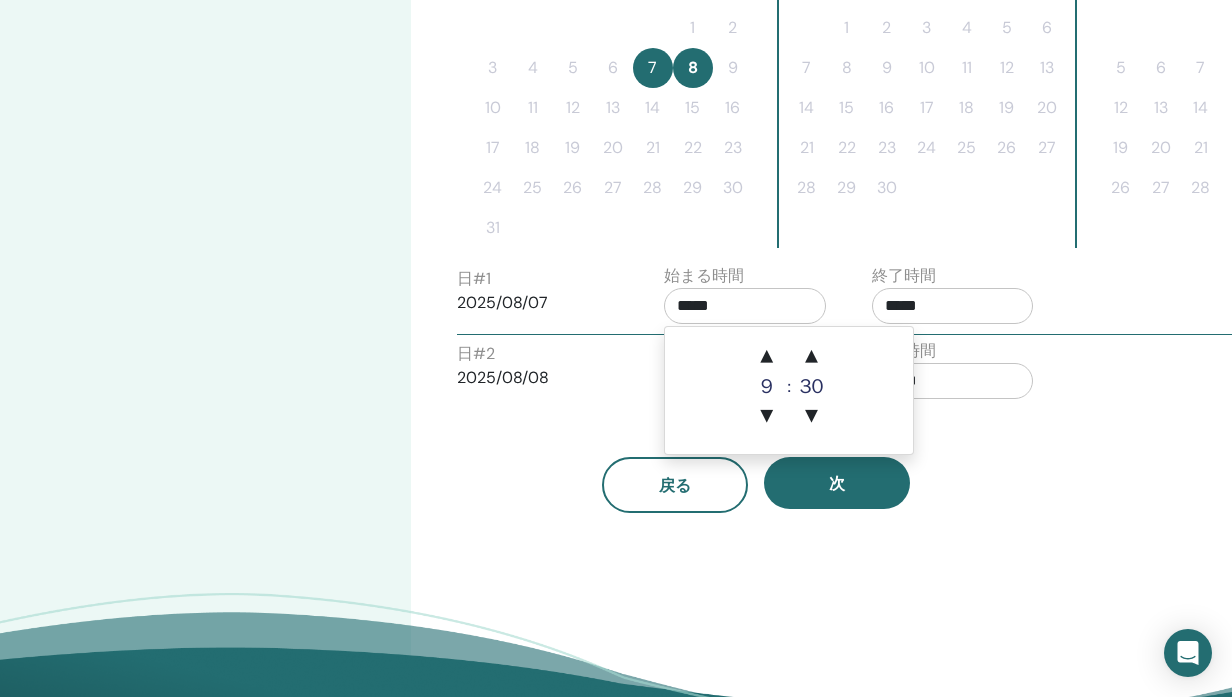 click on "日  # 2 2025/08/08" at bounding box center [546, 374] 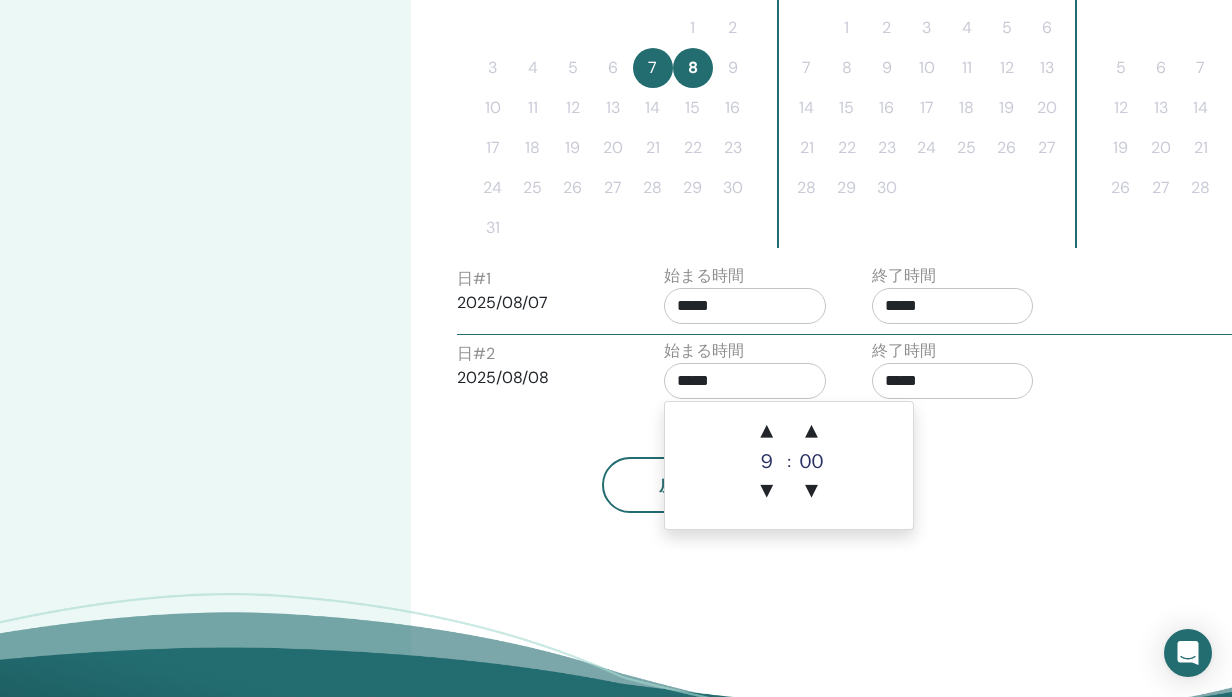 click on "*****" at bounding box center [745, 381] 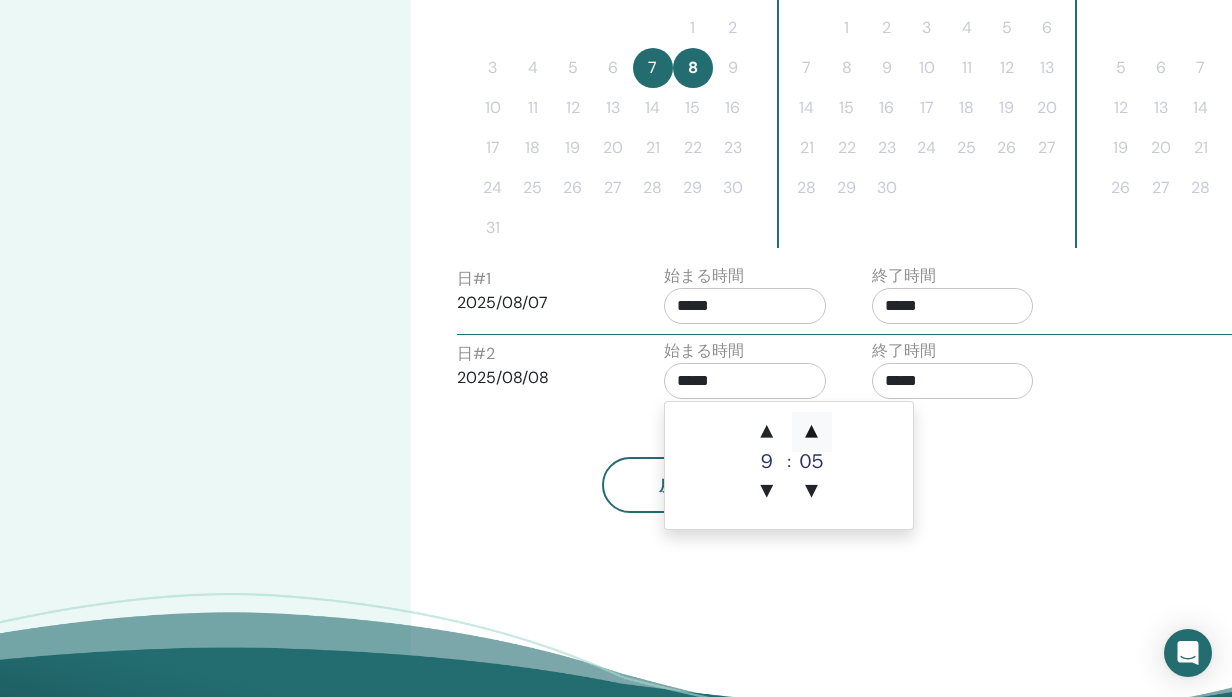 click on "▲" at bounding box center [812, 432] 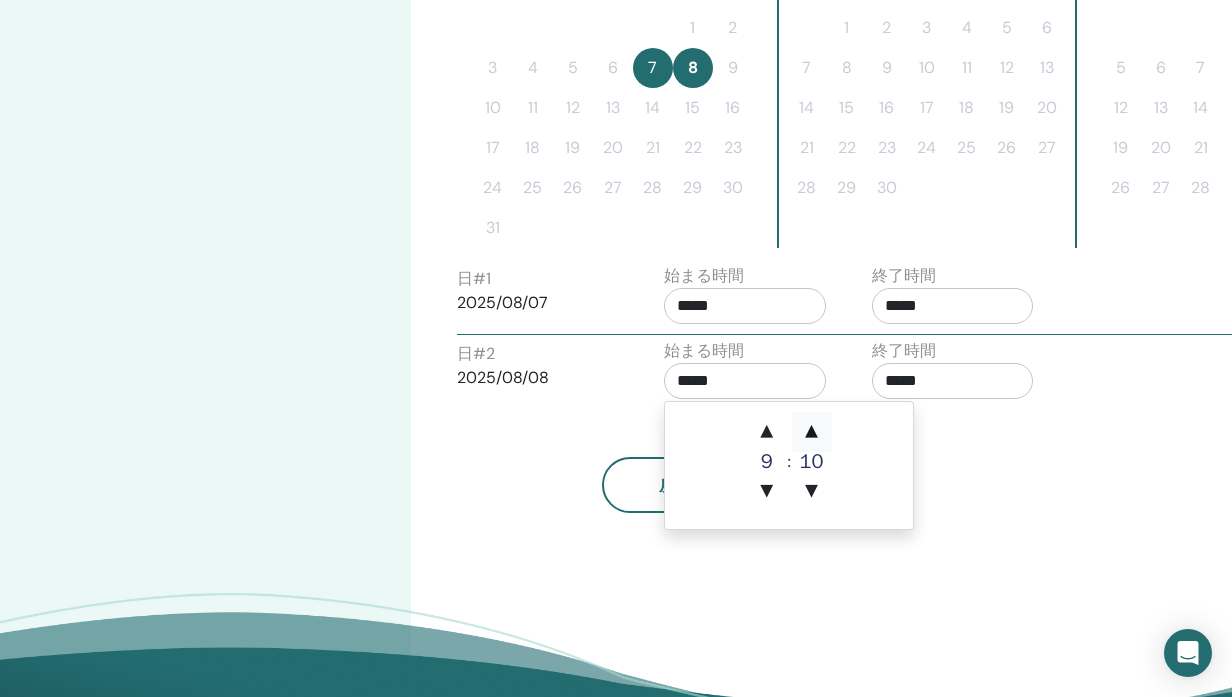 click on "▲" at bounding box center (812, 432) 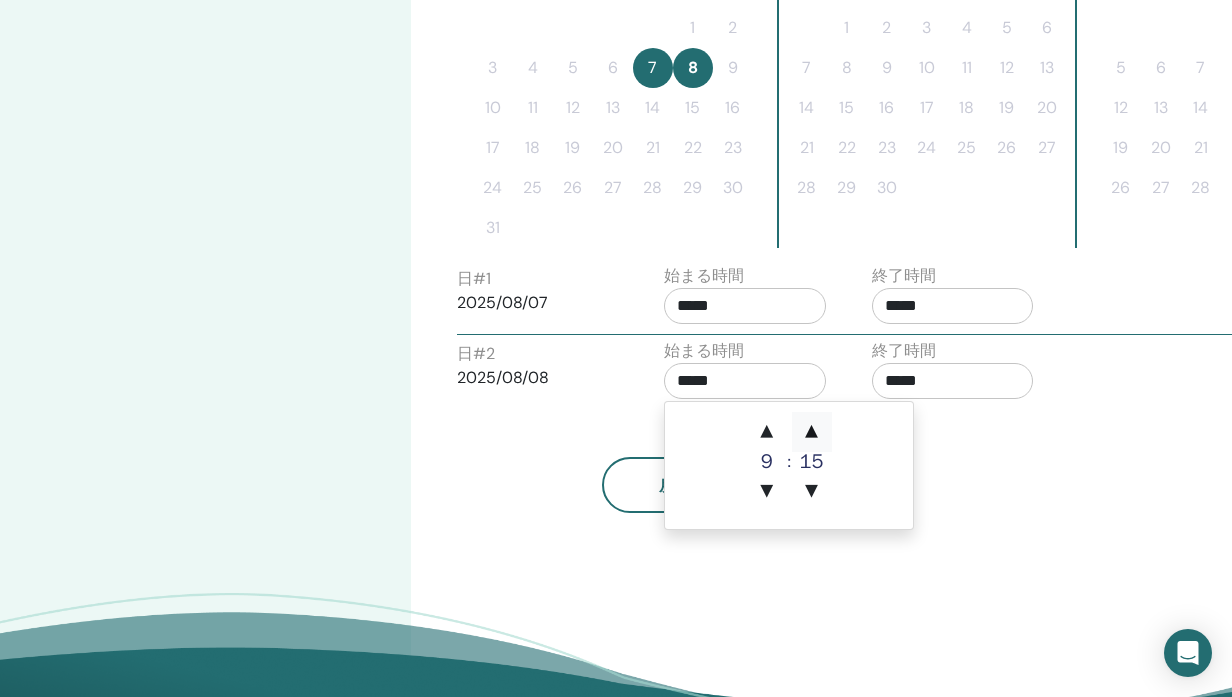 click on "▲" at bounding box center [812, 432] 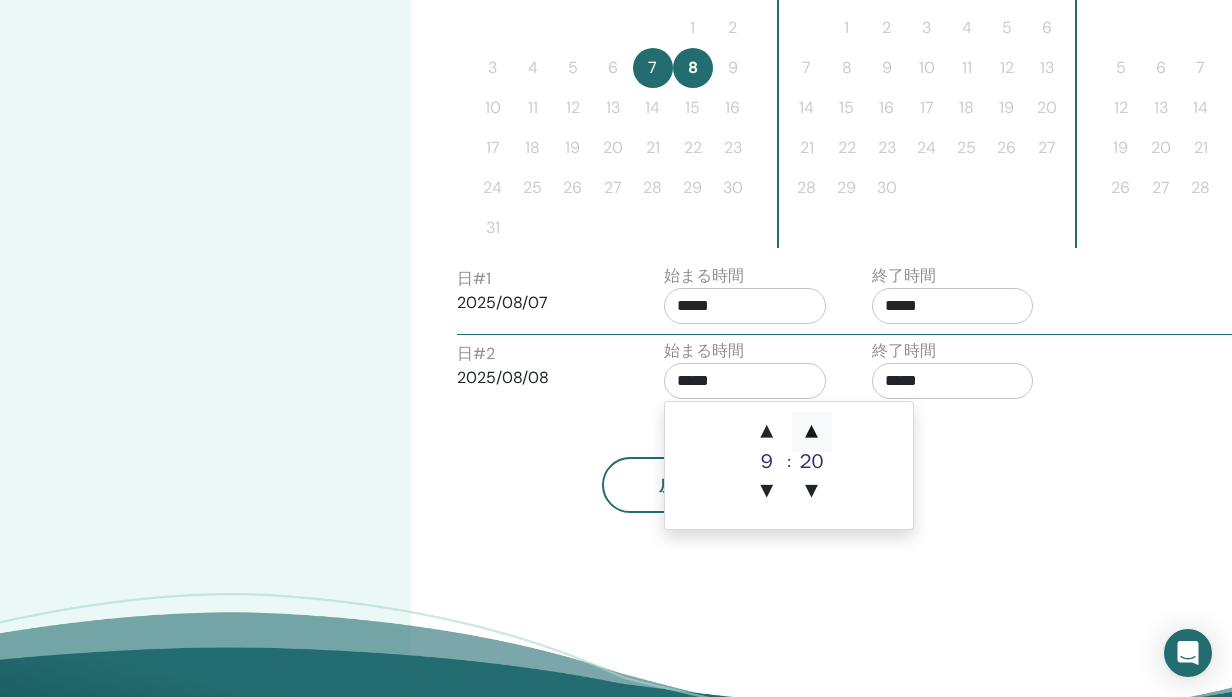 click on "▲" at bounding box center [812, 432] 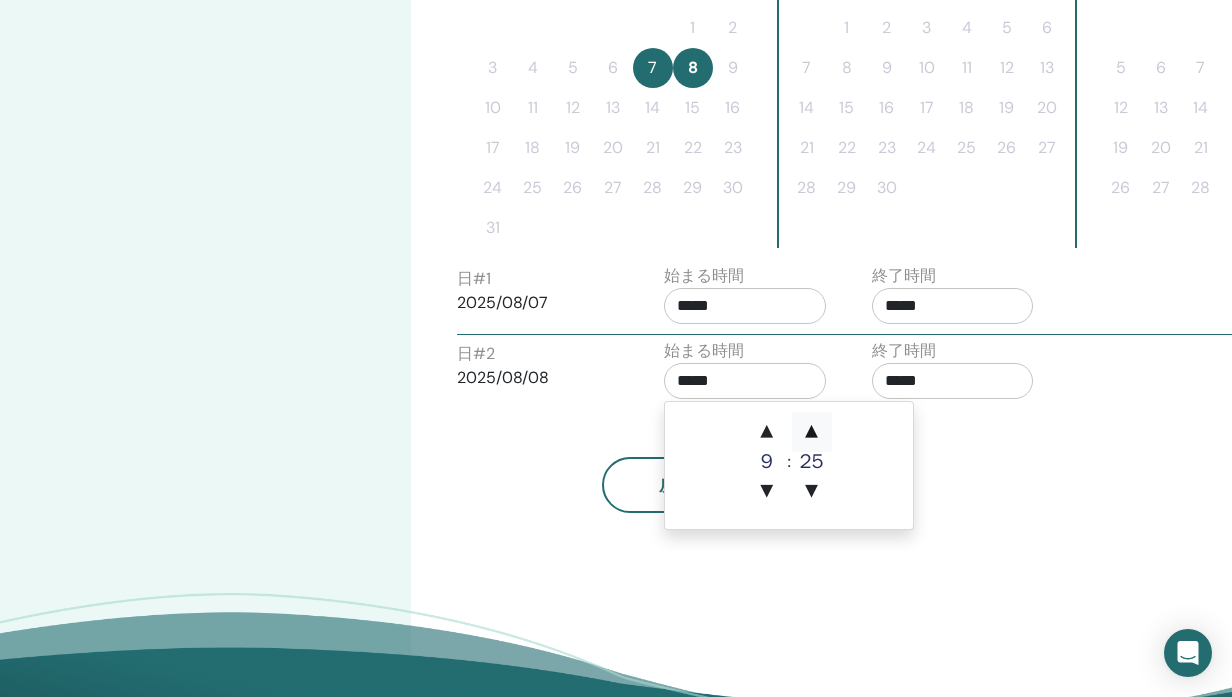 click on "▲" at bounding box center [812, 432] 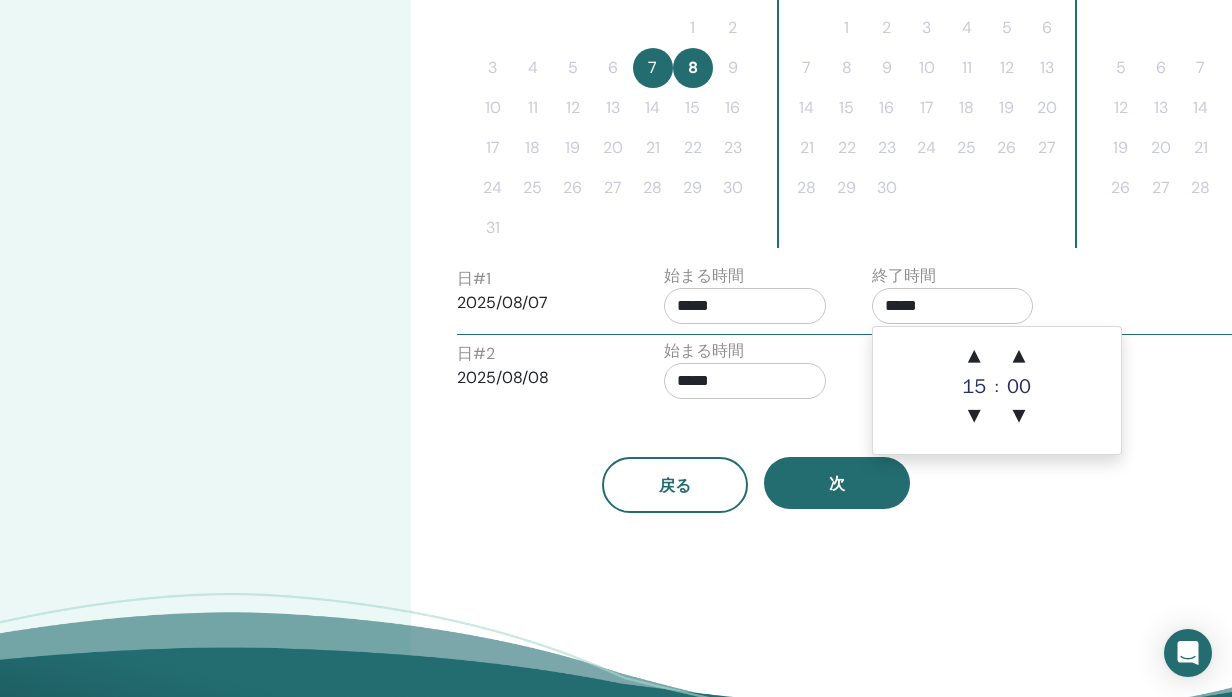 click on "*****" at bounding box center [953, 306] 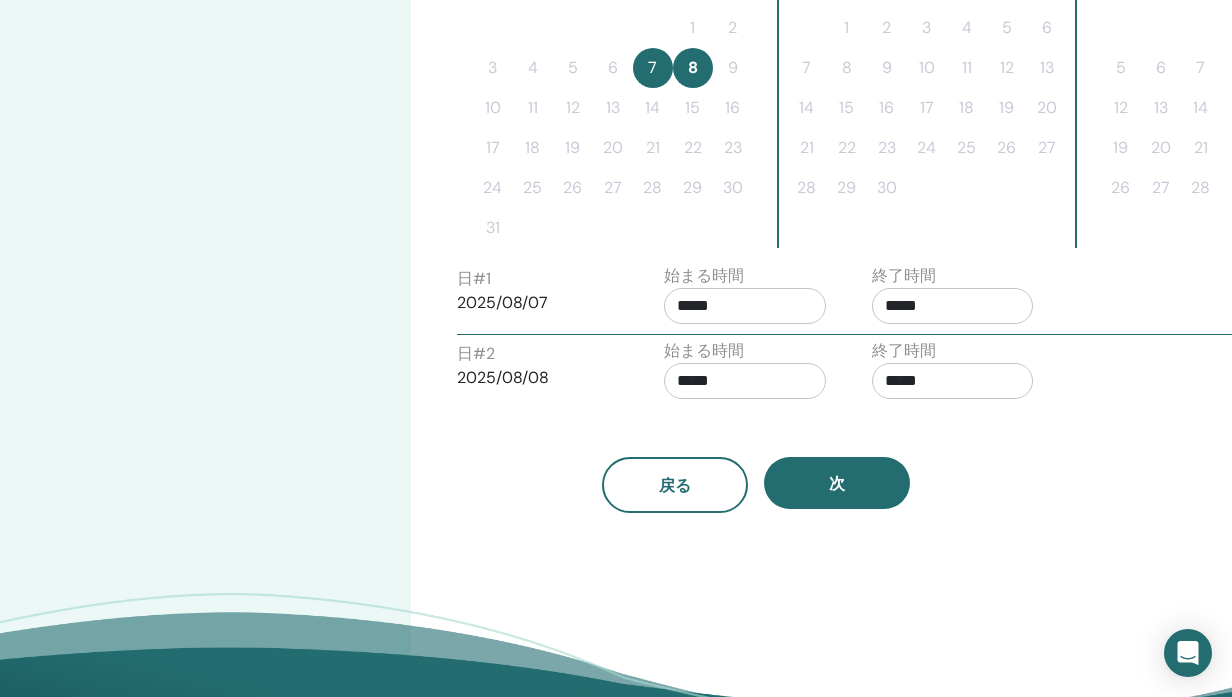 click on "*****" at bounding box center (953, 306) 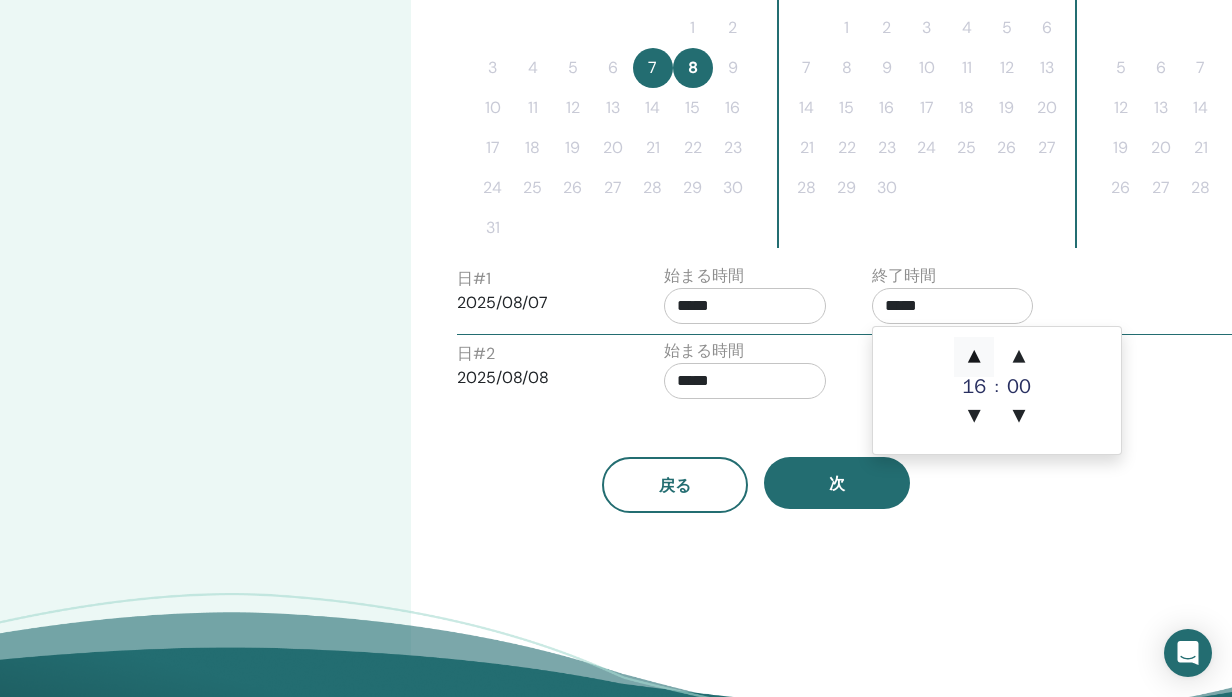 click on "▲" at bounding box center [974, 357] 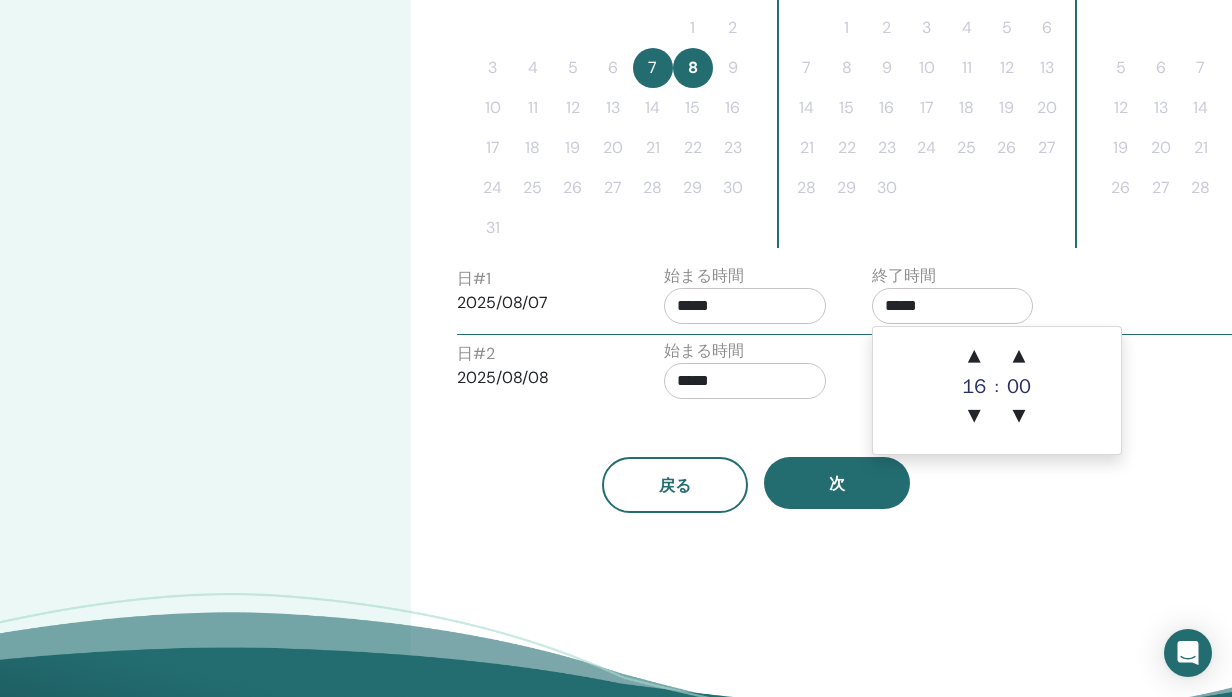 click on "終了時間 *****" at bounding box center (961, 374) 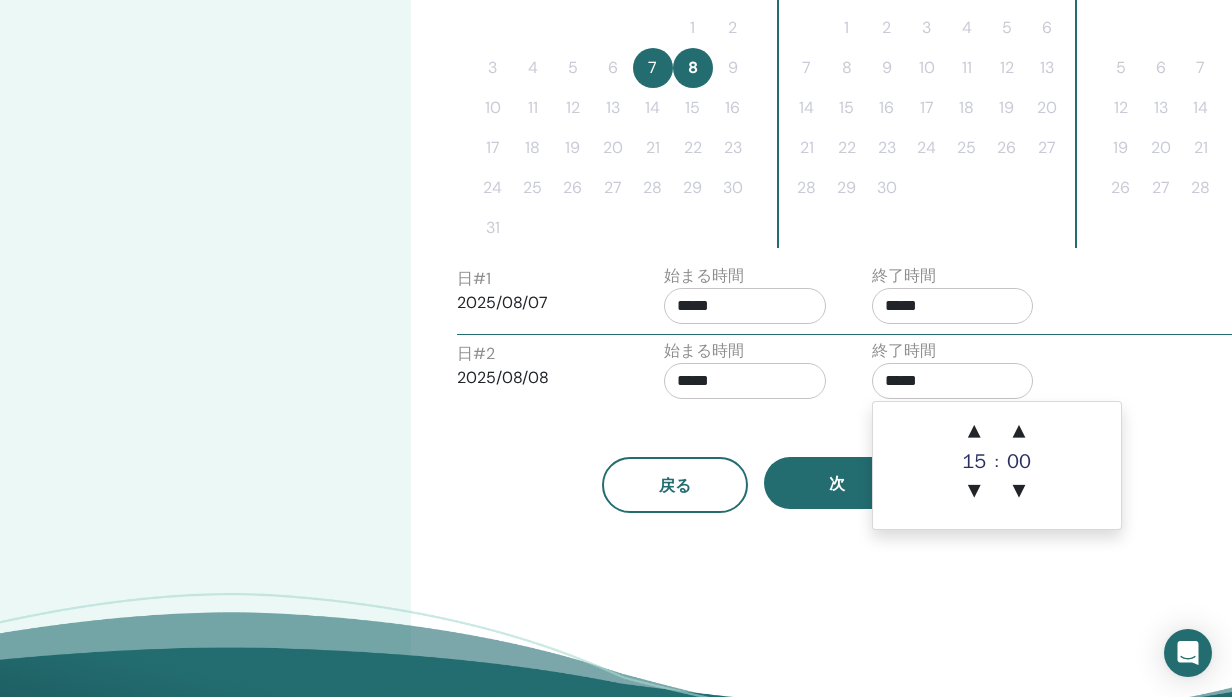 click on "*****" at bounding box center (953, 381) 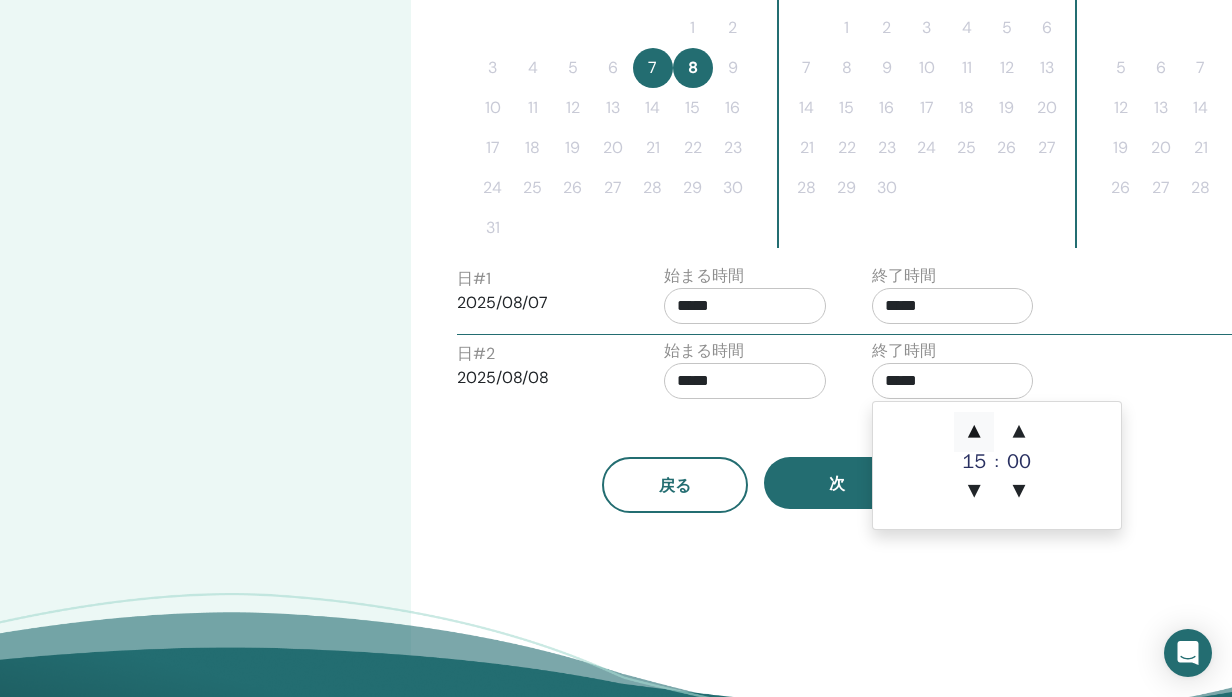 click on "▲" at bounding box center (974, 432) 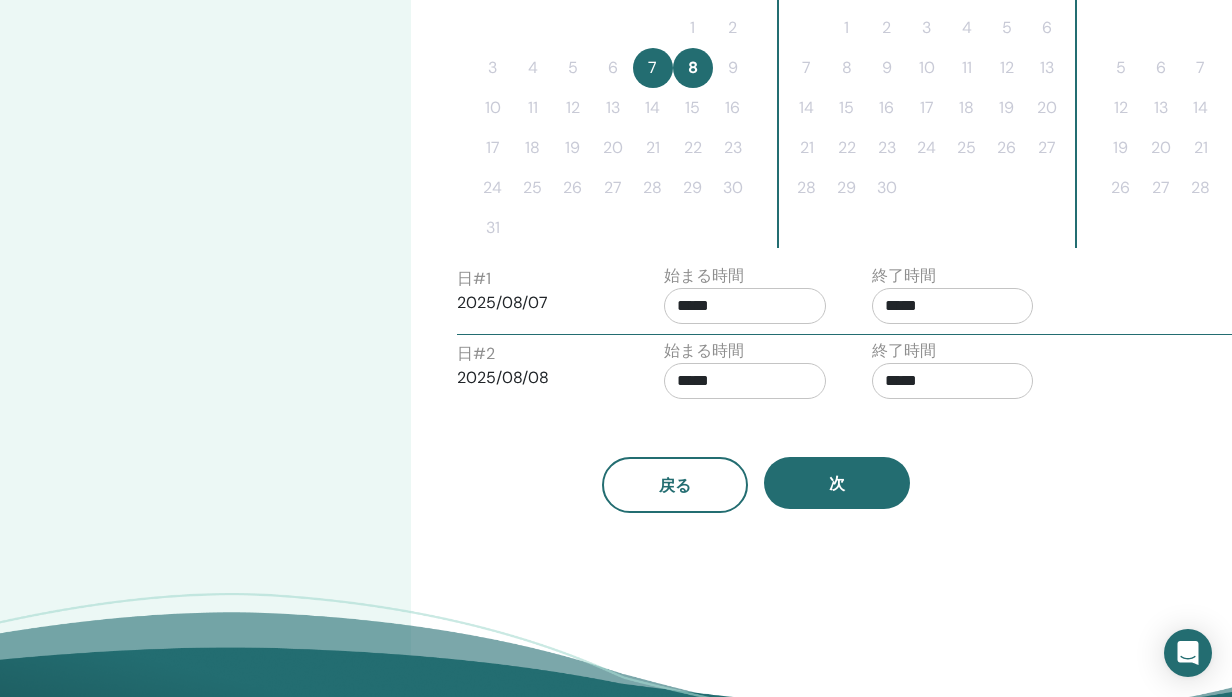 click on "日  # 1 2025/08/07 始まる時間 ***** 終了時間 ***** 日  # 2 2025/08/08 始まる時間 ***** 終了時間 *****" at bounding box center [756, 336] 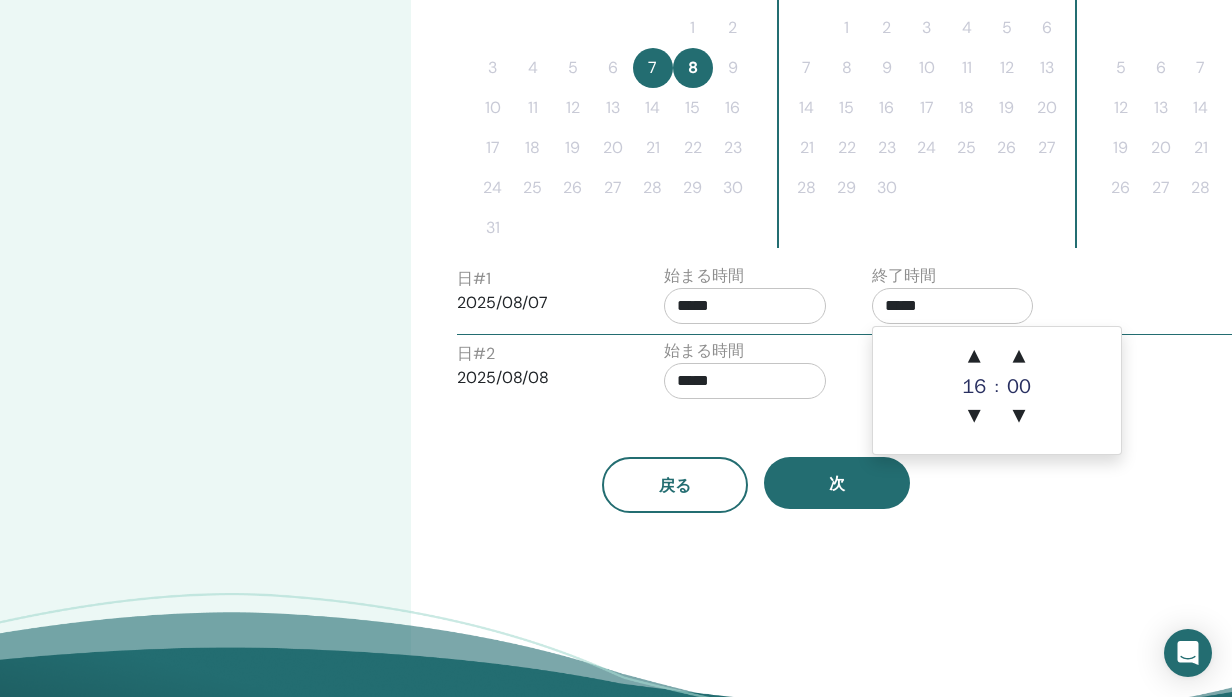 click on "*****" at bounding box center (953, 306) 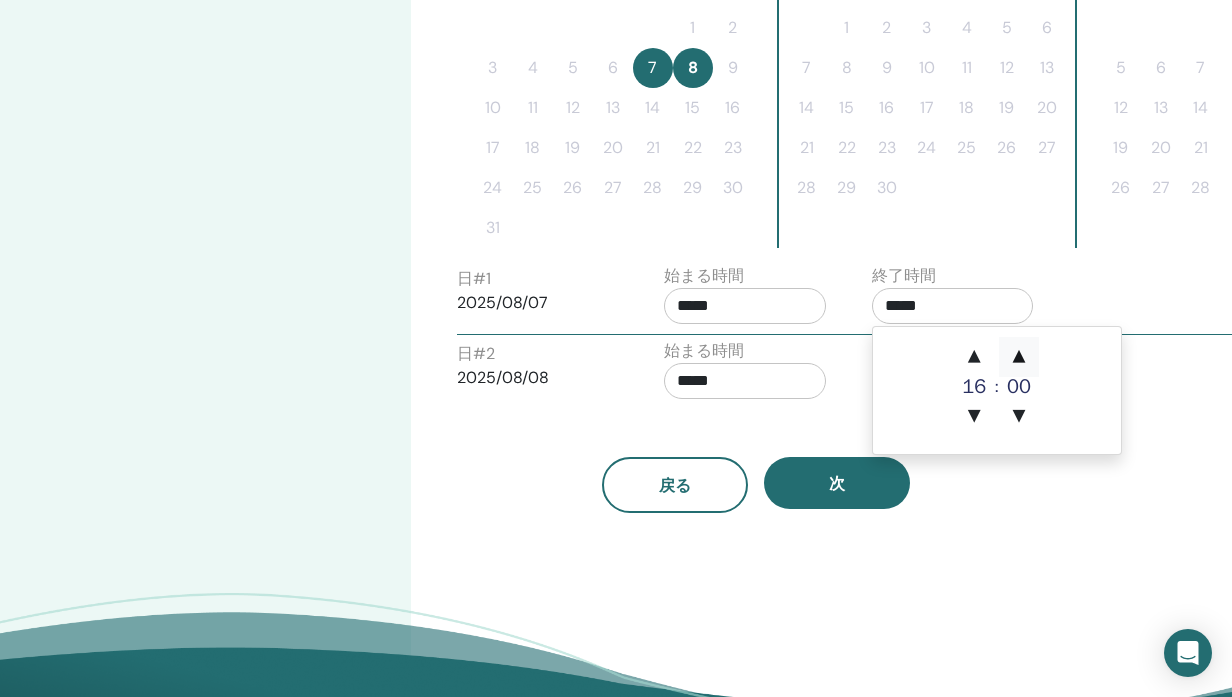 click on "▲" at bounding box center [1019, 357] 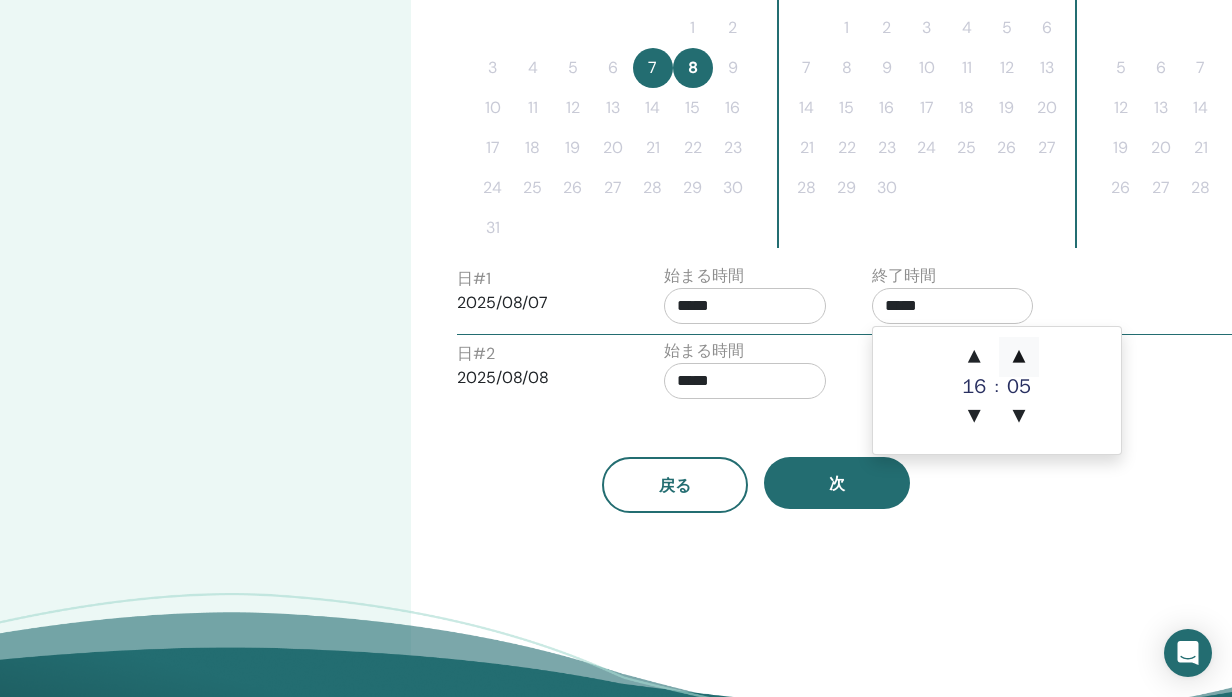 click on "▲" at bounding box center [1019, 357] 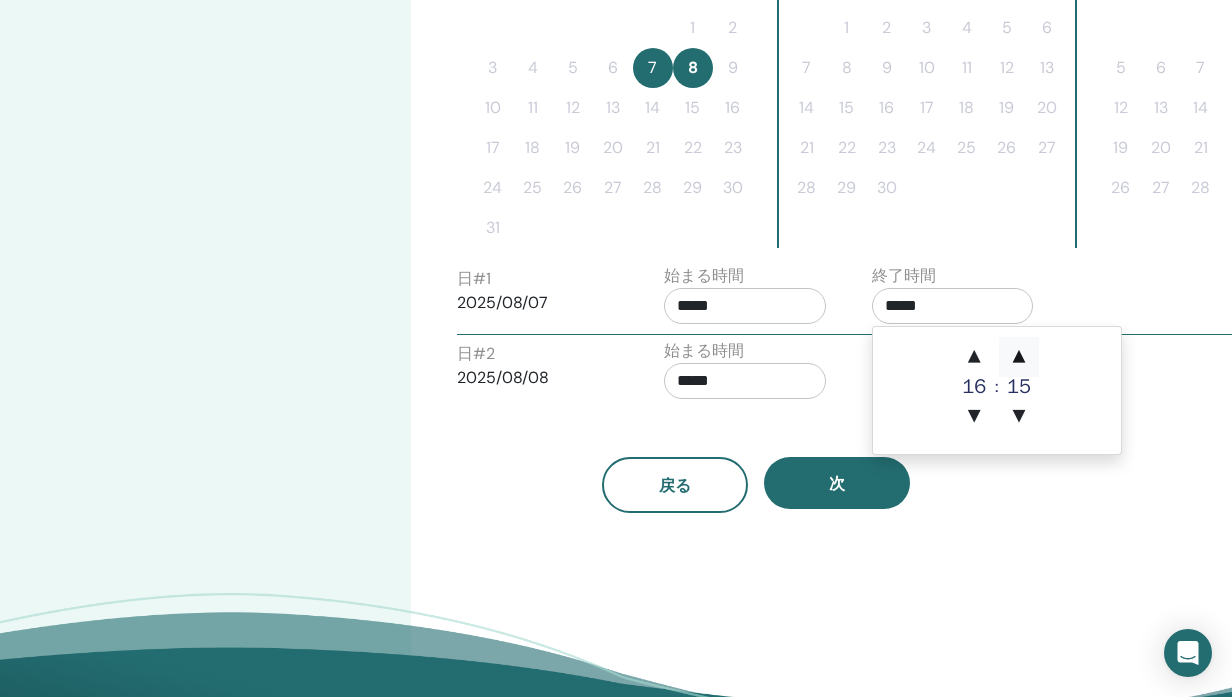click on "▲" at bounding box center (1019, 357) 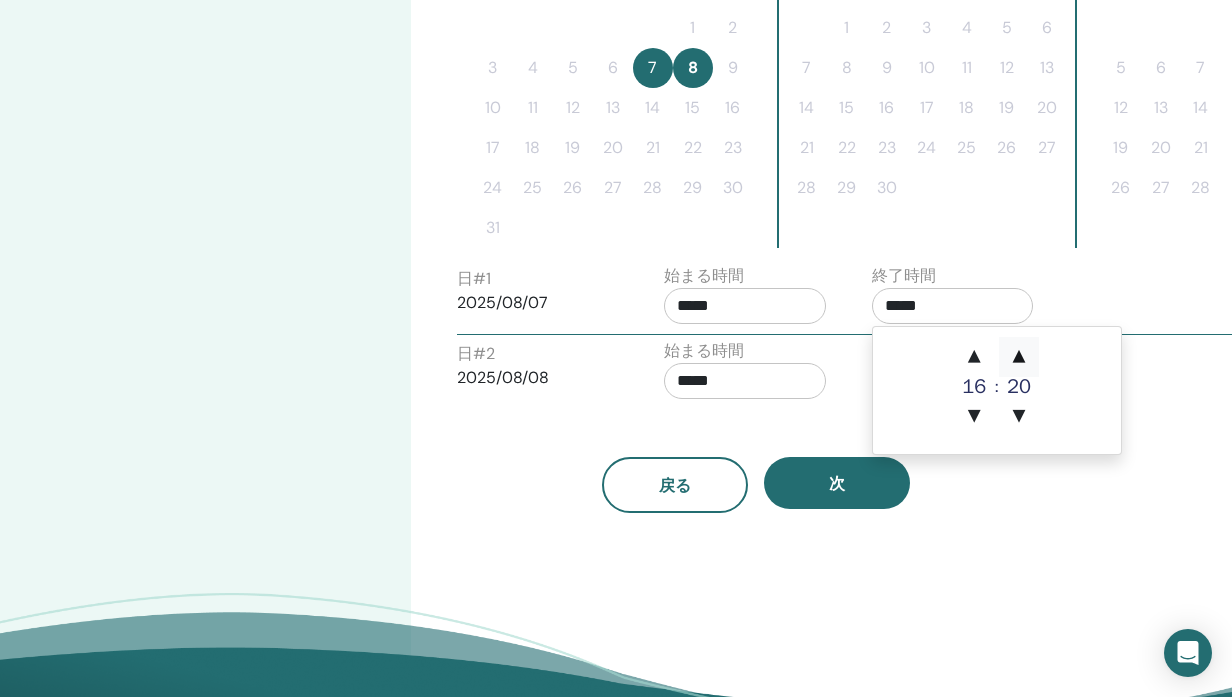 click on "▲" at bounding box center [1019, 357] 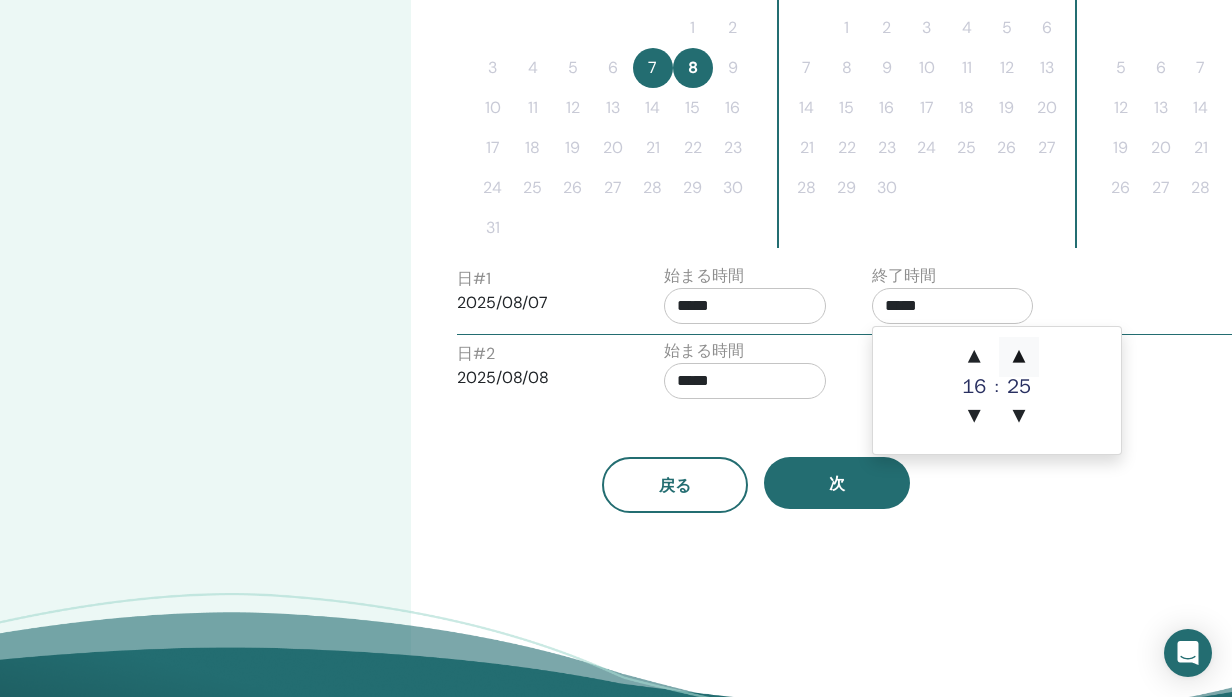 click on "▲" at bounding box center [1019, 357] 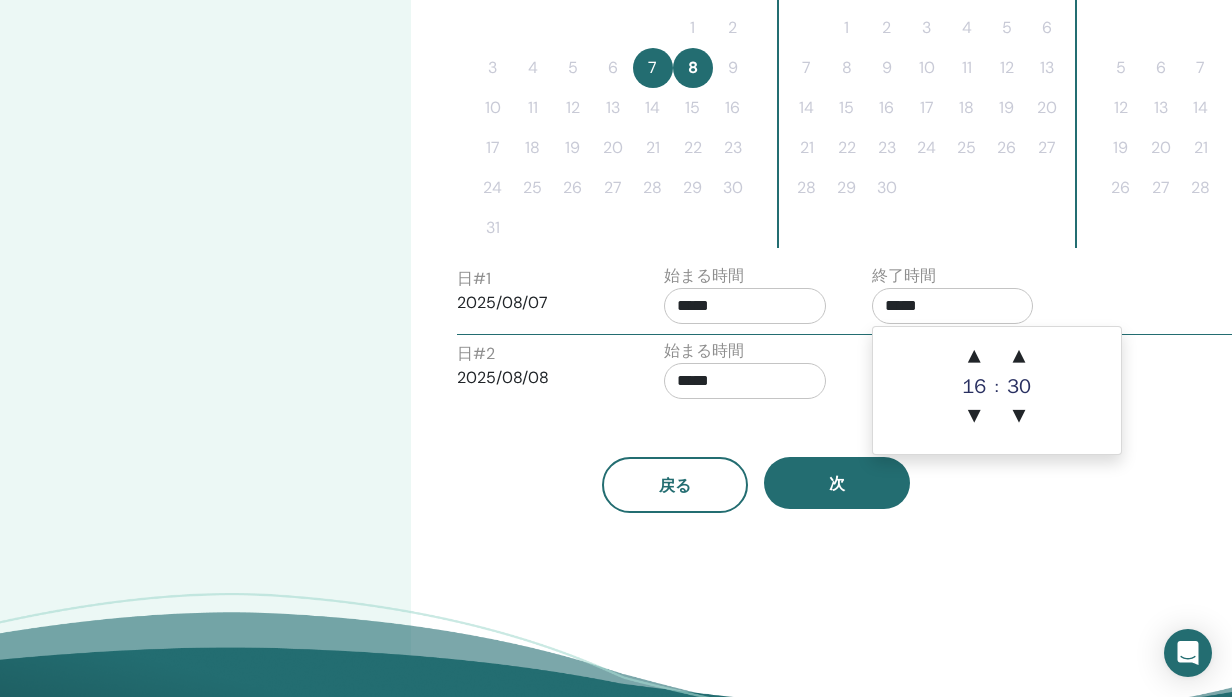 click on "始まる時間 *****" at bounding box center [753, 374] 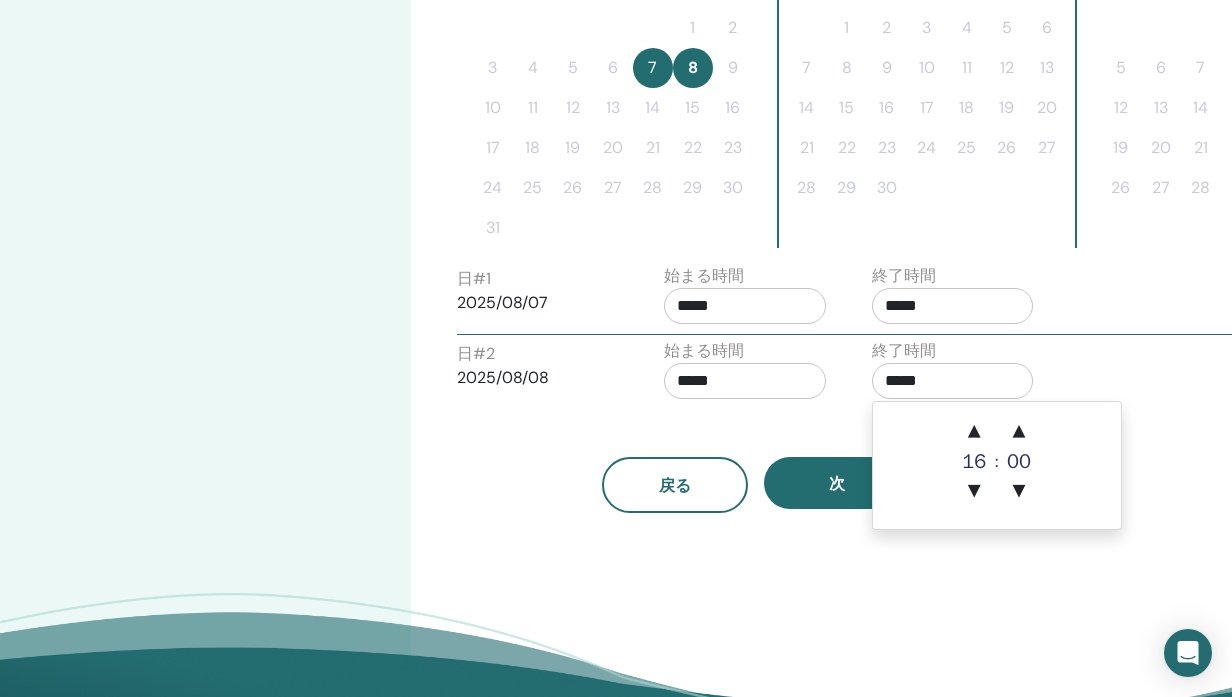 click on "*****" at bounding box center (953, 381) 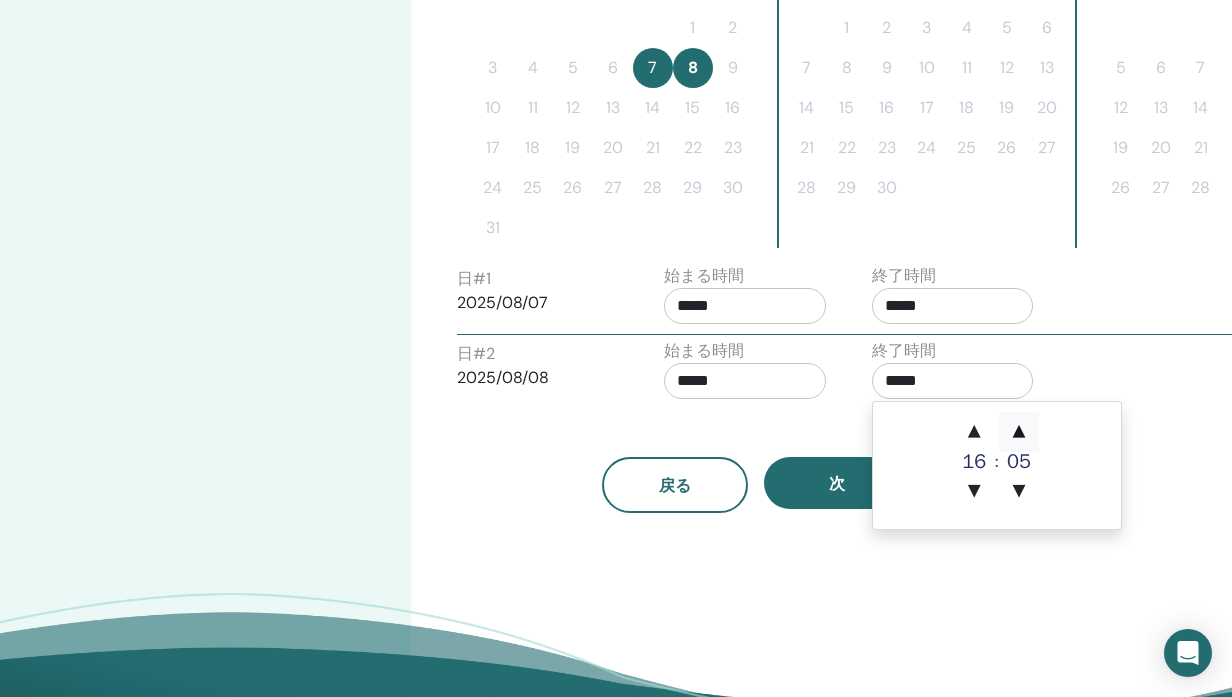 click on "▲" at bounding box center (1019, 432) 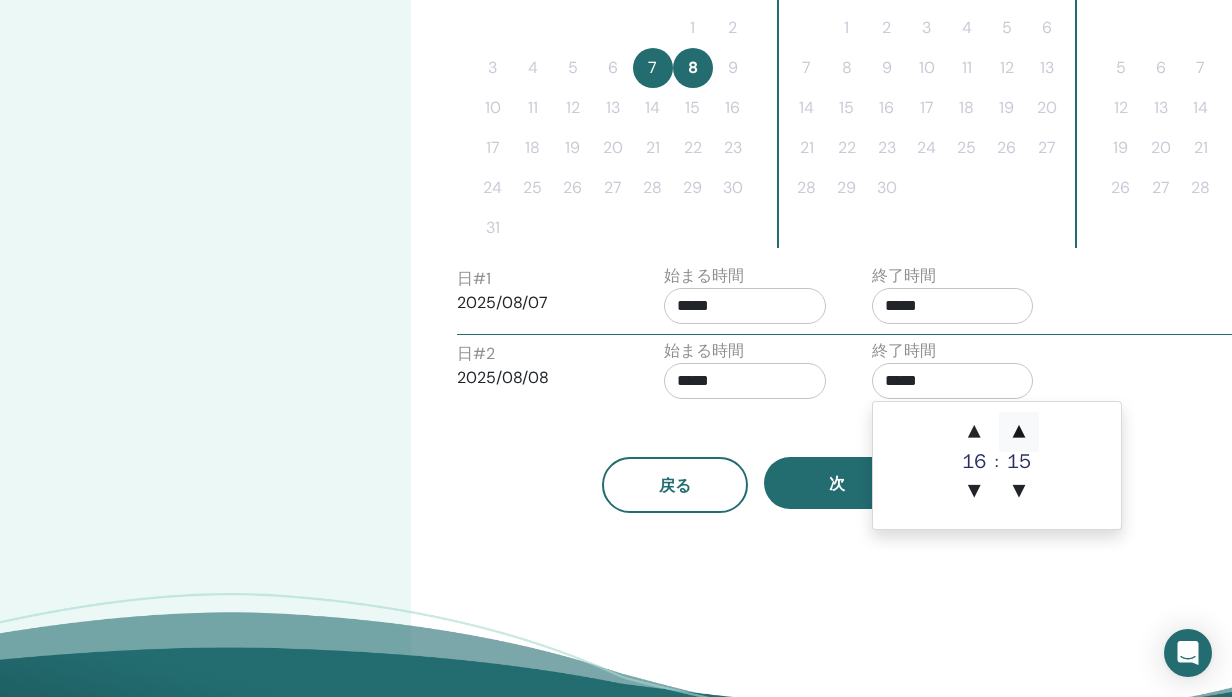 click on "▲" at bounding box center (1019, 432) 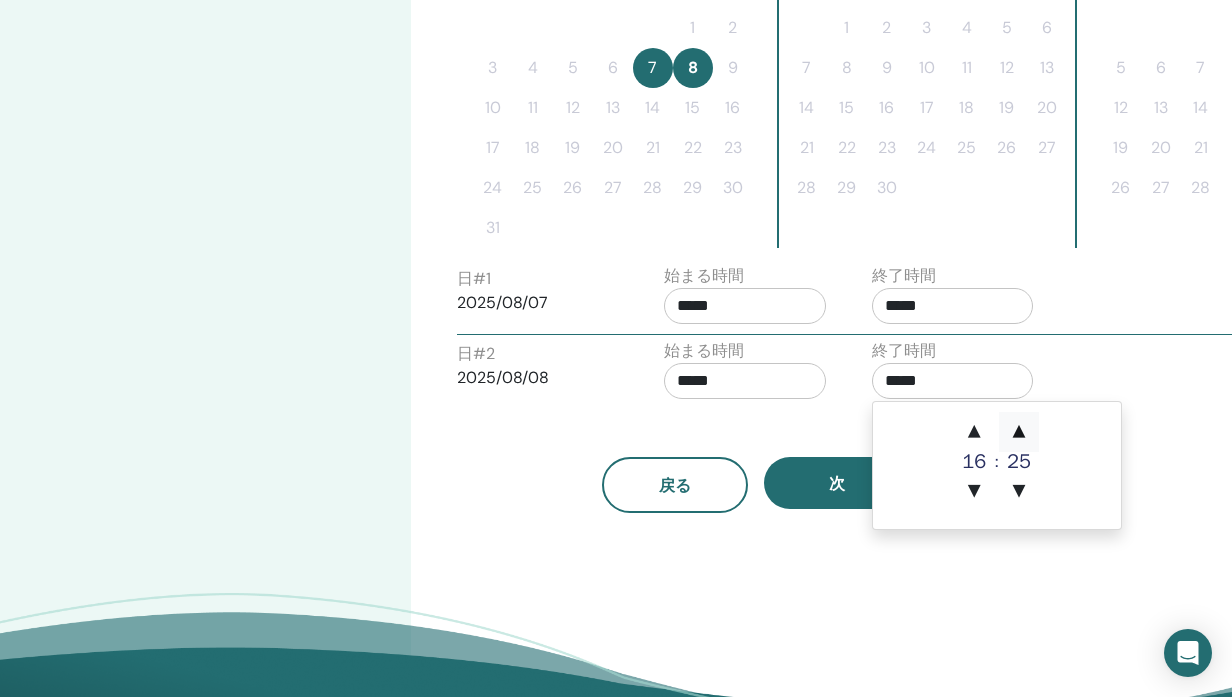 click on "▲" at bounding box center (1019, 432) 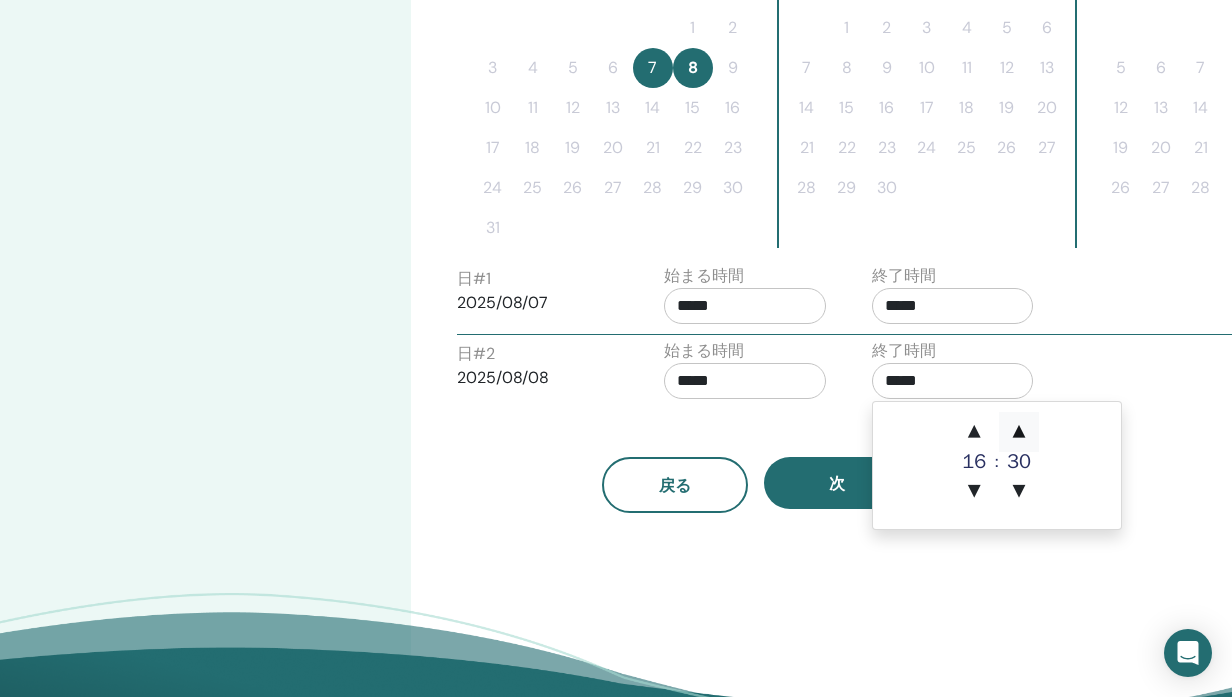 click on "▲" at bounding box center (1019, 432) 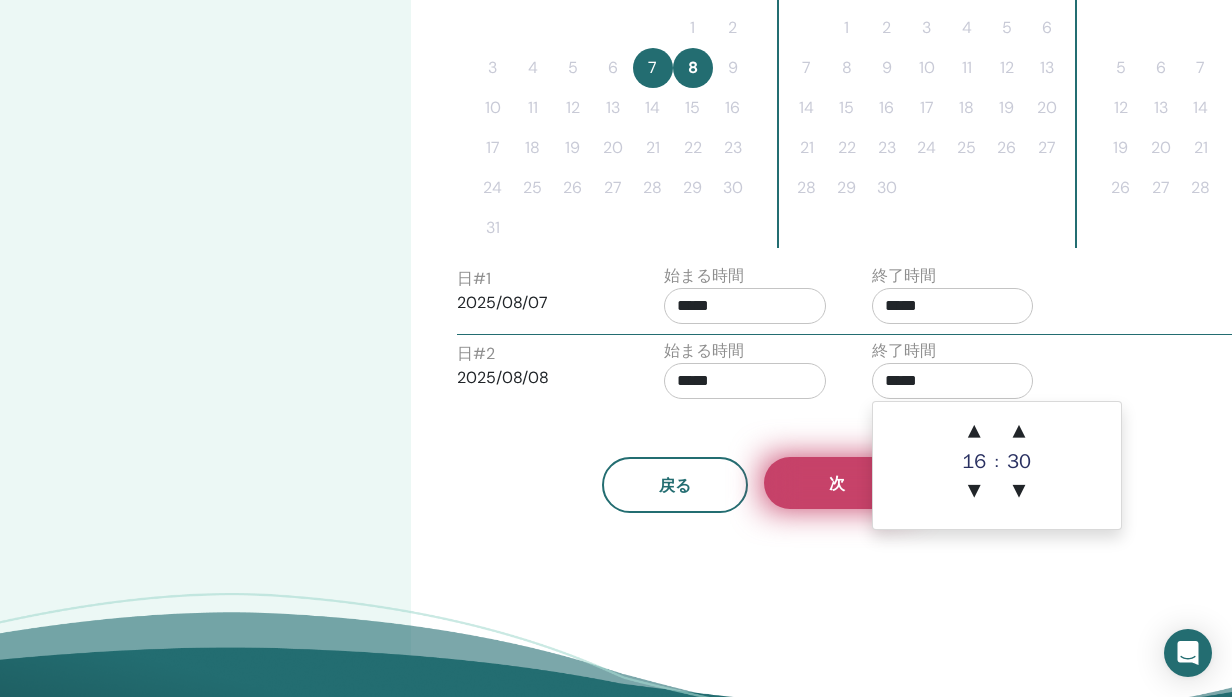 click on "次" at bounding box center [837, 483] 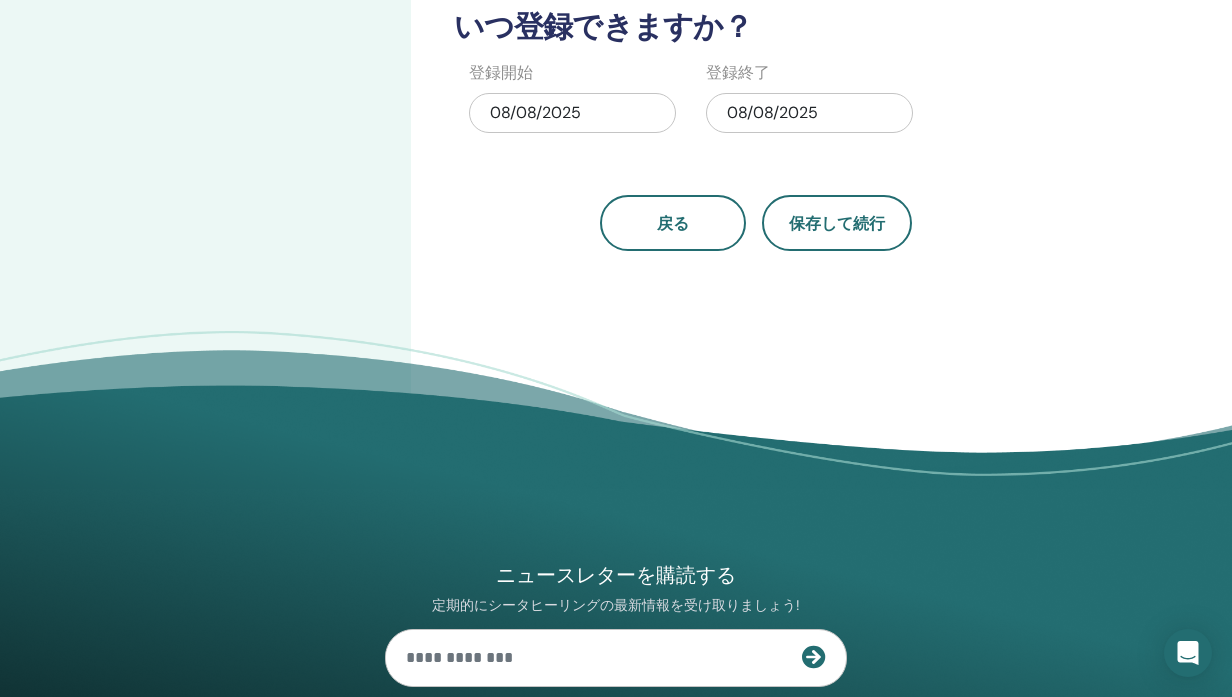 scroll, scrollTop: 650, scrollLeft: 0, axis: vertical 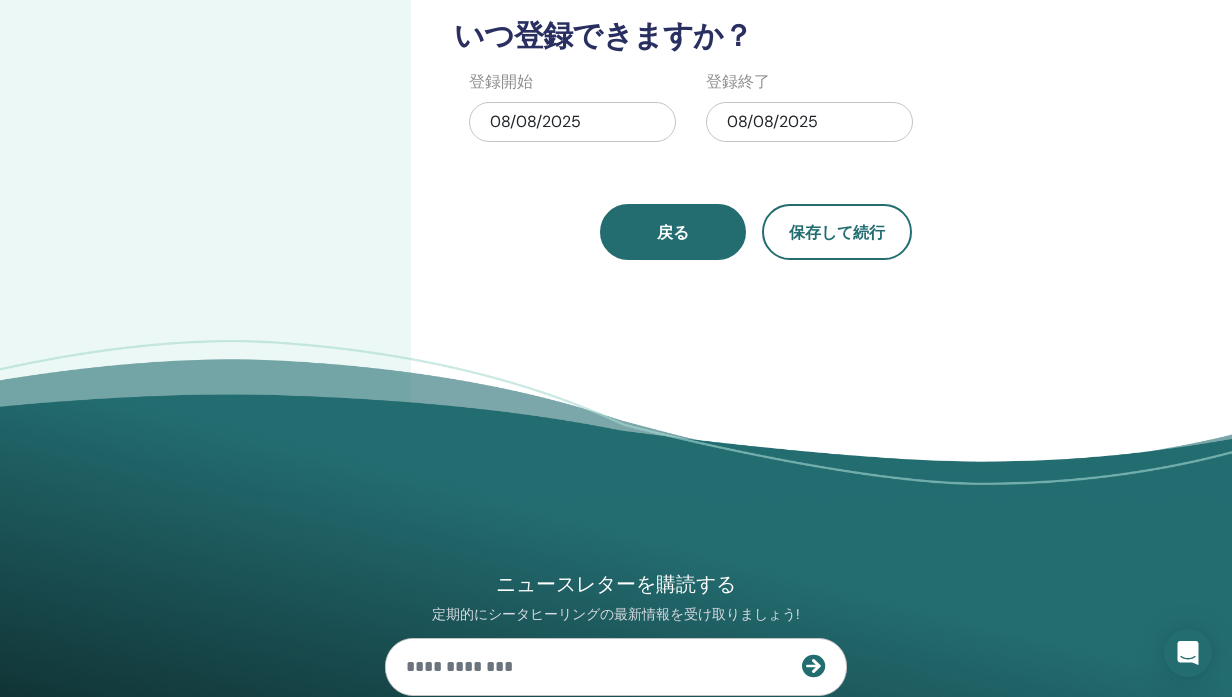 click on "戻る" at bounding box center [673, 232] 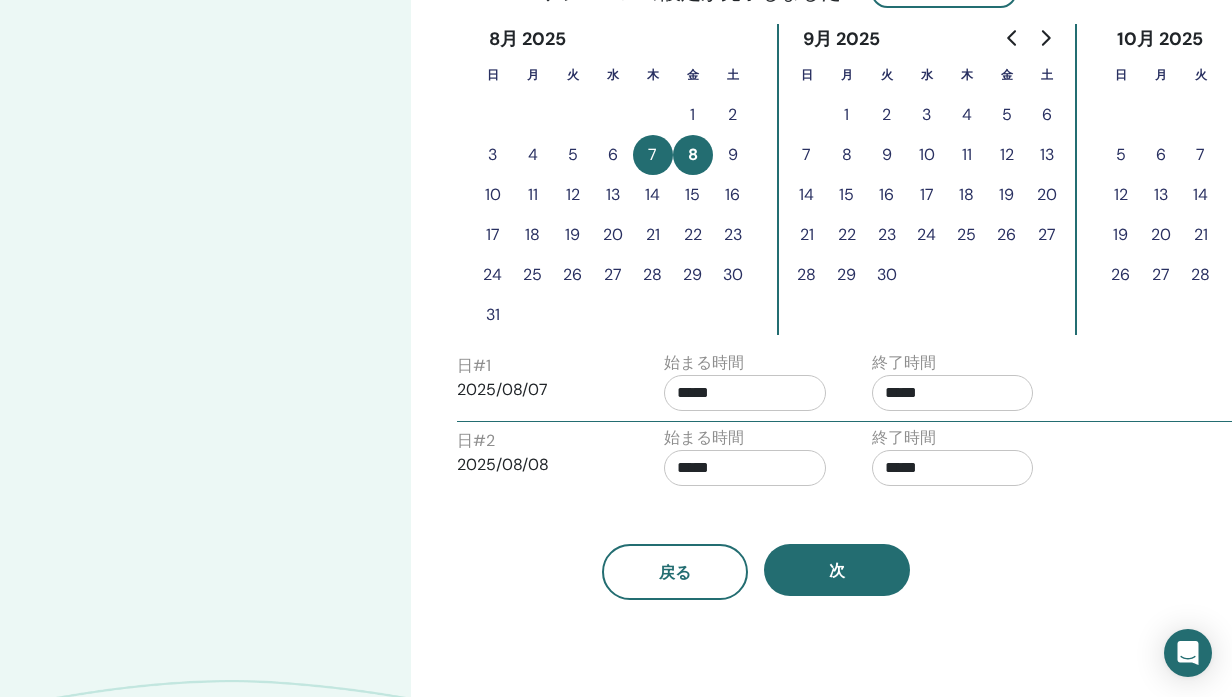 scroll, scrollTop: 566, scrollLeft: 0, axis: vertical 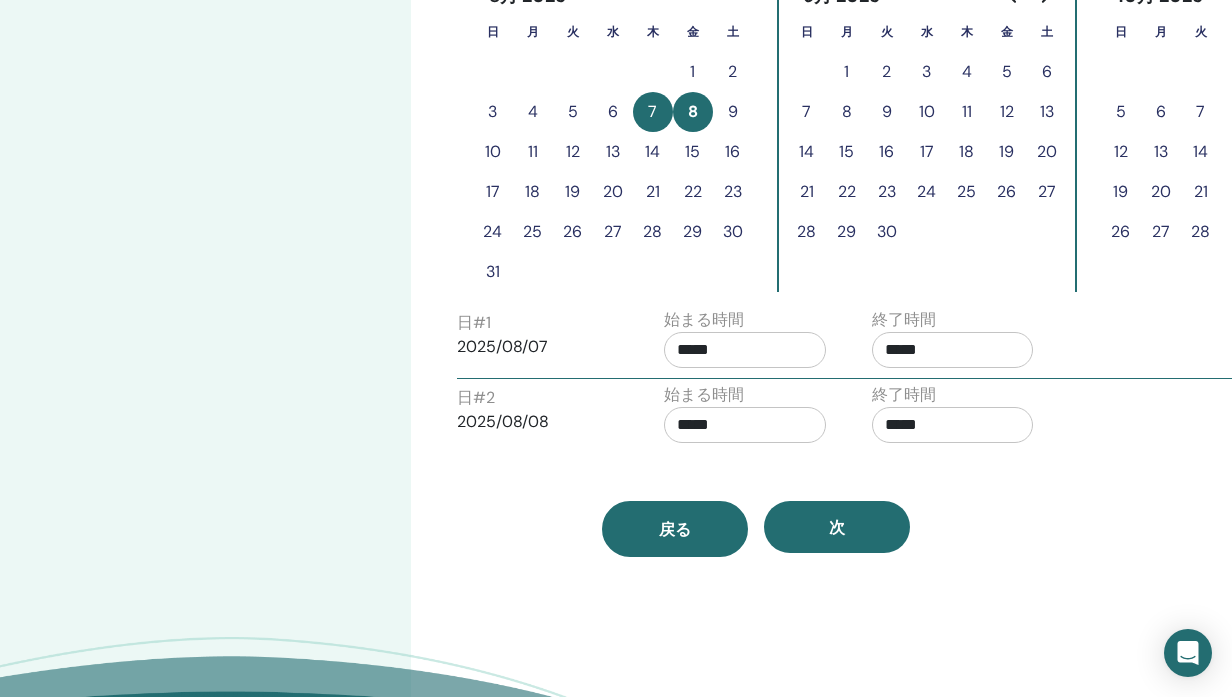 click on "戻る" at bounding box center [675, 529] 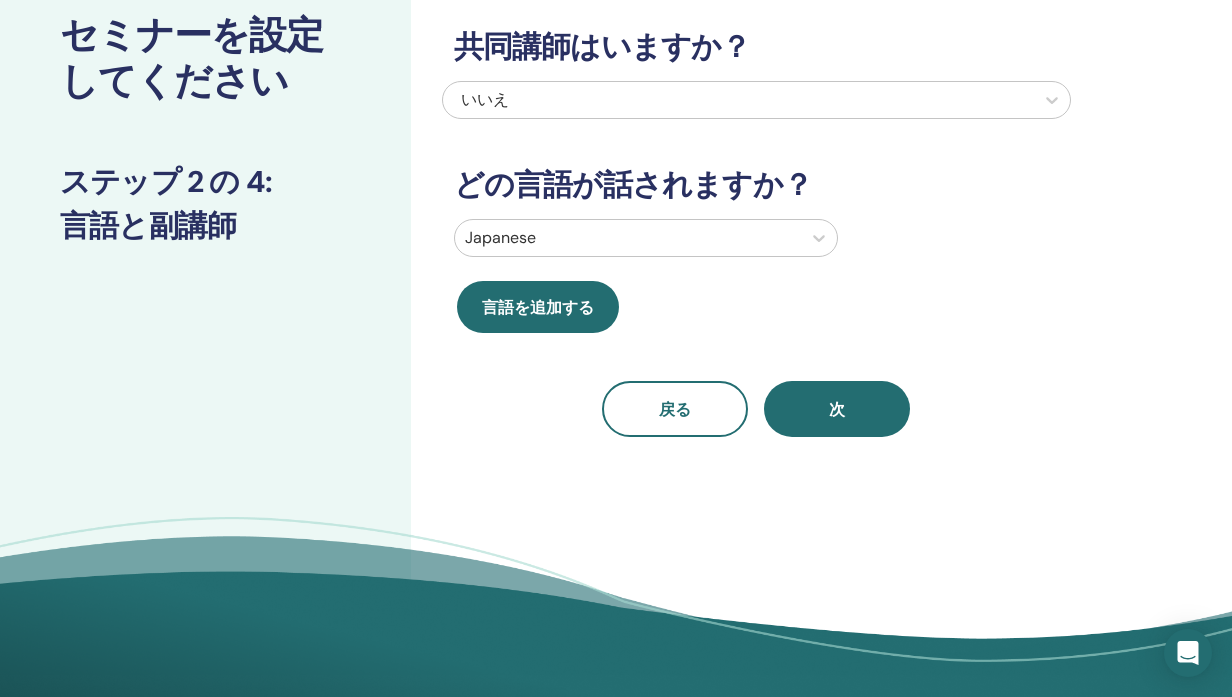 scroll, scrollTop: 0, scrollLeft: 0, axis: both 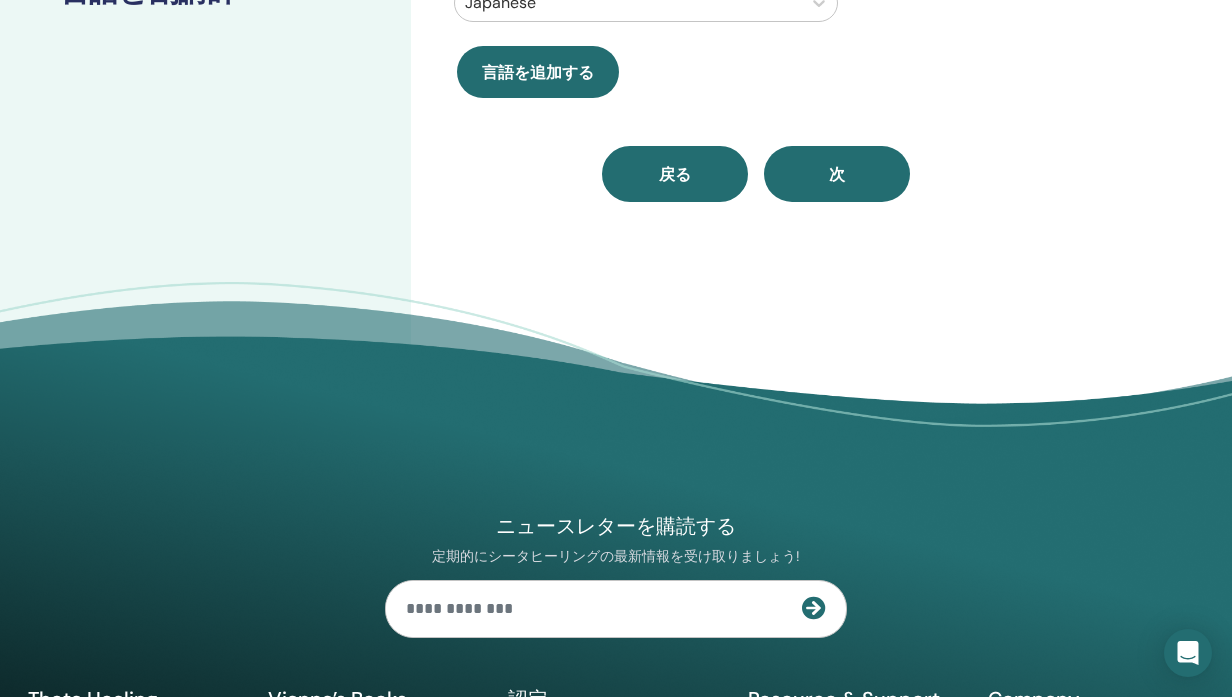 click on "戻る" at bounding box center (675, 174) 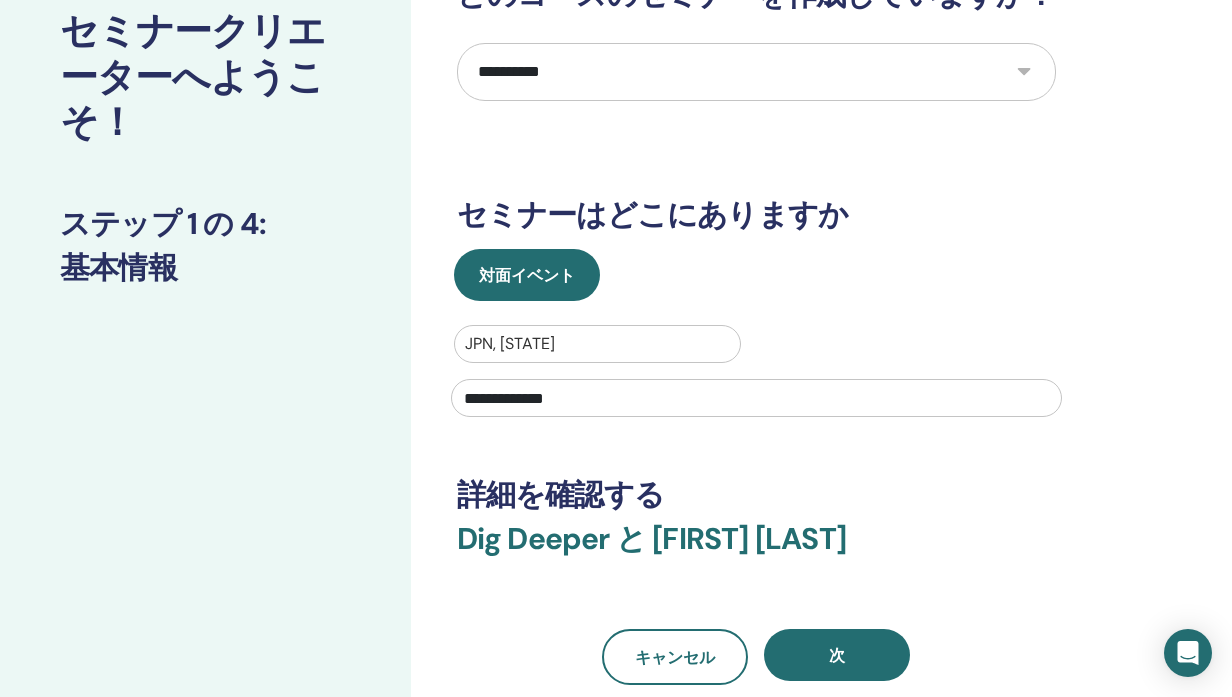 scroll, scrollTop: 73, scrollLeft: 0, axis: vertical 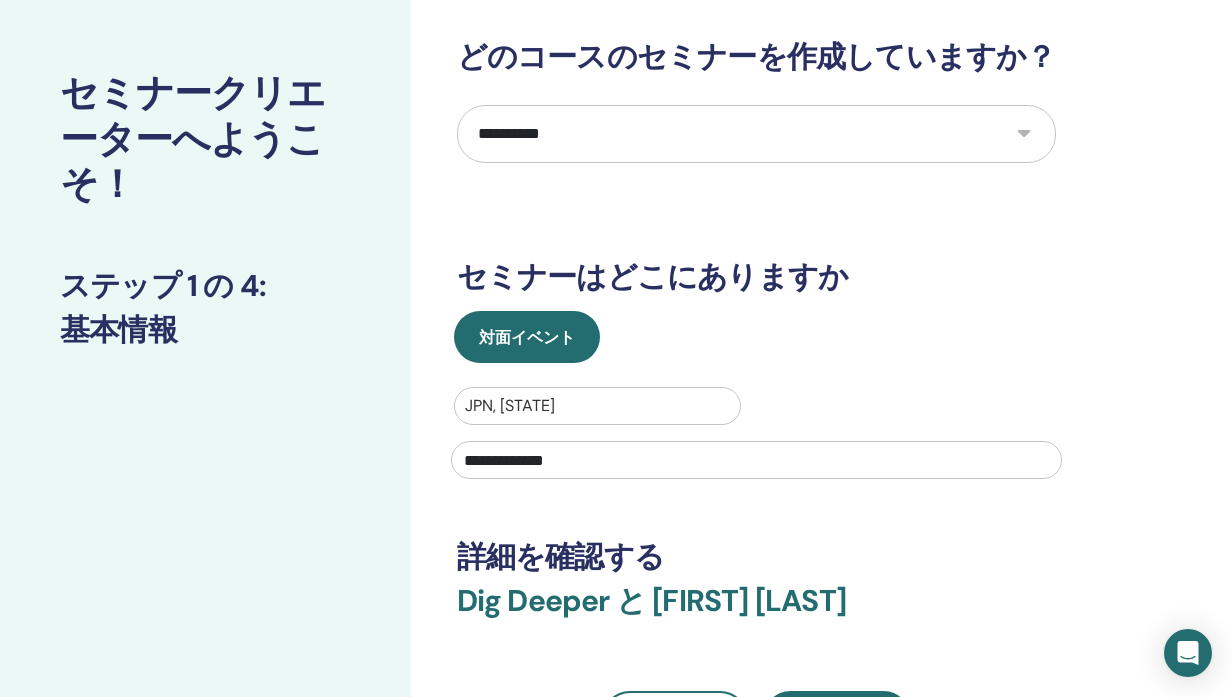 click on "**********" at bounding box center (756, 134) 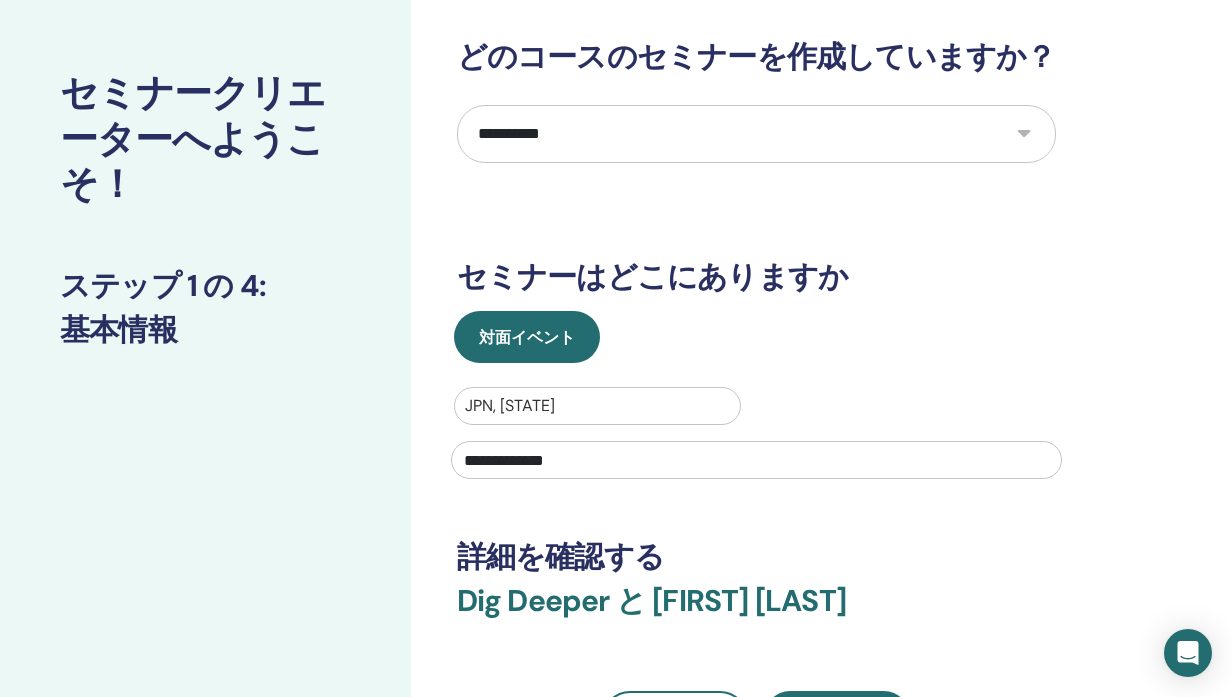 select on "*" 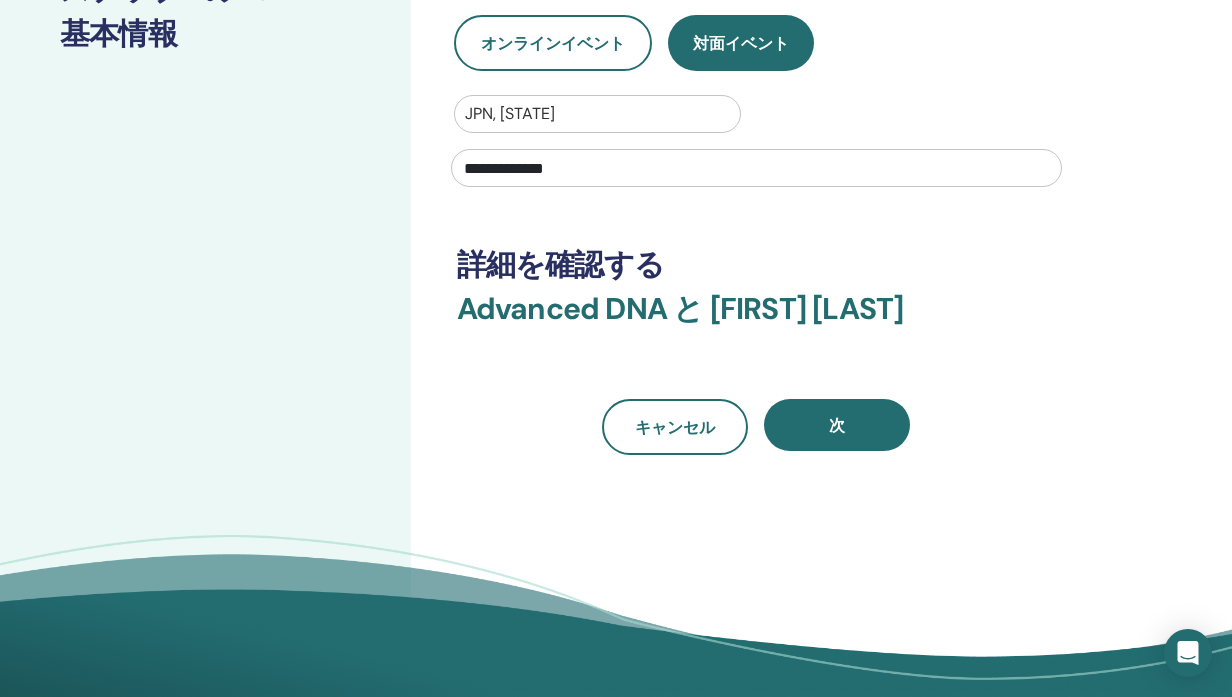 scroll, scrollTop: 374, scrollLeft: 0, axis: vertical 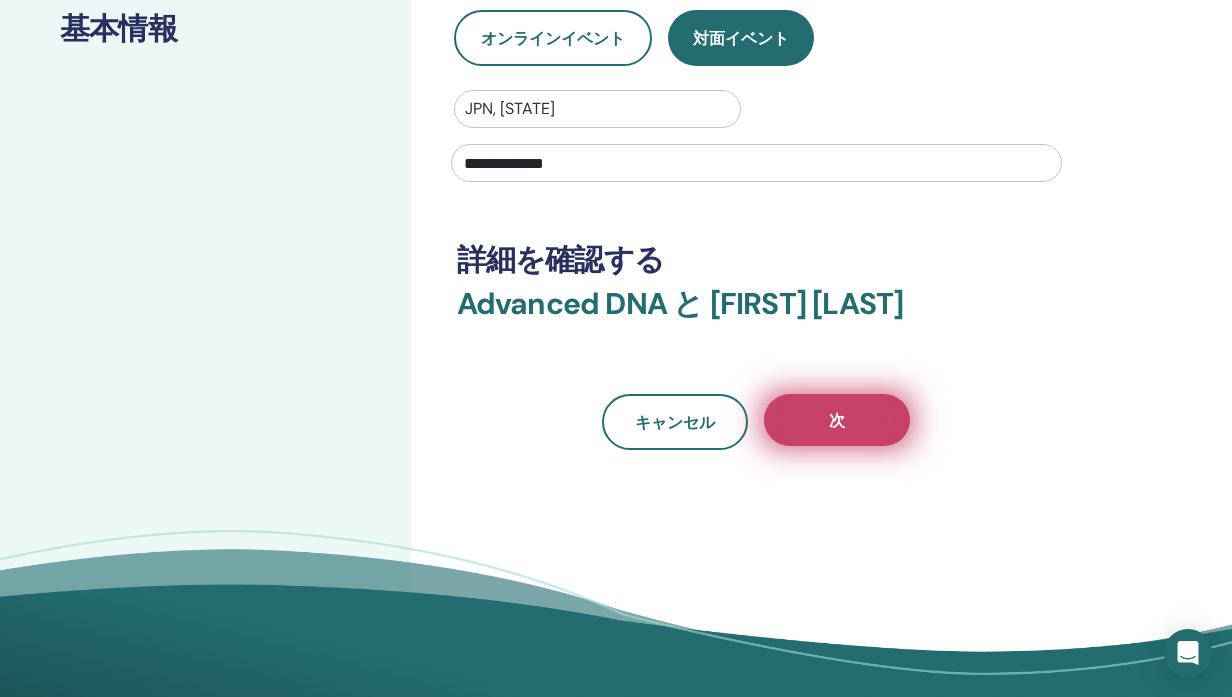 click on "次" at bounding box center [837, 420] 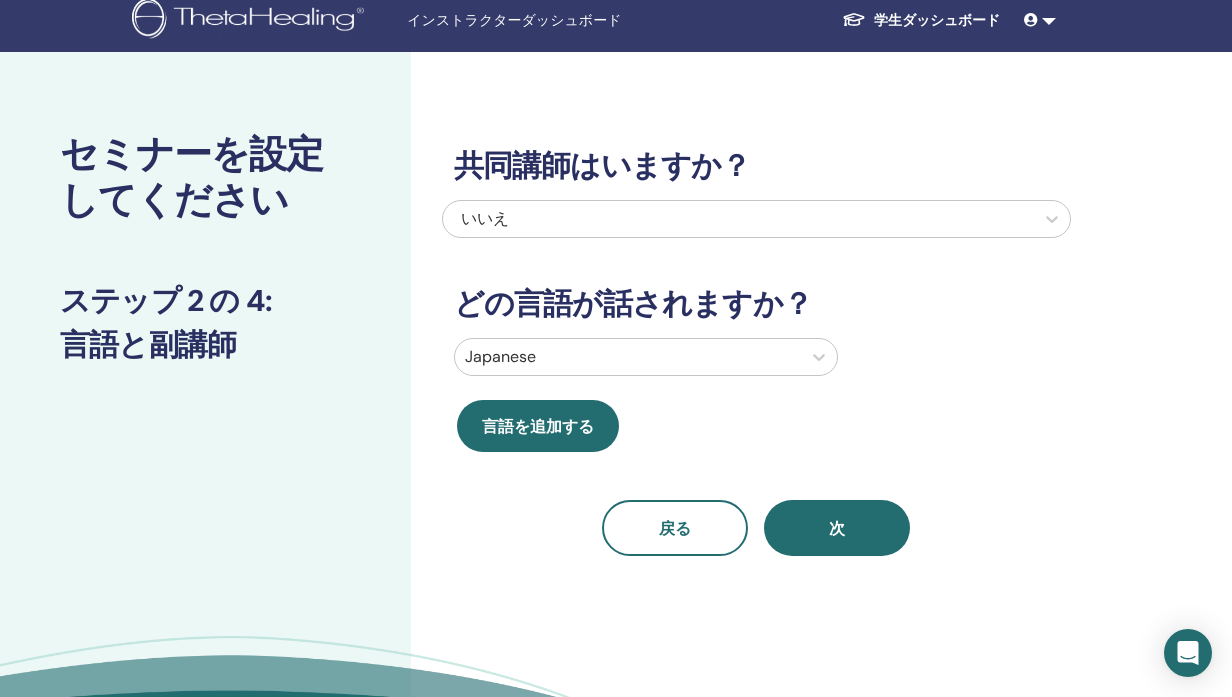 scroll, scrollTop: 0, scrollLeft: 0, axis: both 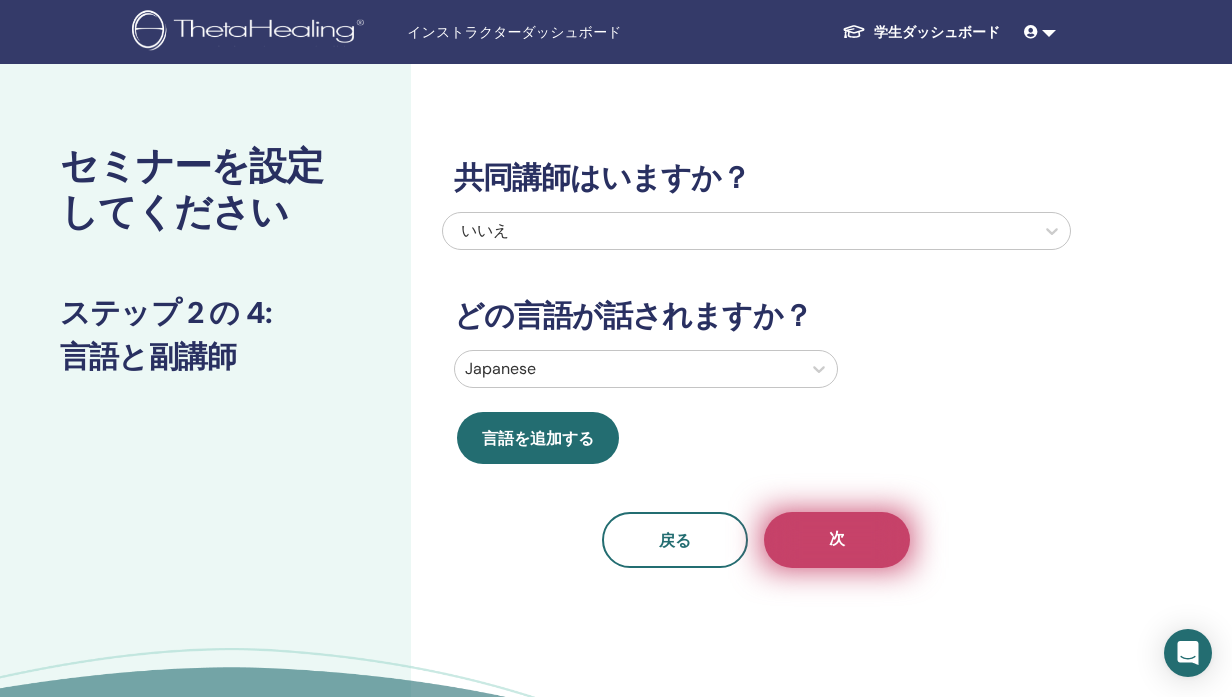 click on "次" at bounding box center [837, 540] 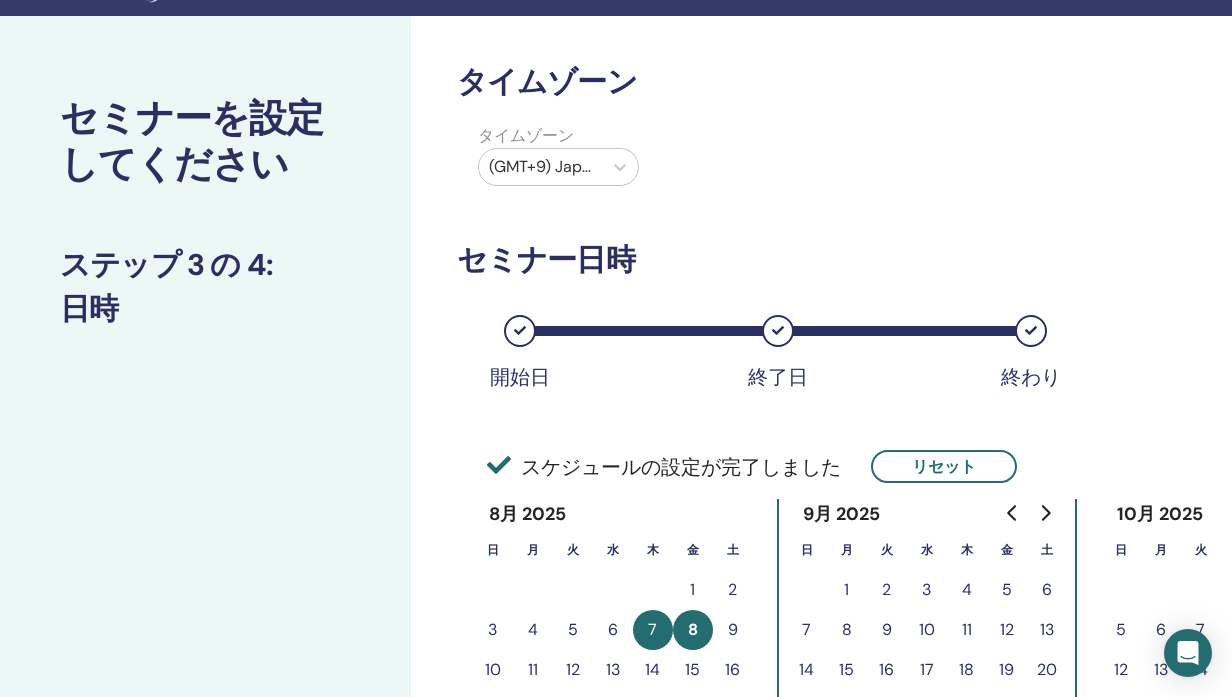 scroll, scrollTop: 52, scrollLeft: 0, axis: vertical 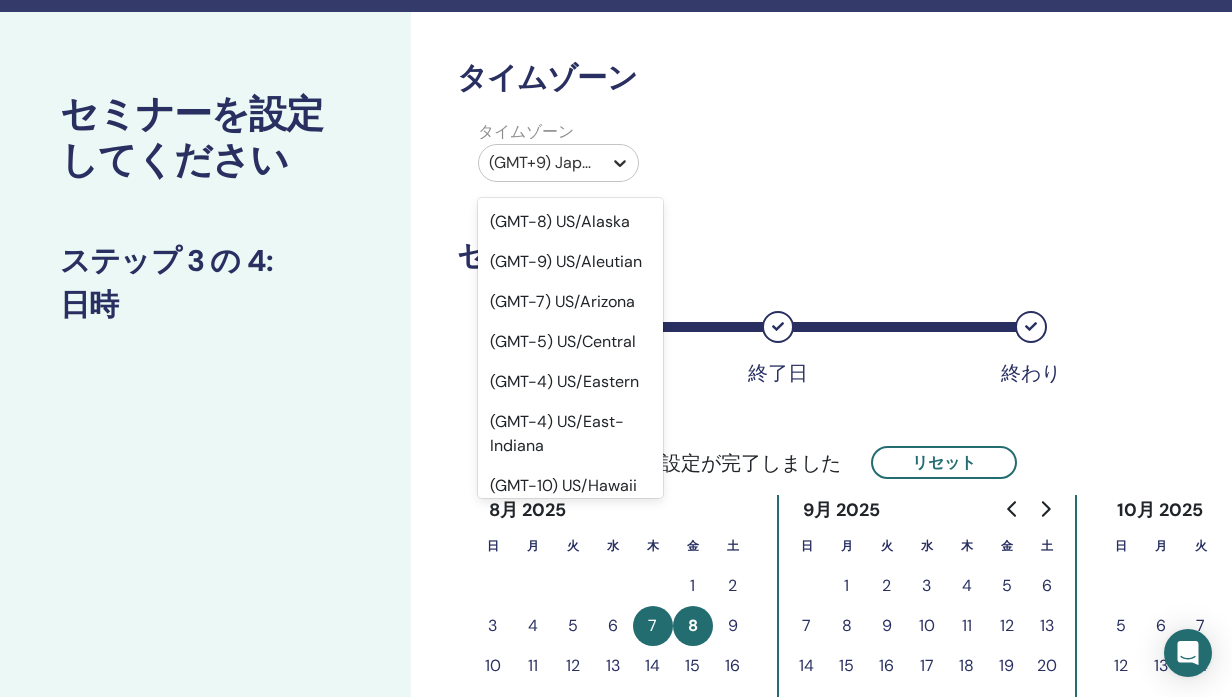 click at bounding box center [620, 163] 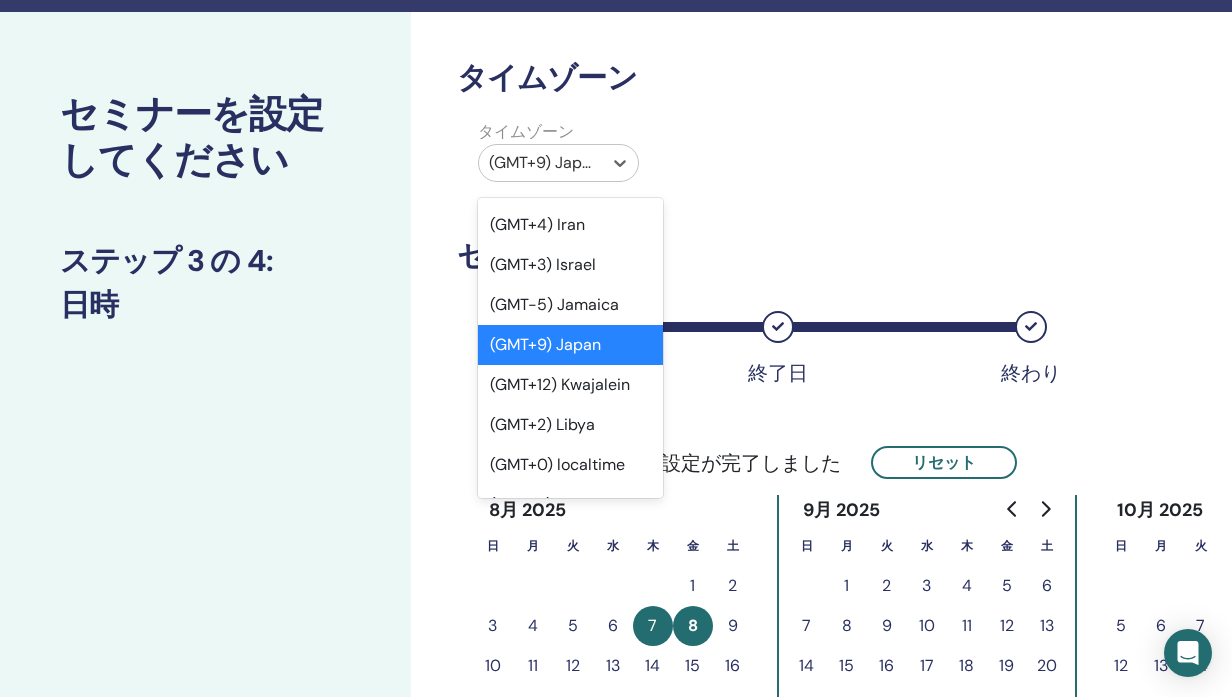 click on "(GMT+9) Japan" at bounding box center (571, 345) 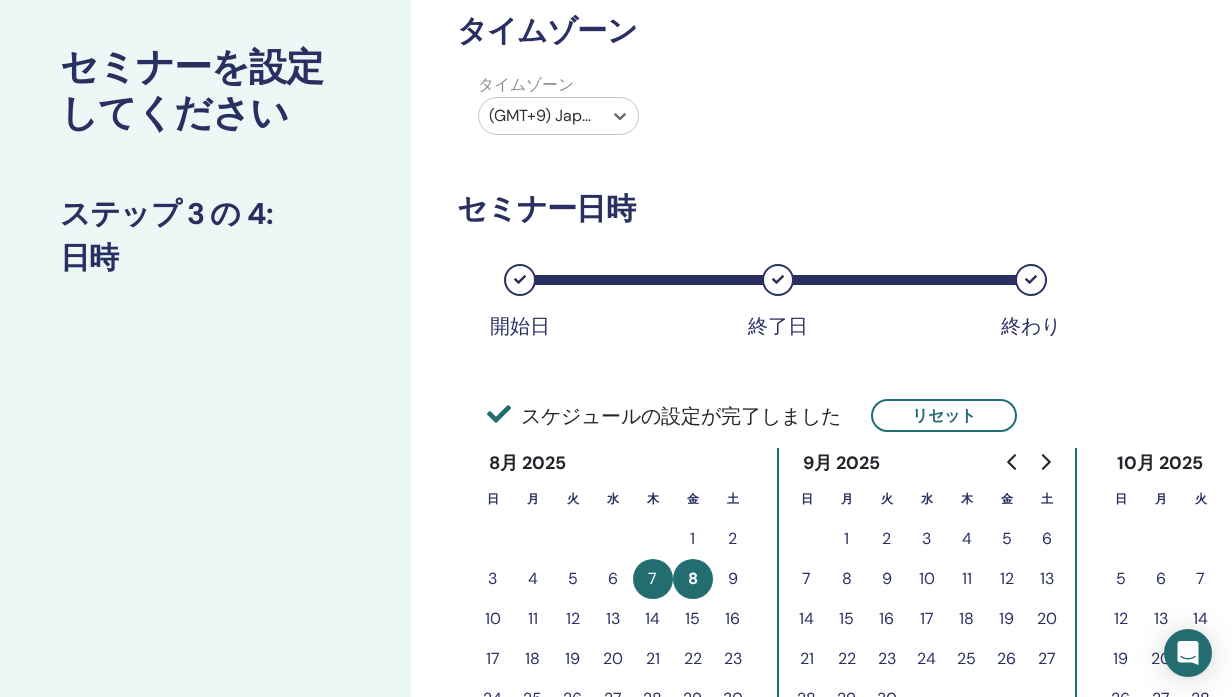 scroll, scrollTop: 0, scrollLeft: 0, axis: both 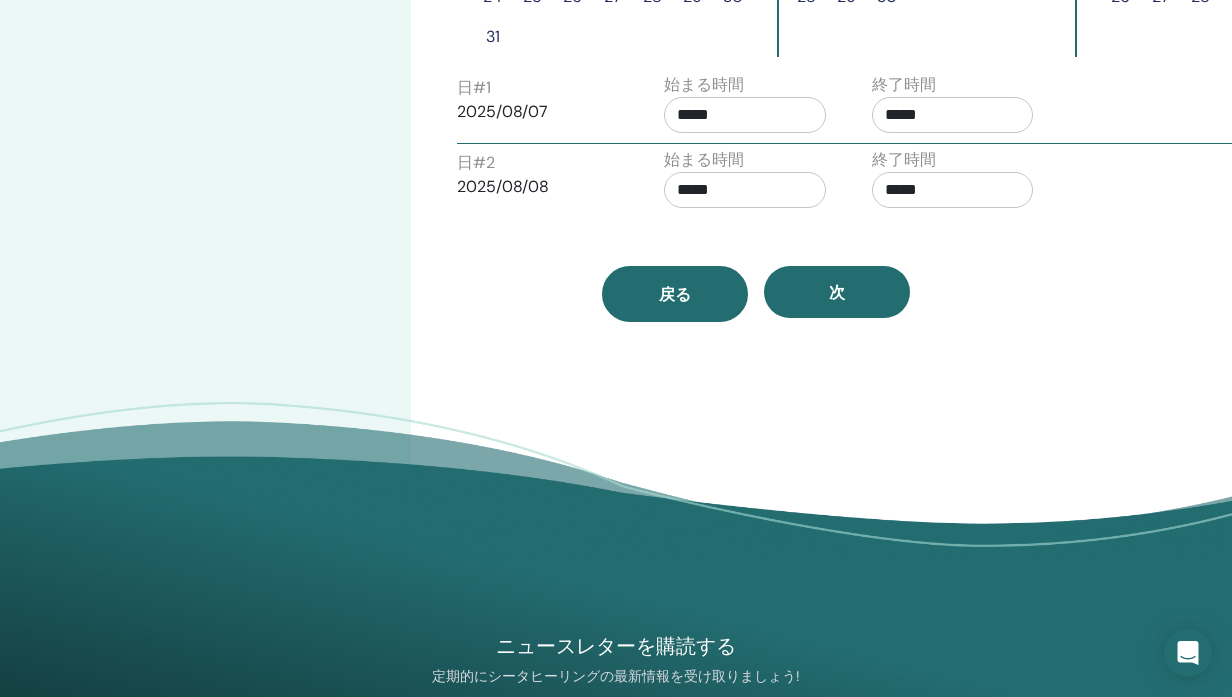 click on "戻る" at bounding box center [675, 294] 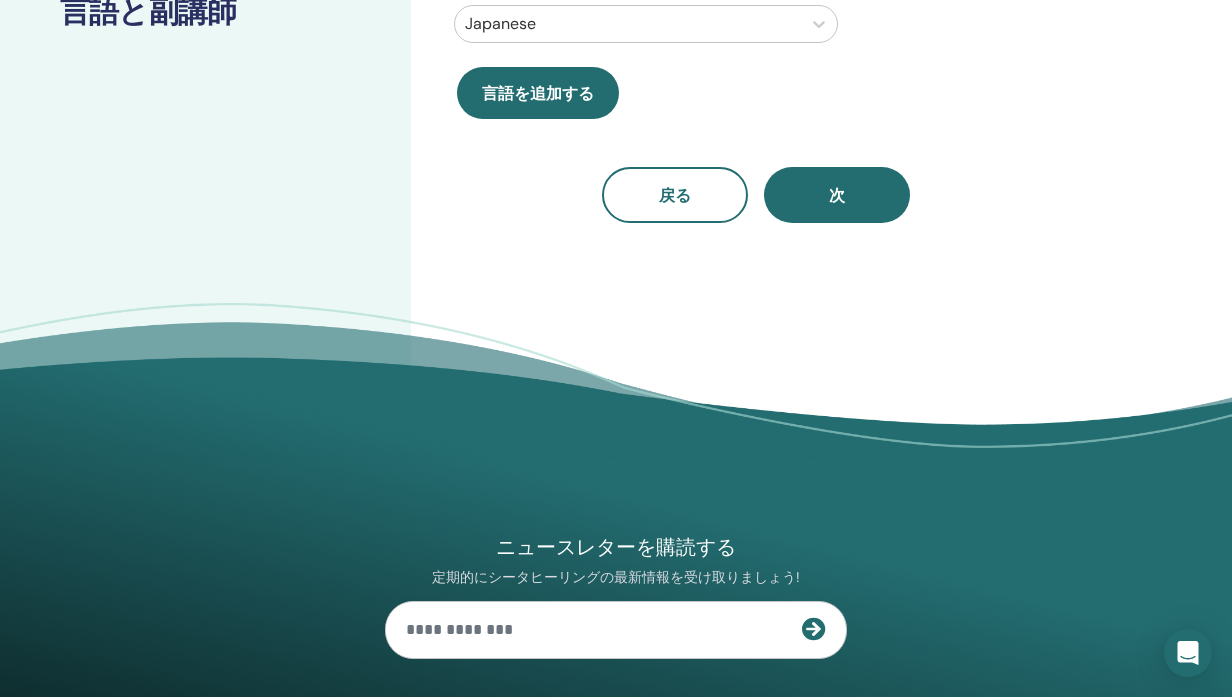 scroll, scrollTop: 338, scrollLeft: 0, axis: vertical 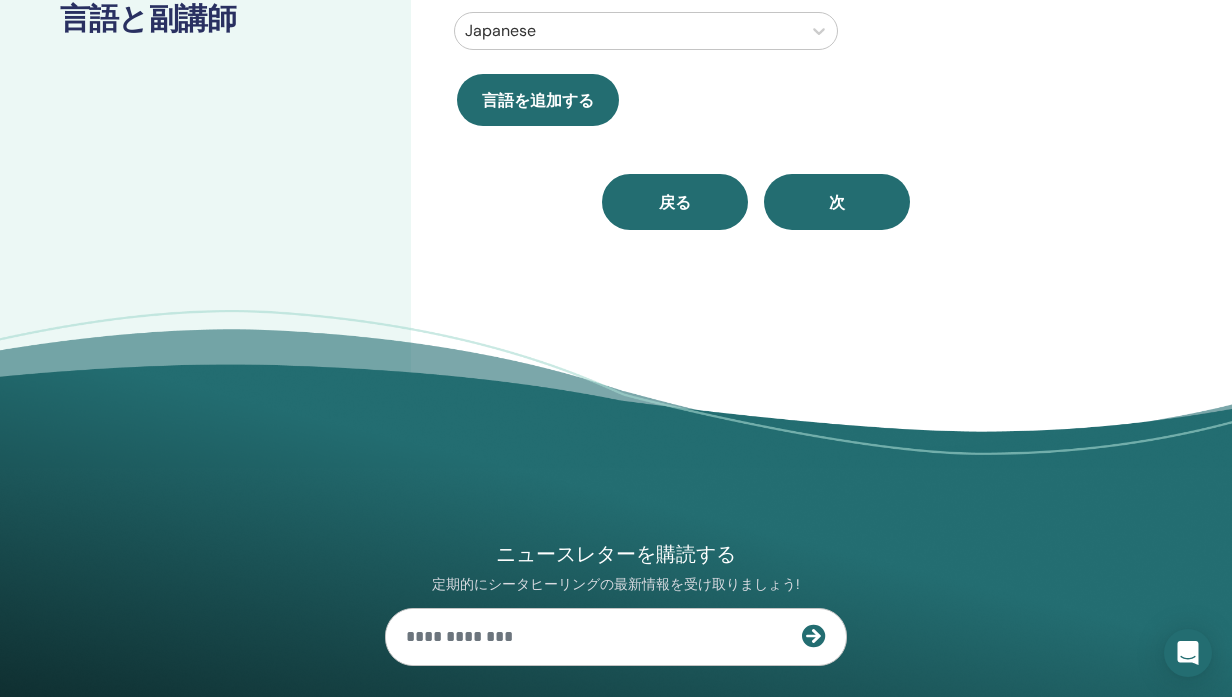 click on "戻る" at bounding box center (675, 202) 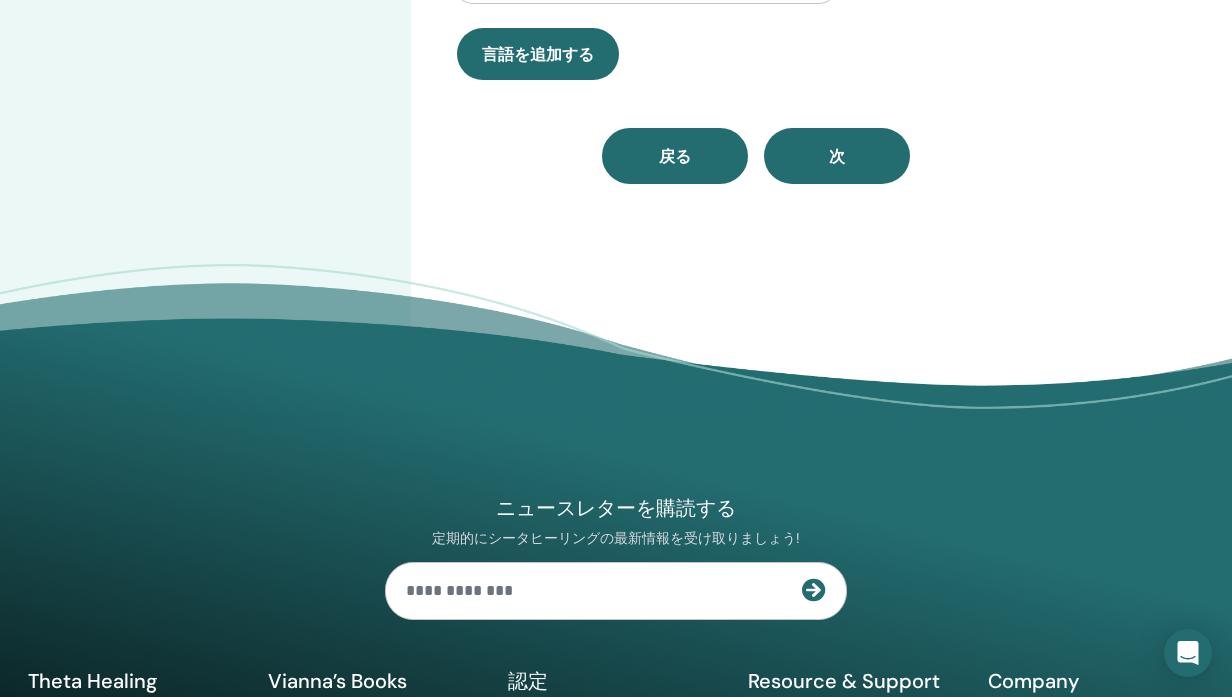 select on "*" 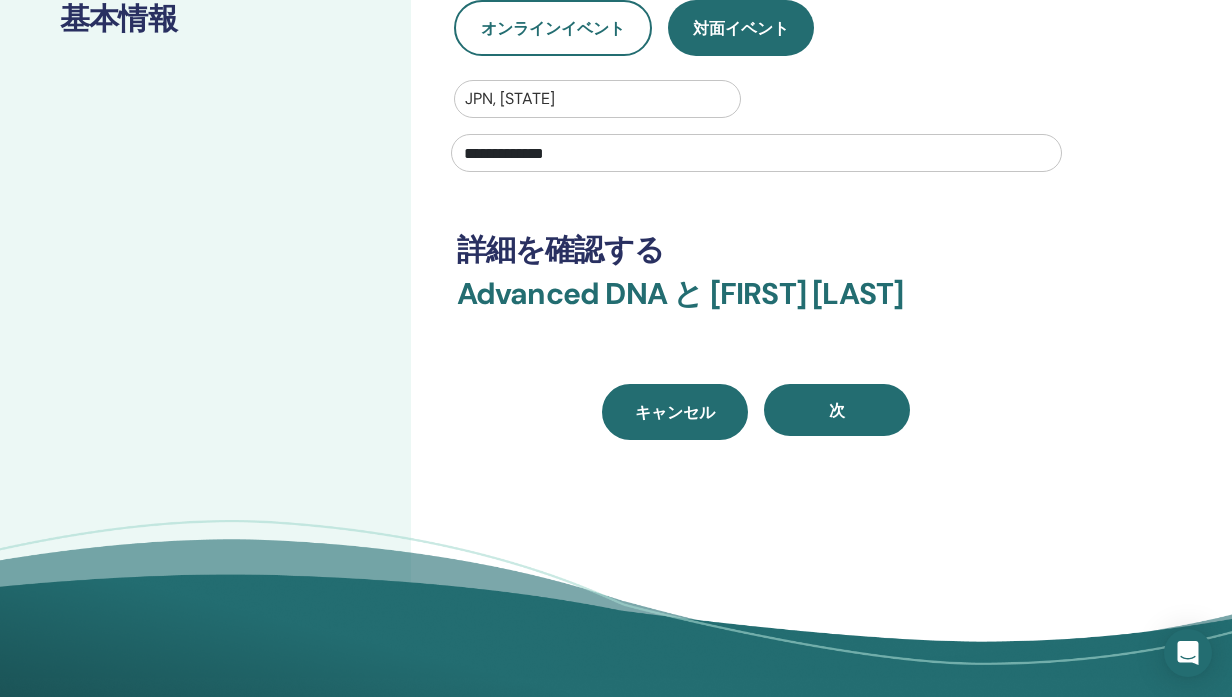 click on "キャンセル" at bounding box center (675, 412) 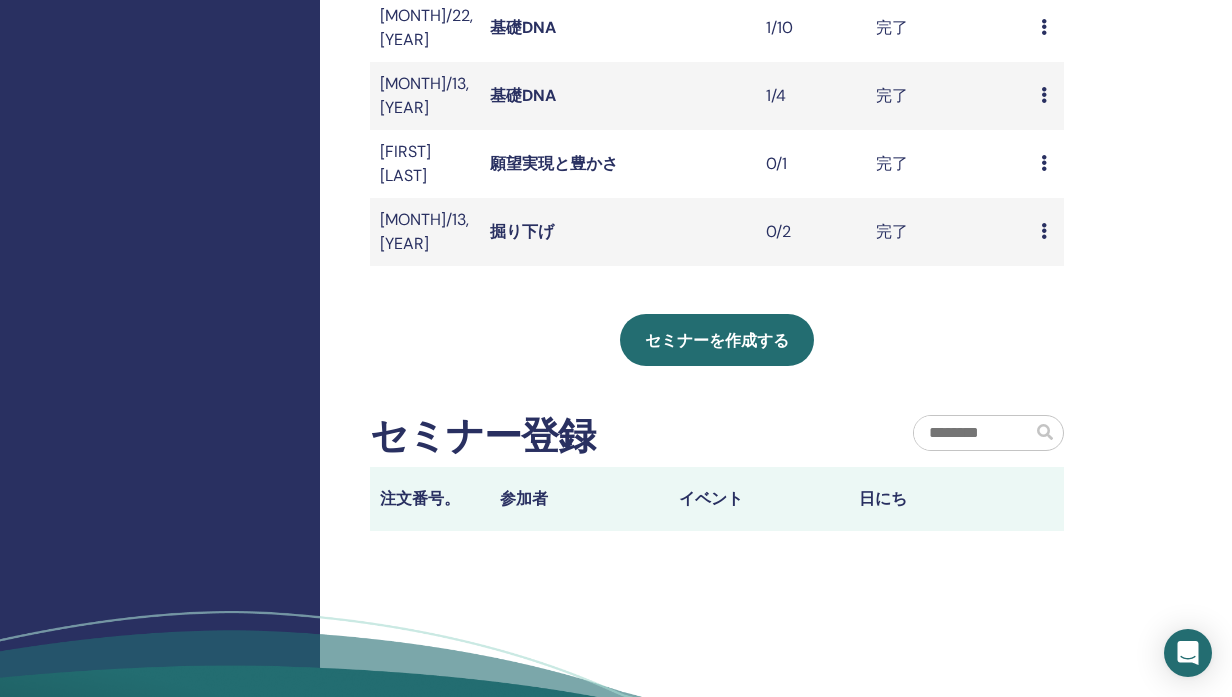 scroll, scrollTop: 923, scrollLeft: 0, axis: vertical 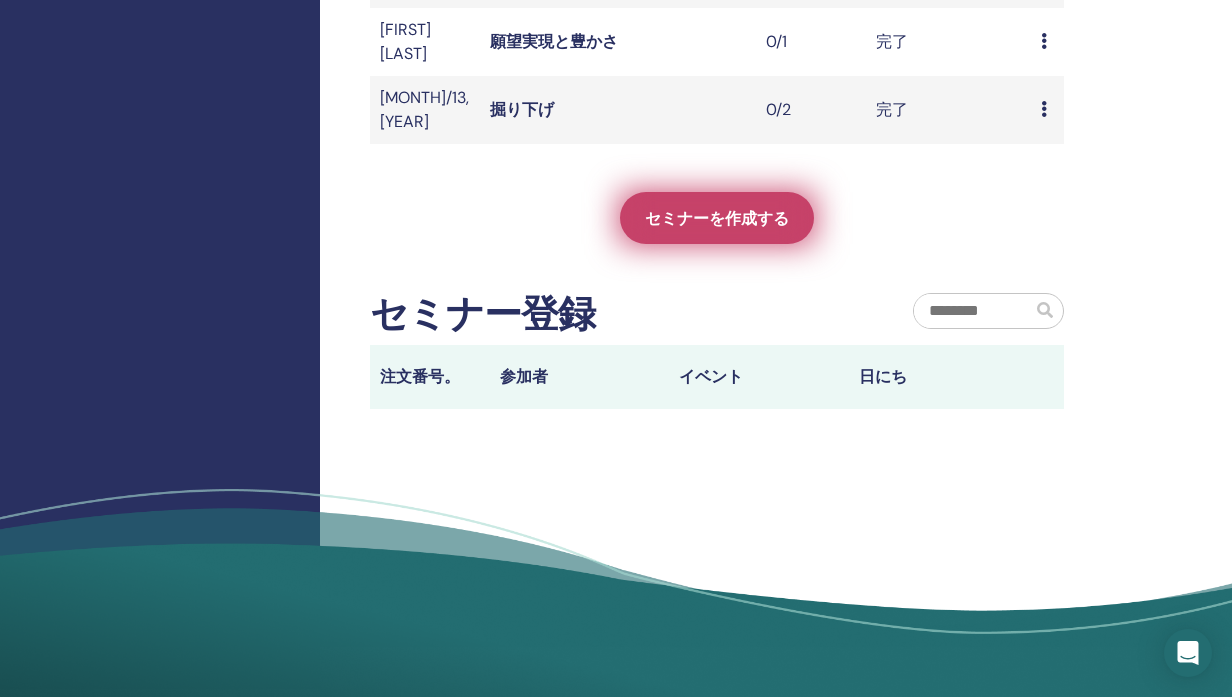 click on "セミナーを作成する" at bounding box center (717, 218) 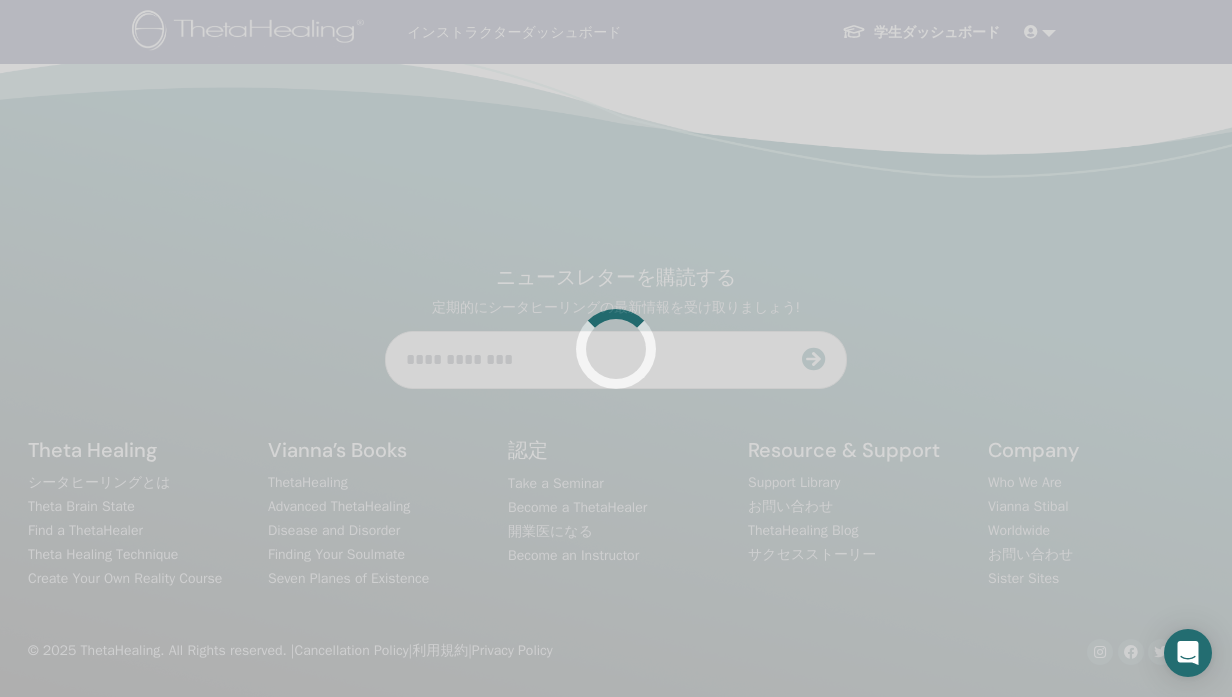 scroll, scrollTop: 0, scrollLeft: 0, axis: both 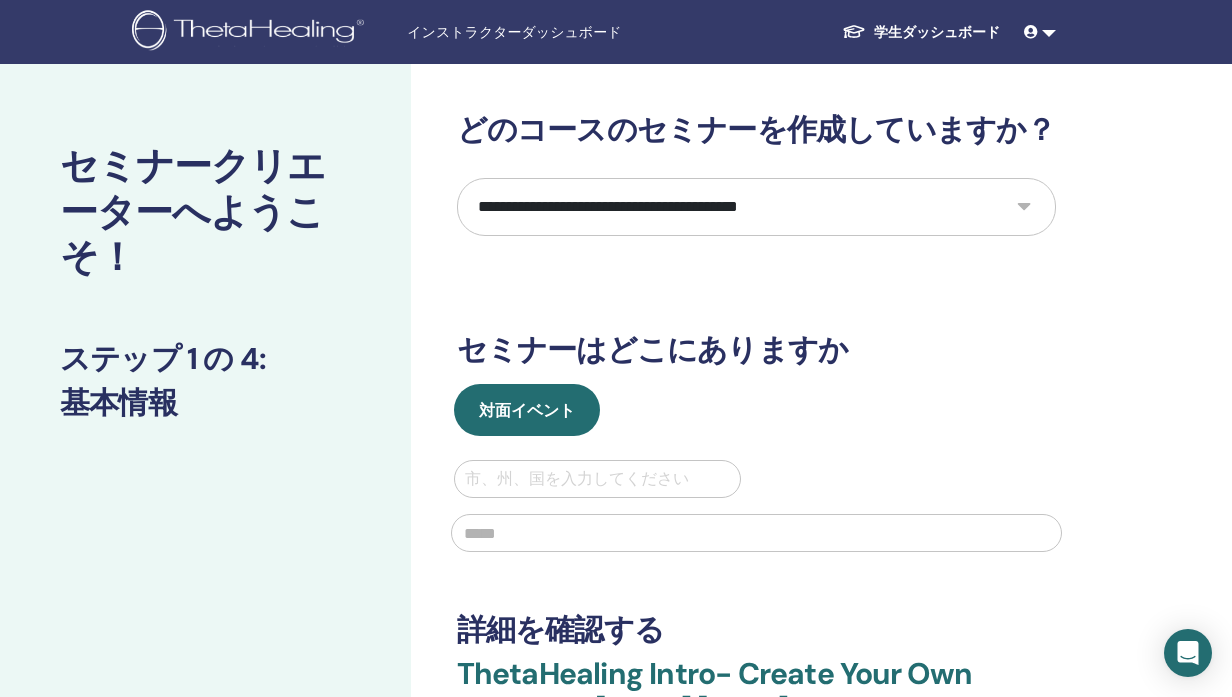 click on "**********" at bounding box center [756, 207] 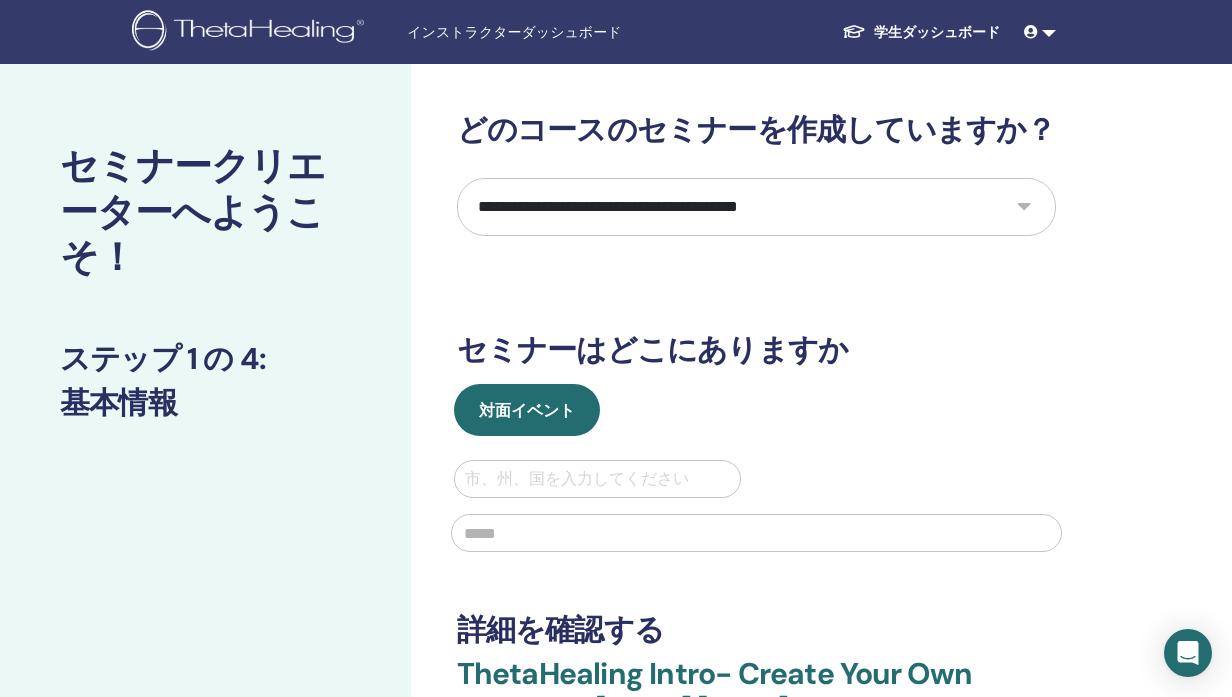 select on "*" 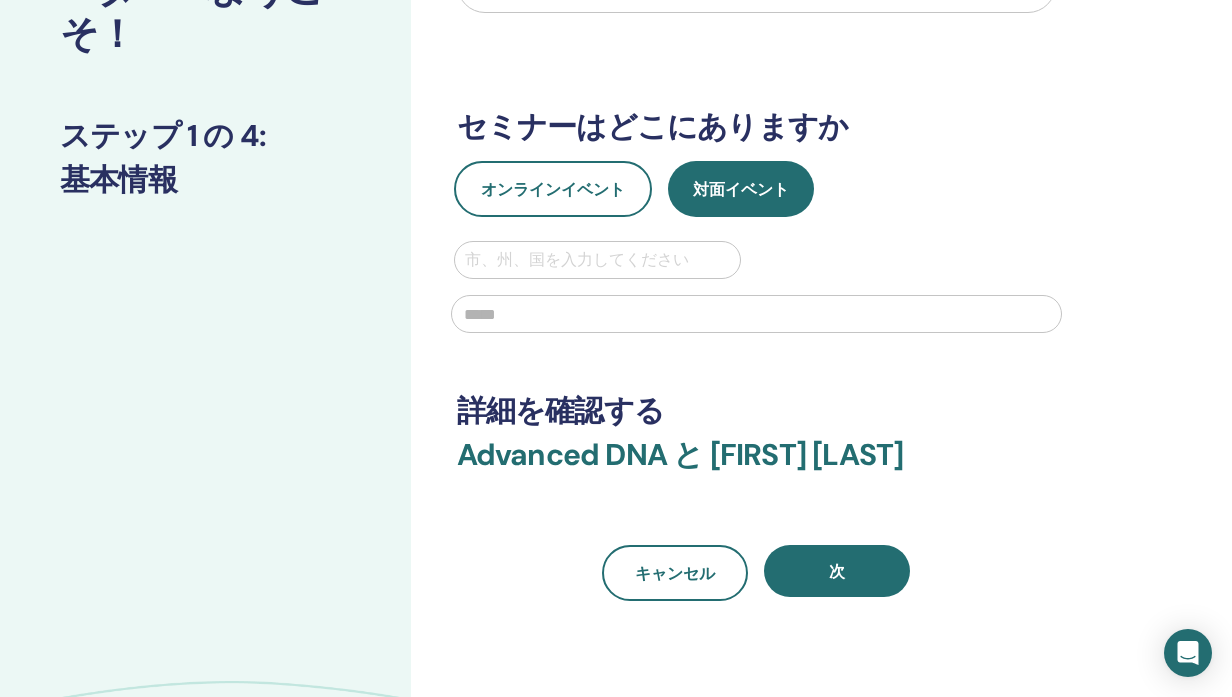 scroll, scrollTop: 230, scrollLeft: 0, axis: vertical 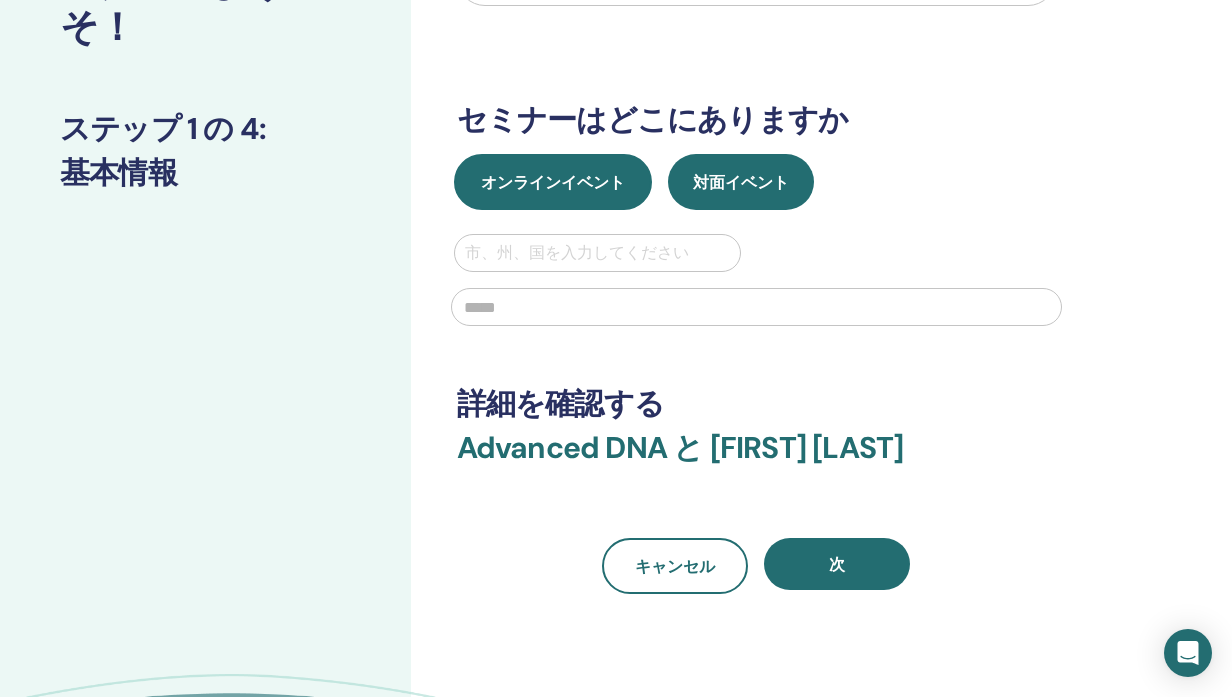 click on "オンラインイベント" at bounding box center [553, 182] 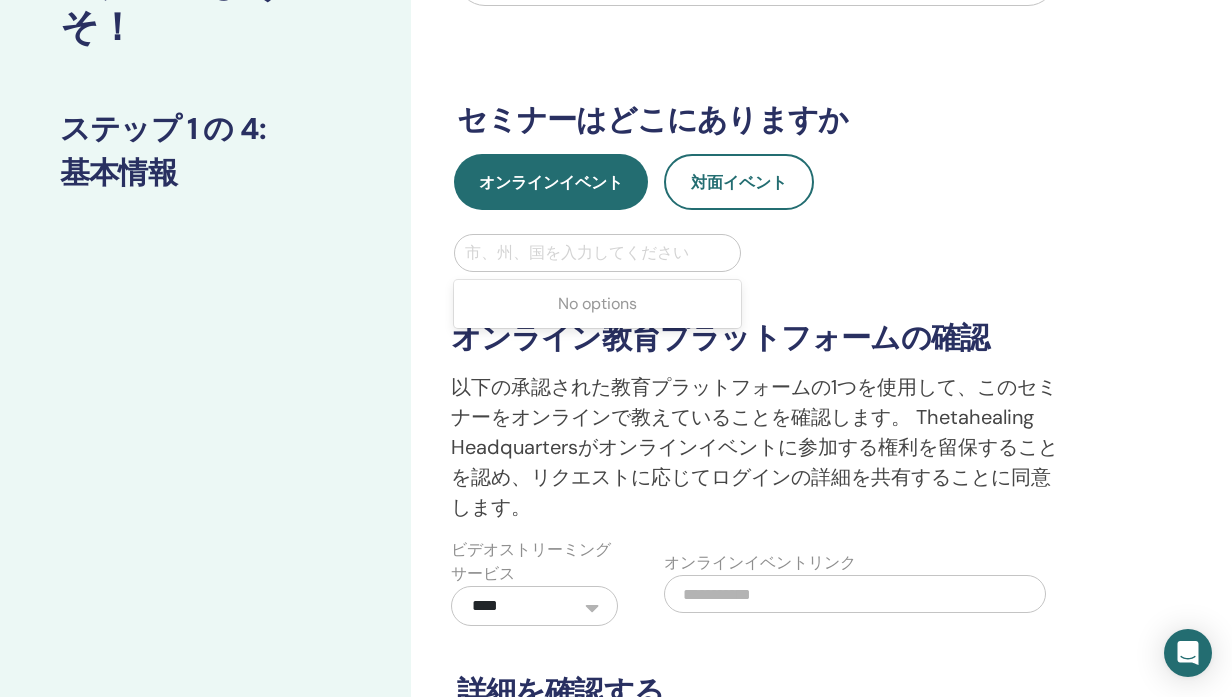 click at bounding box center (598, 253) 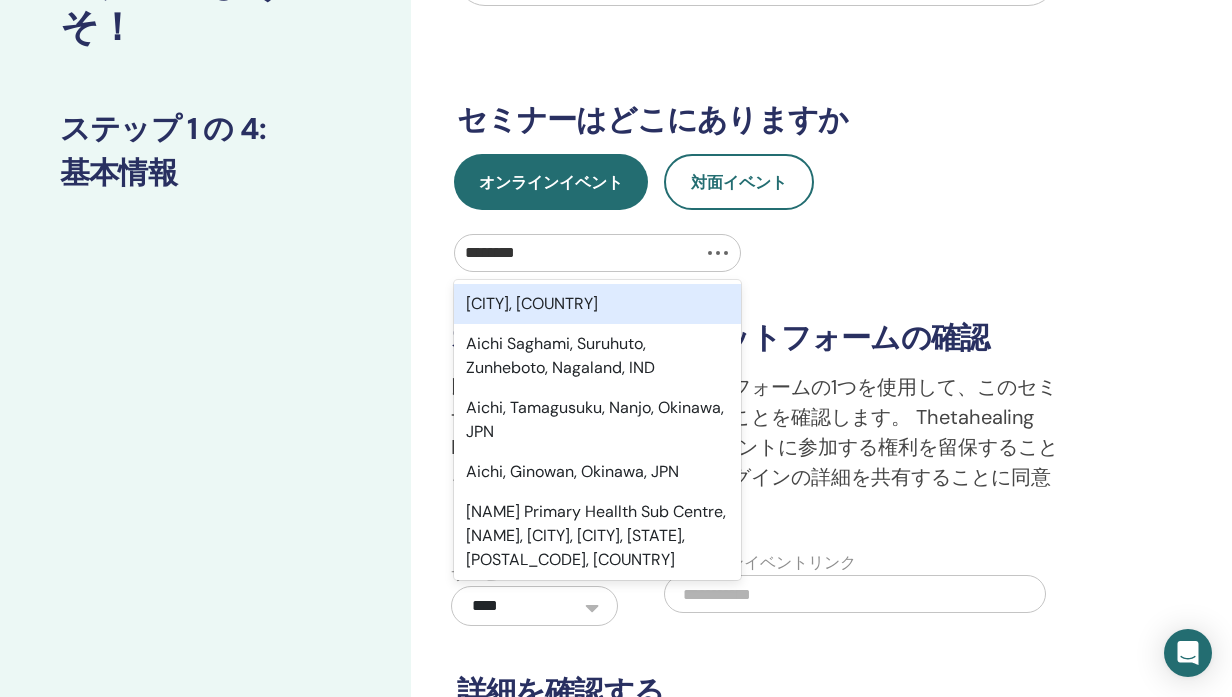 type on "*********" 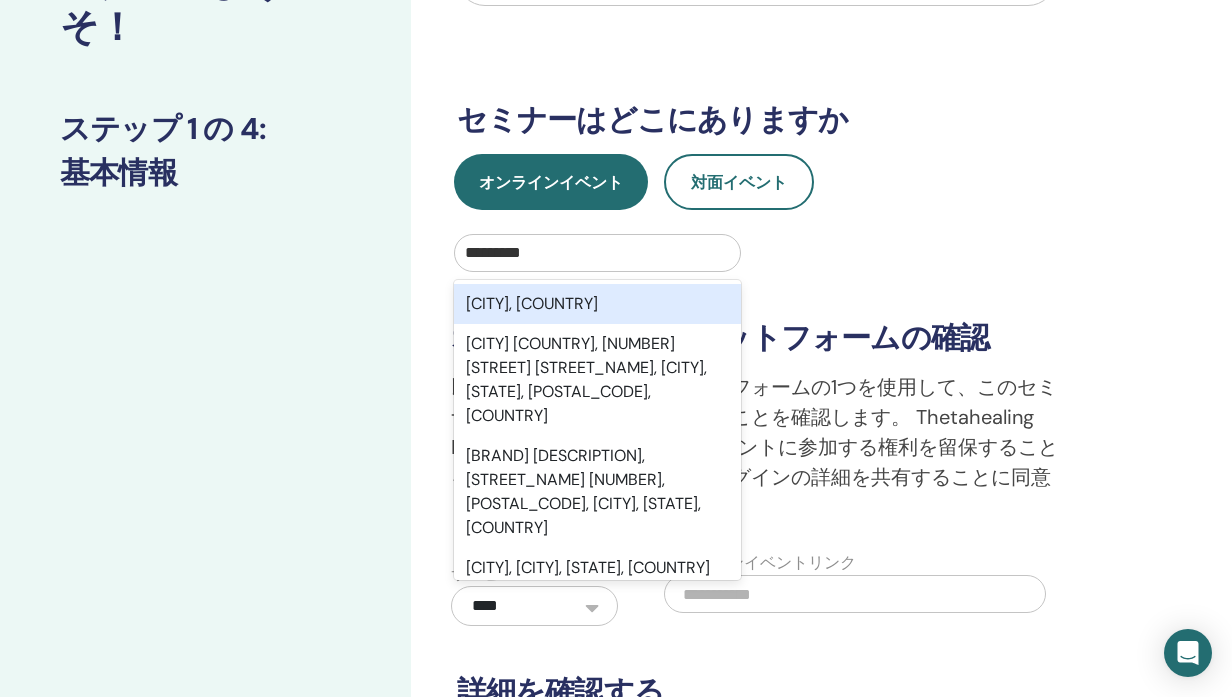 click on "Aichi, JPN" at bounding box center (598, 304) 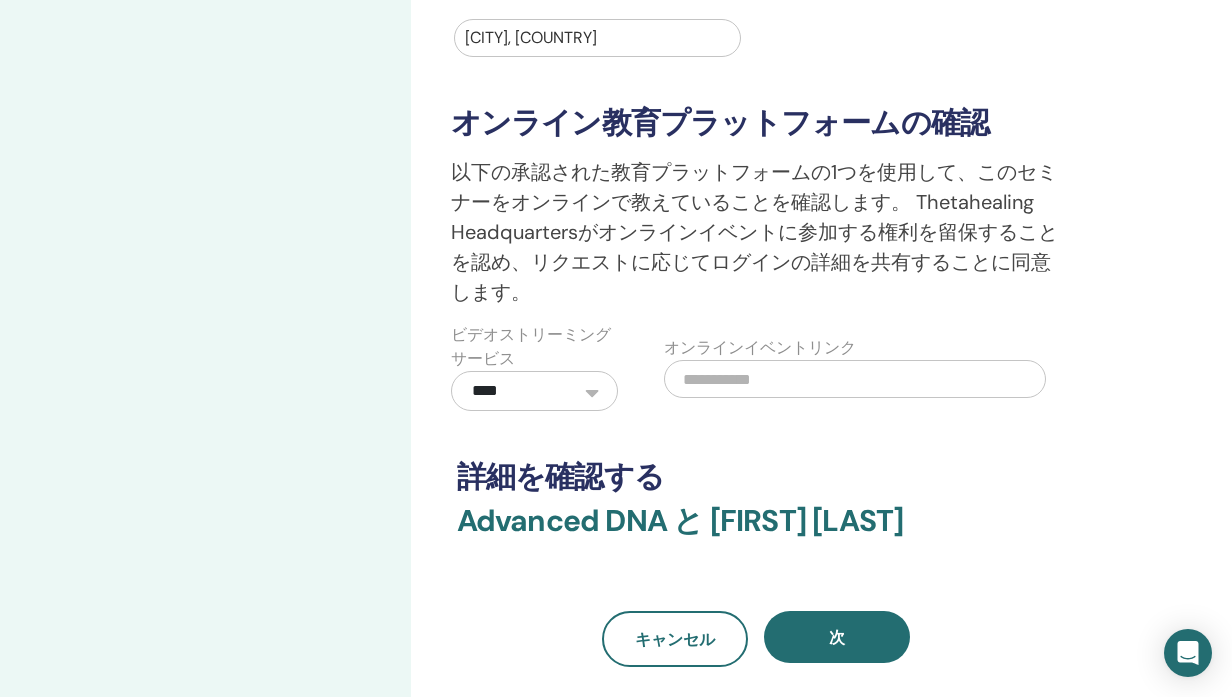 scroll, scrollTop: 475, scrollLeft: 0, axis: vertical 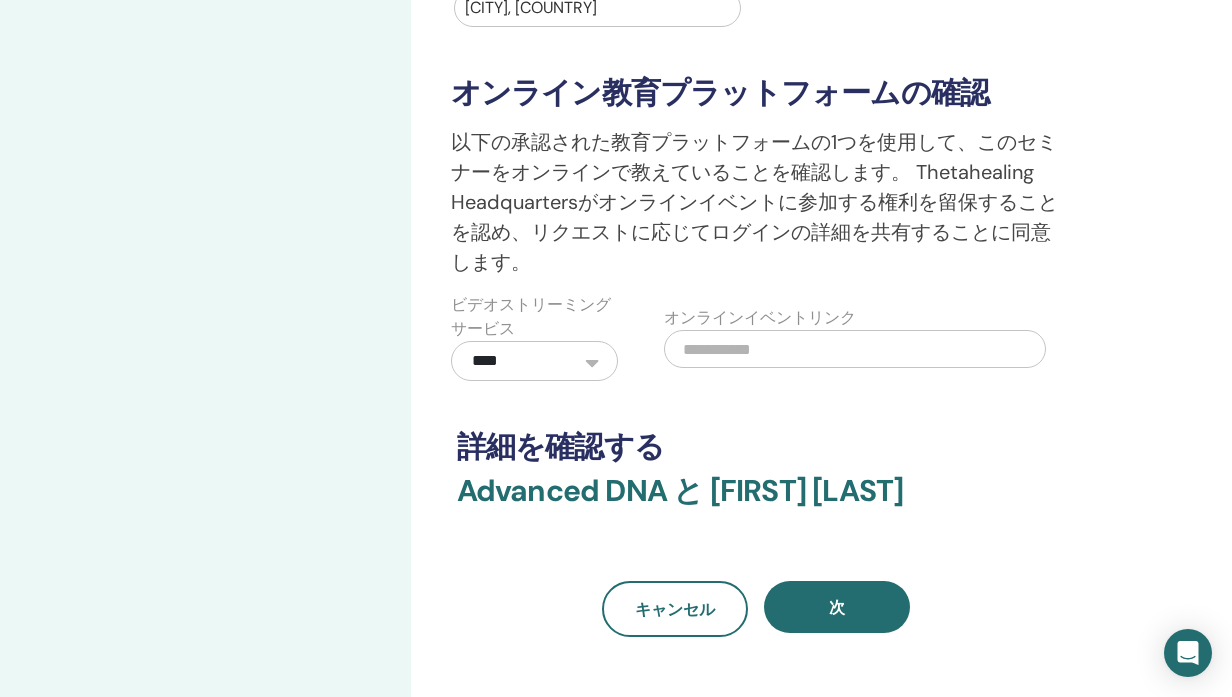 click at bounding box center [855, 349] 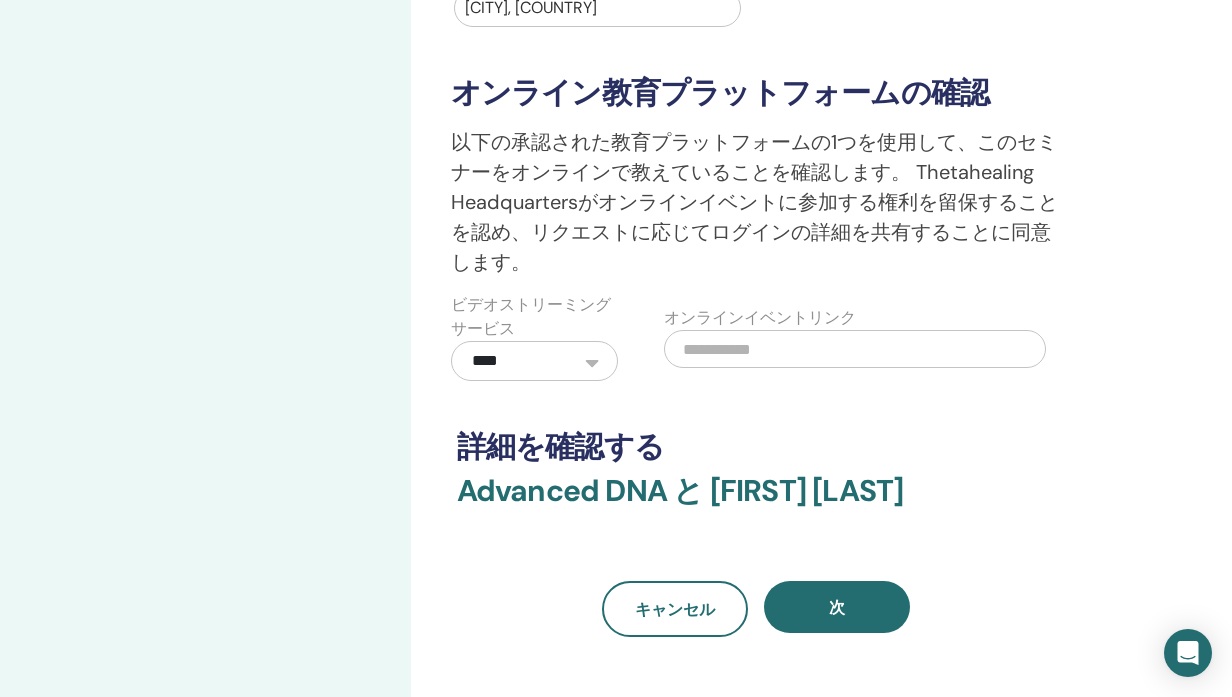 paste on "**********" 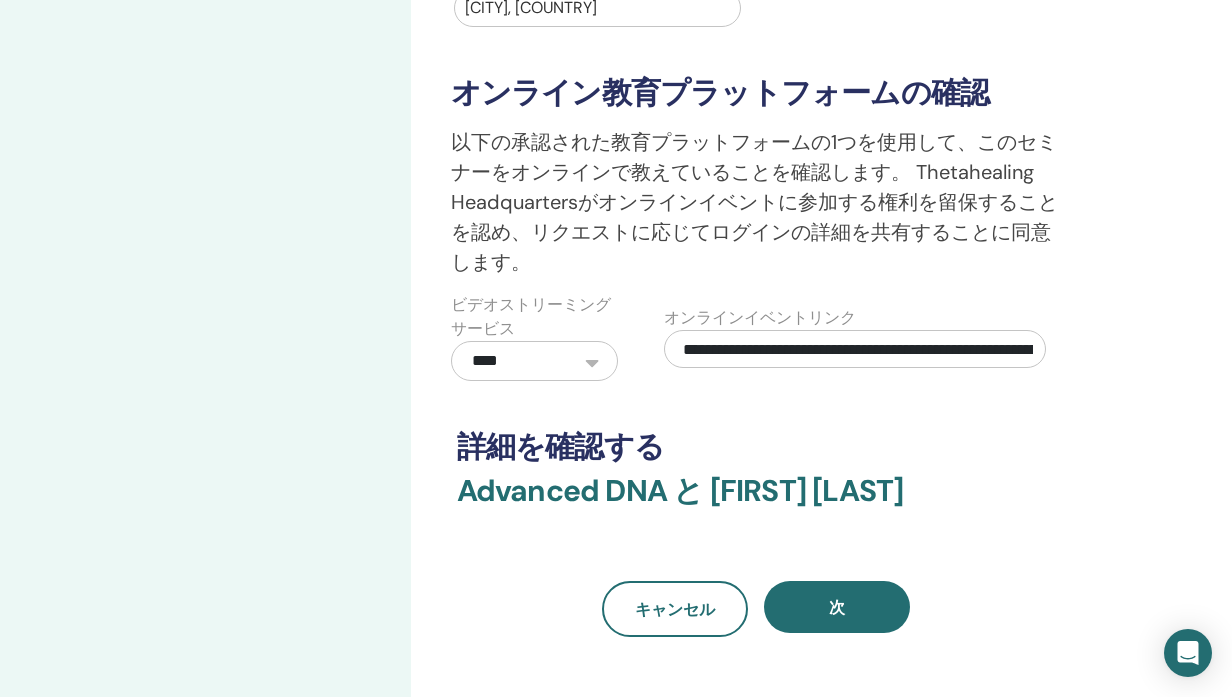 scroll, scrollTop: 0, scrollLeft: 195, axis: horizontal 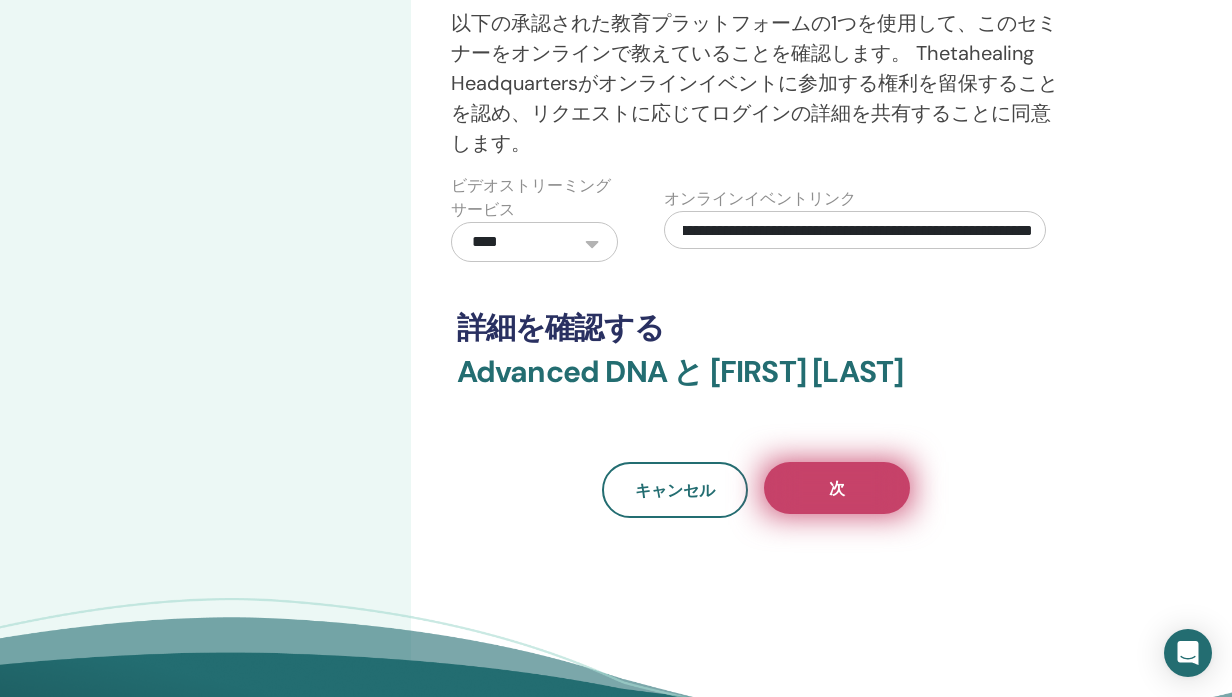 type on "**********" 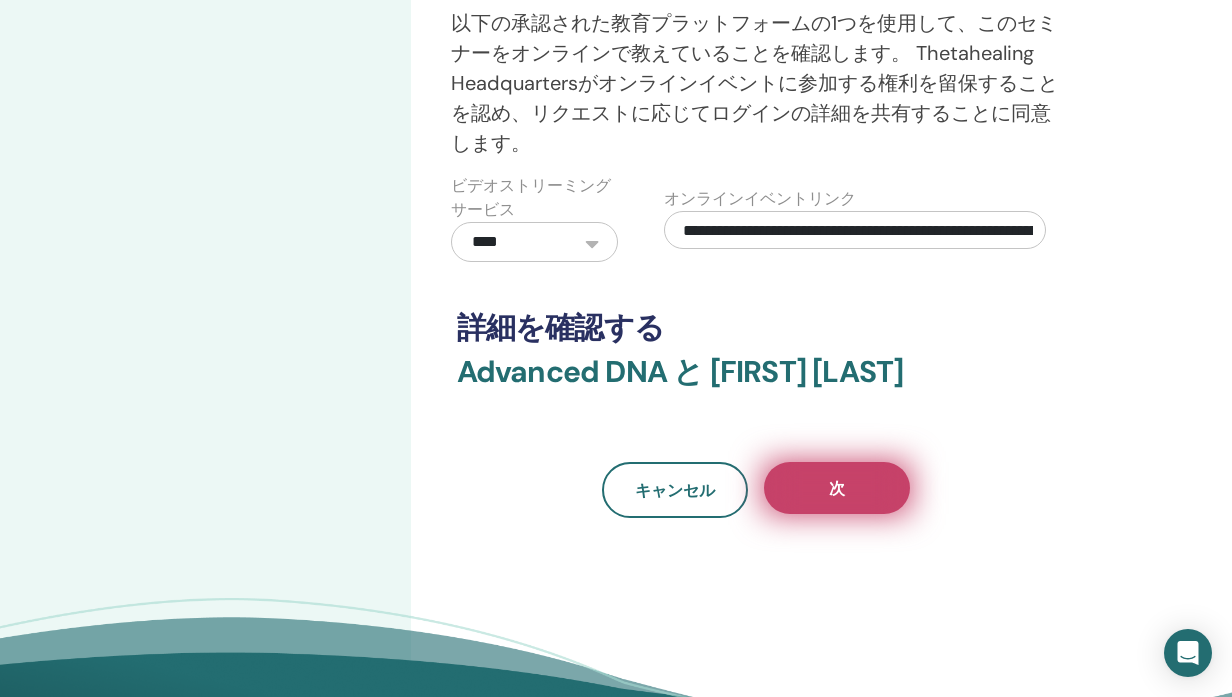 click on "次" at bounding box center (837, 488) 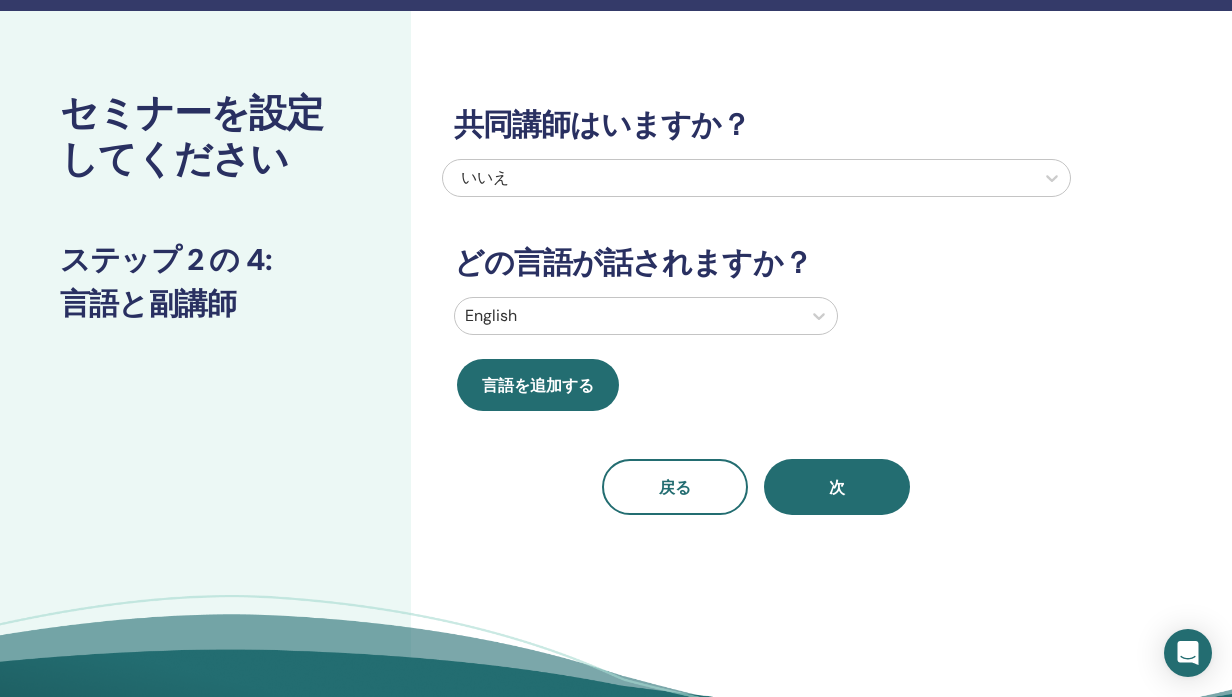 scroll, scrollTop: 0, scrollLeft: 0, axis: both 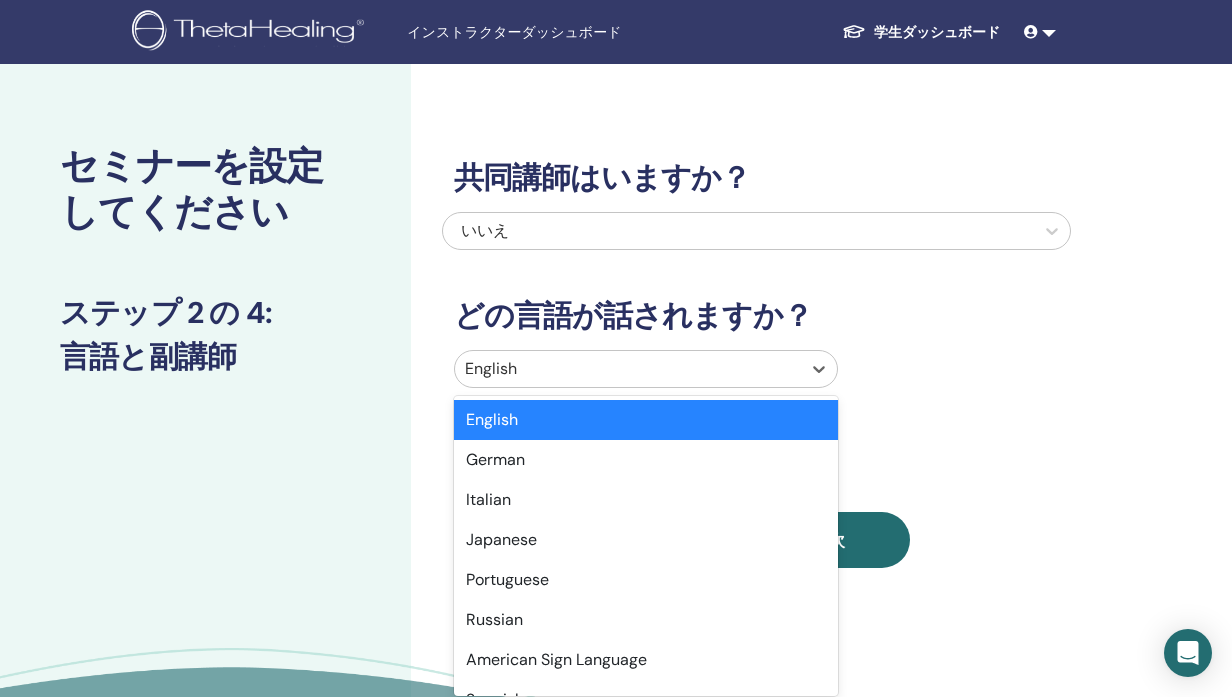 click at bounding box center (628, 369) 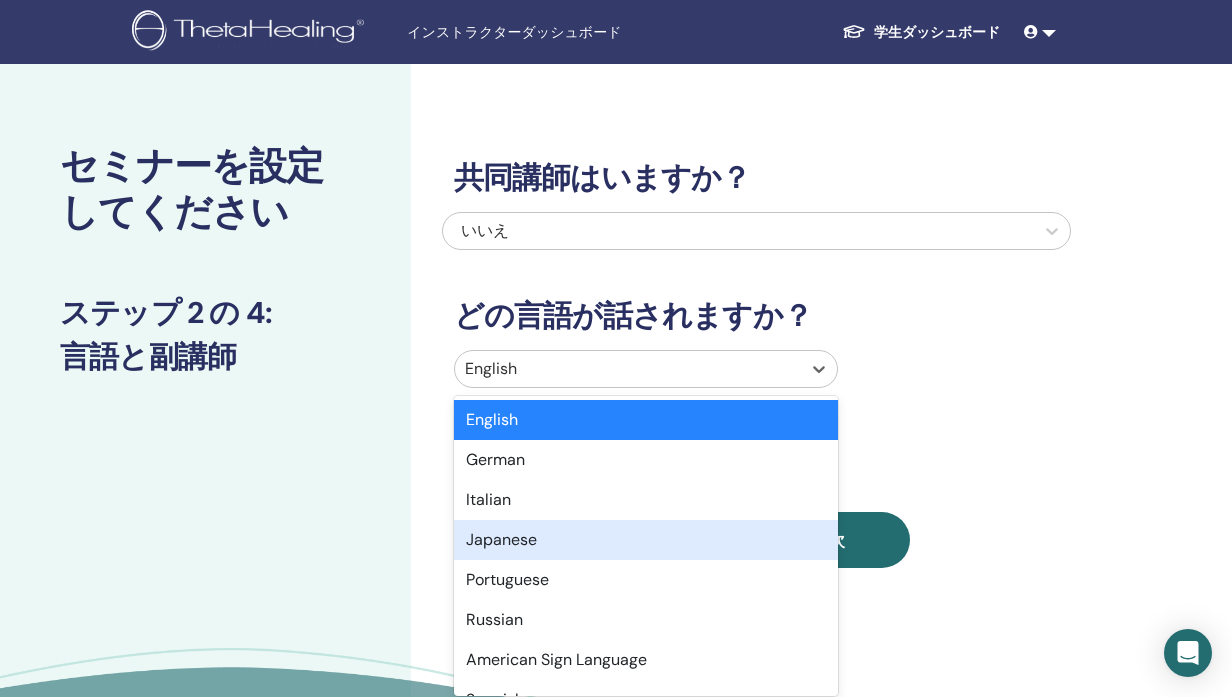 click on "Japanese" at bounding box center (646, 540) 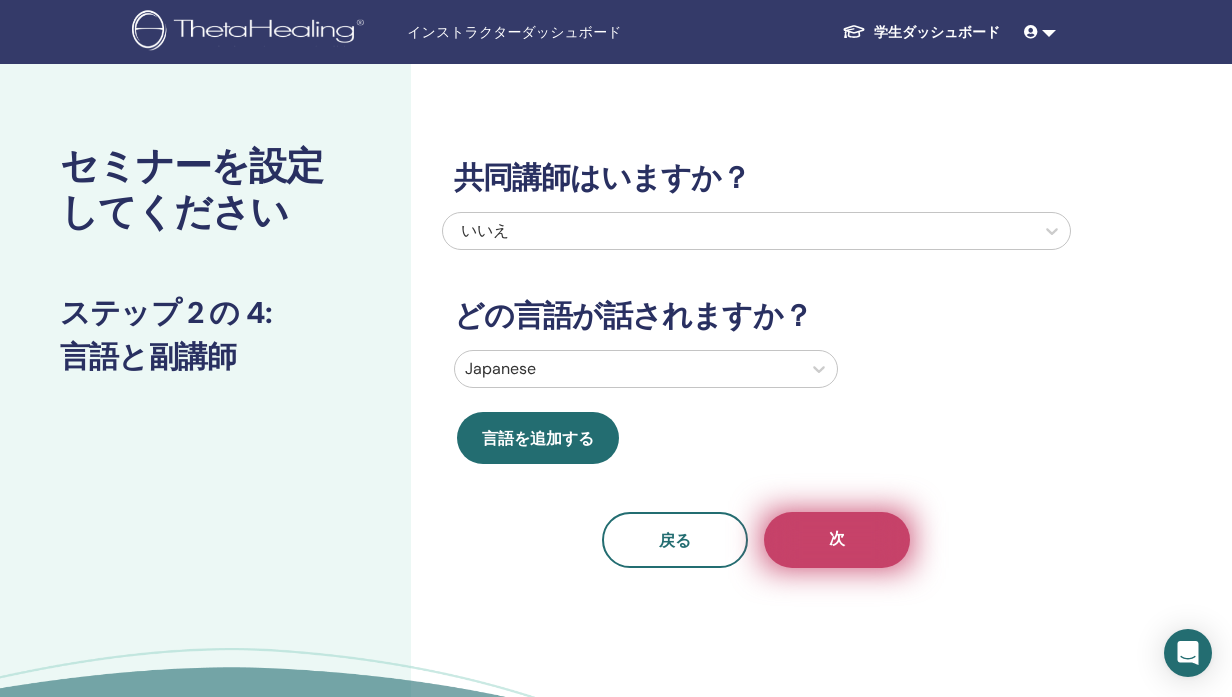 click on "次" at bounding box center (837, 540) 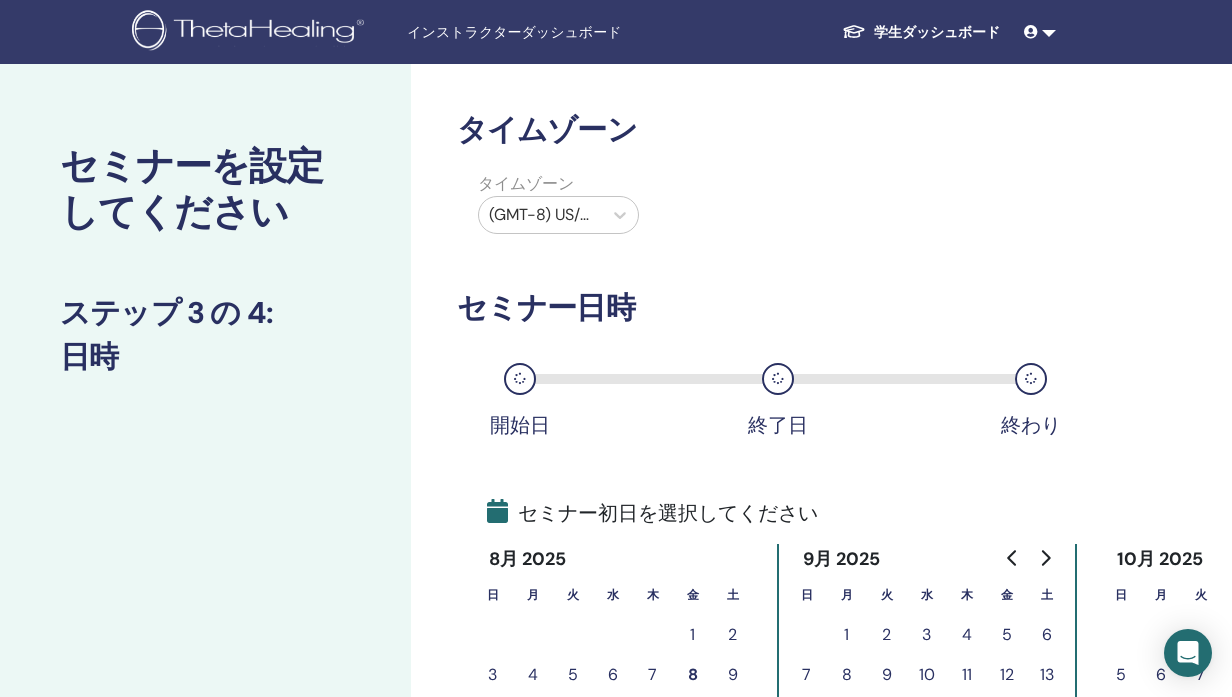click at bounding box center (541, 215) 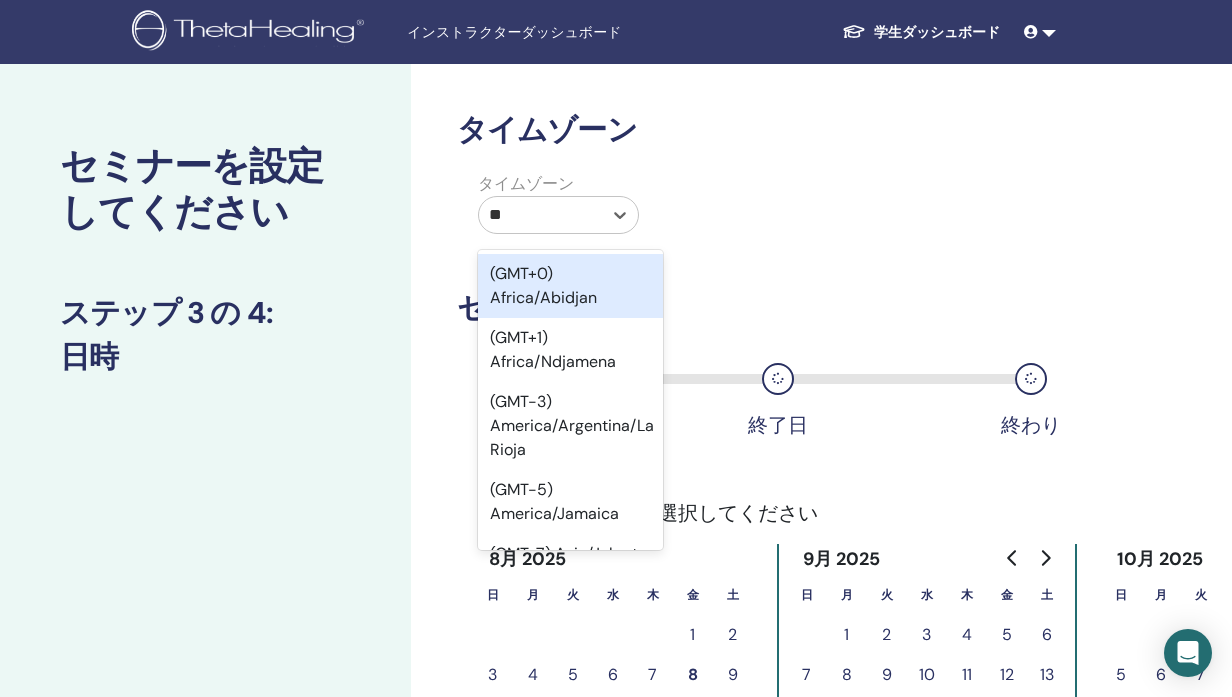 type on "***" 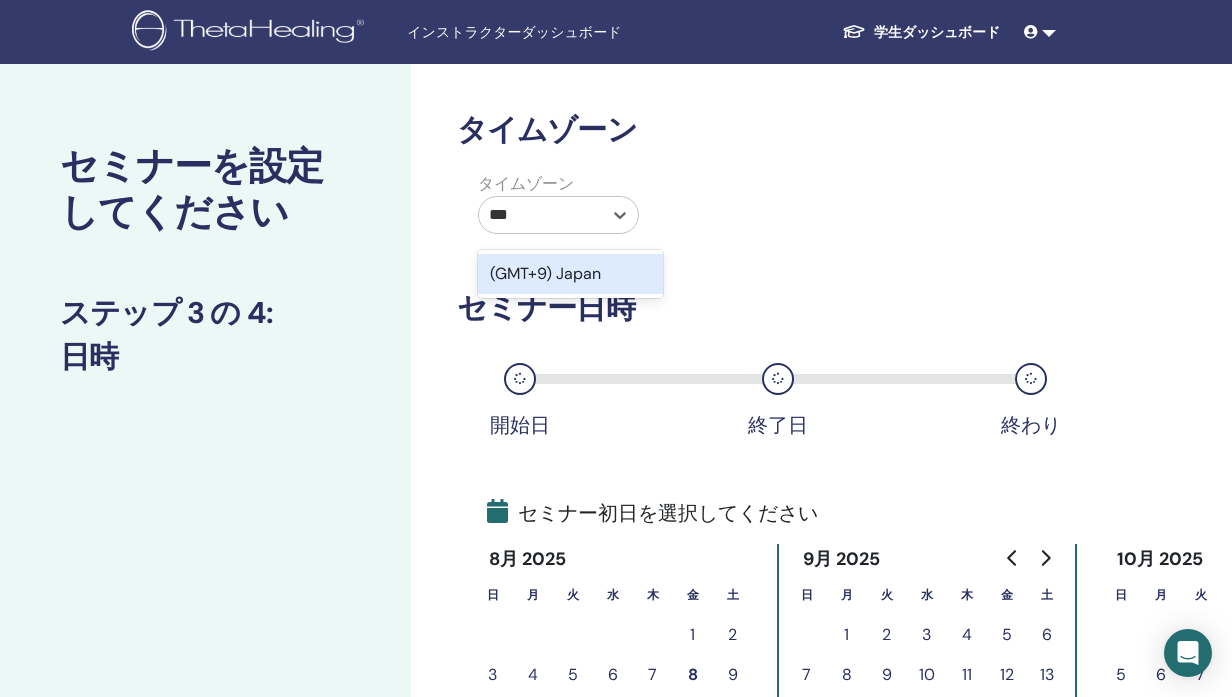 click on "(GMT+9) Japan" at bounding box center [571, 274] 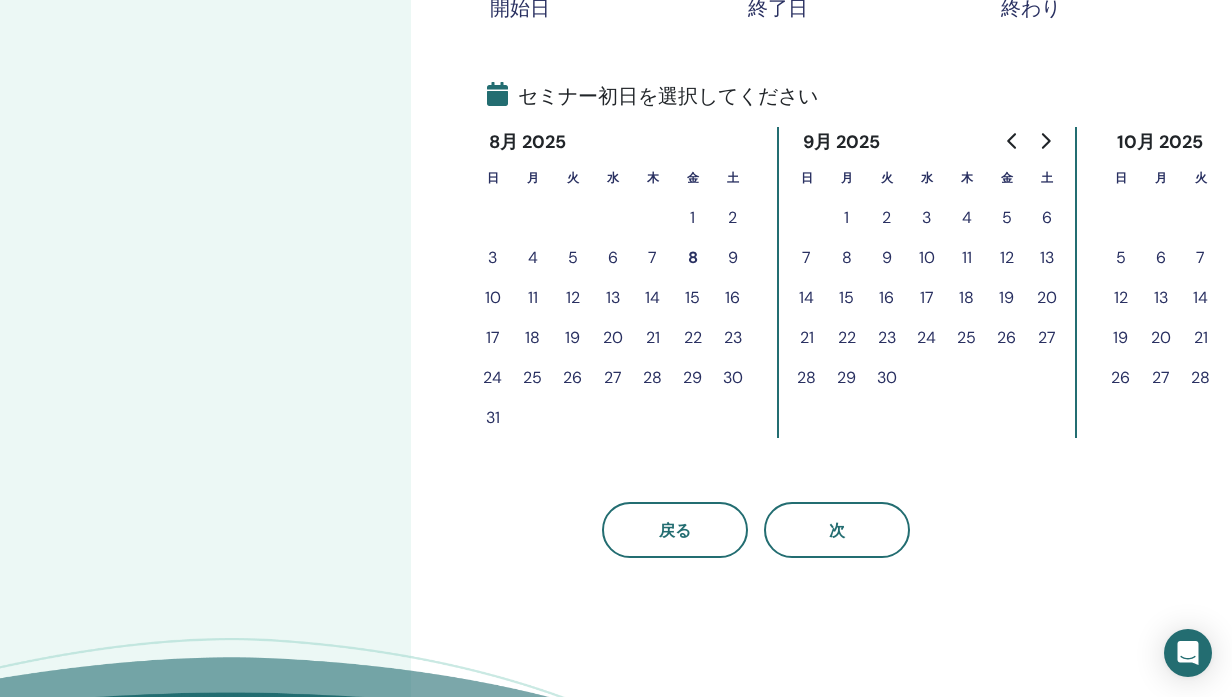 scroll, scrollTop: 421, scrollLeft: 0, axis: vertical 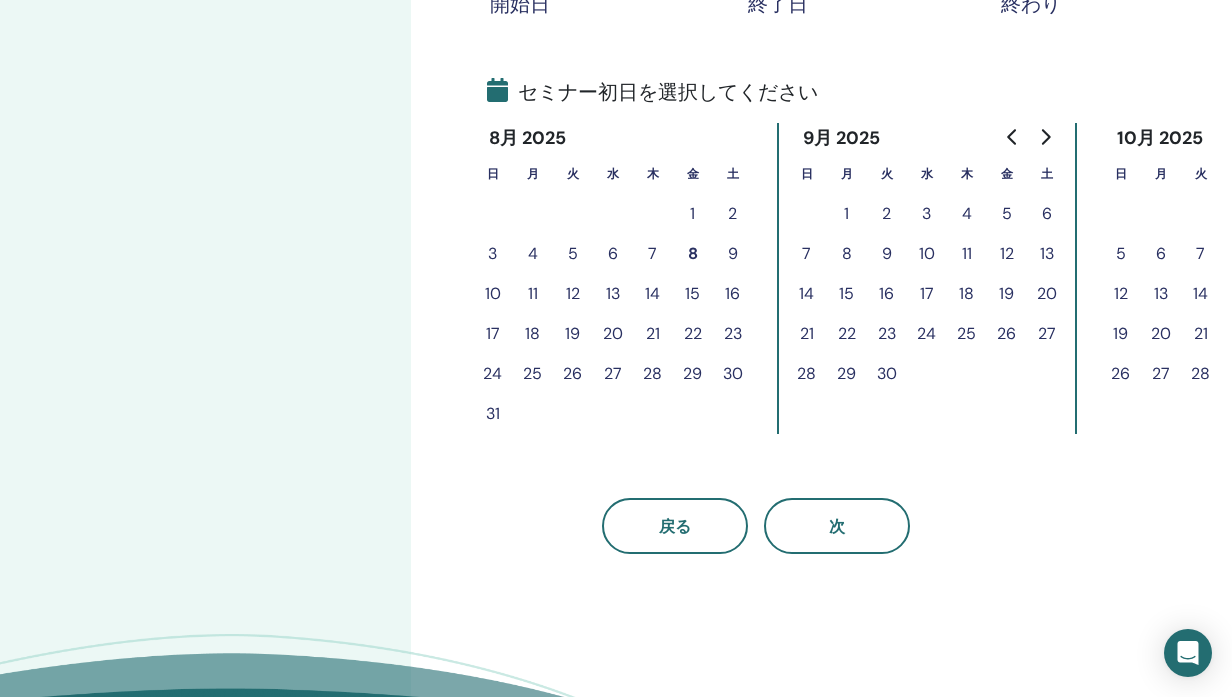 click on "6" at bounding box center (613, 254) 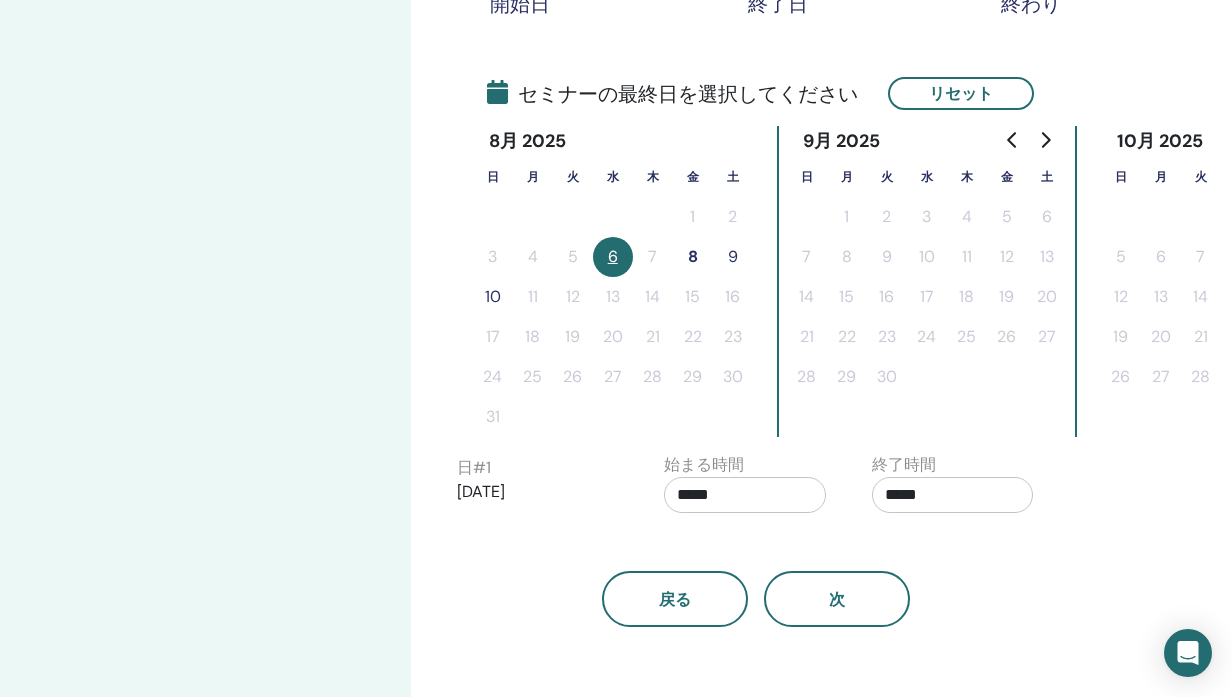 click on "8" at bounding box center (693, 257) 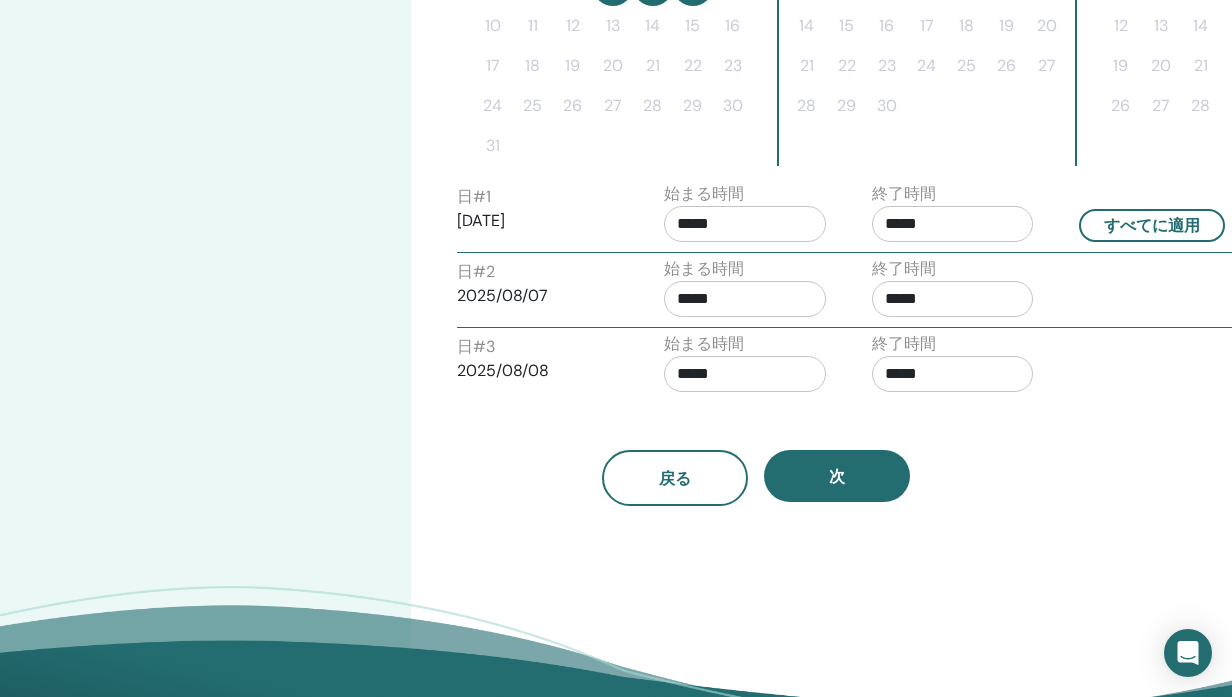 scroll, scrollTop: 696, scrollLeft: 0, axis: vertical 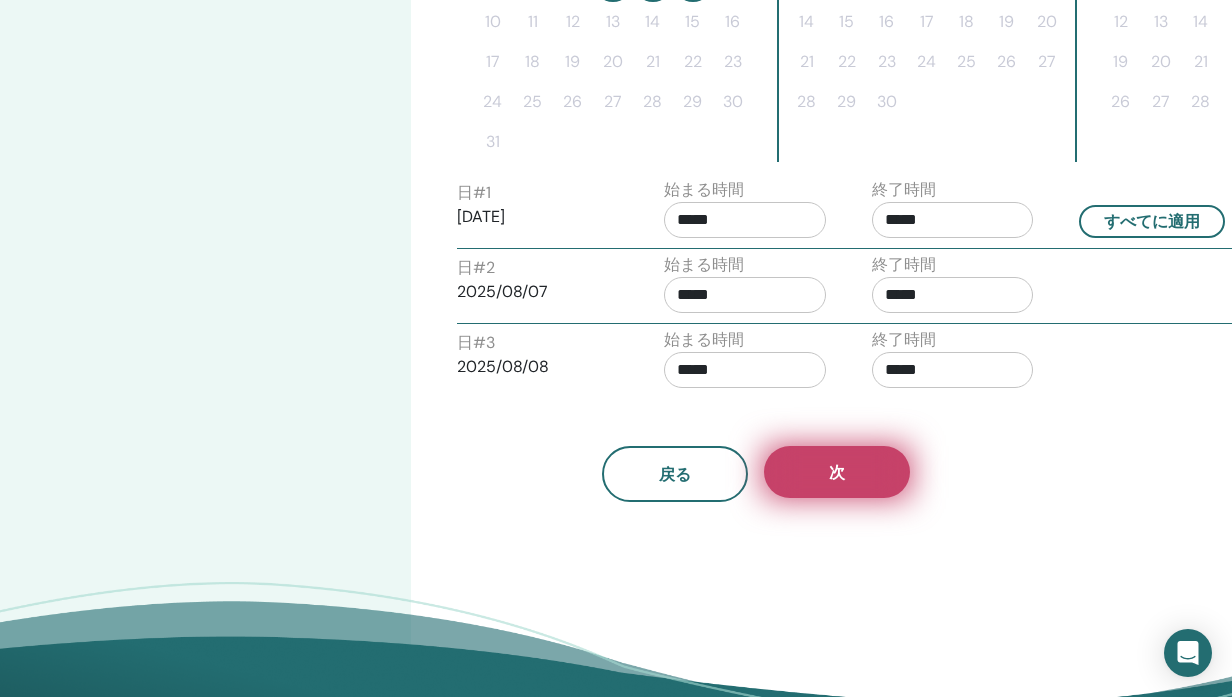 click on "次" at bounding box center (837, 472) 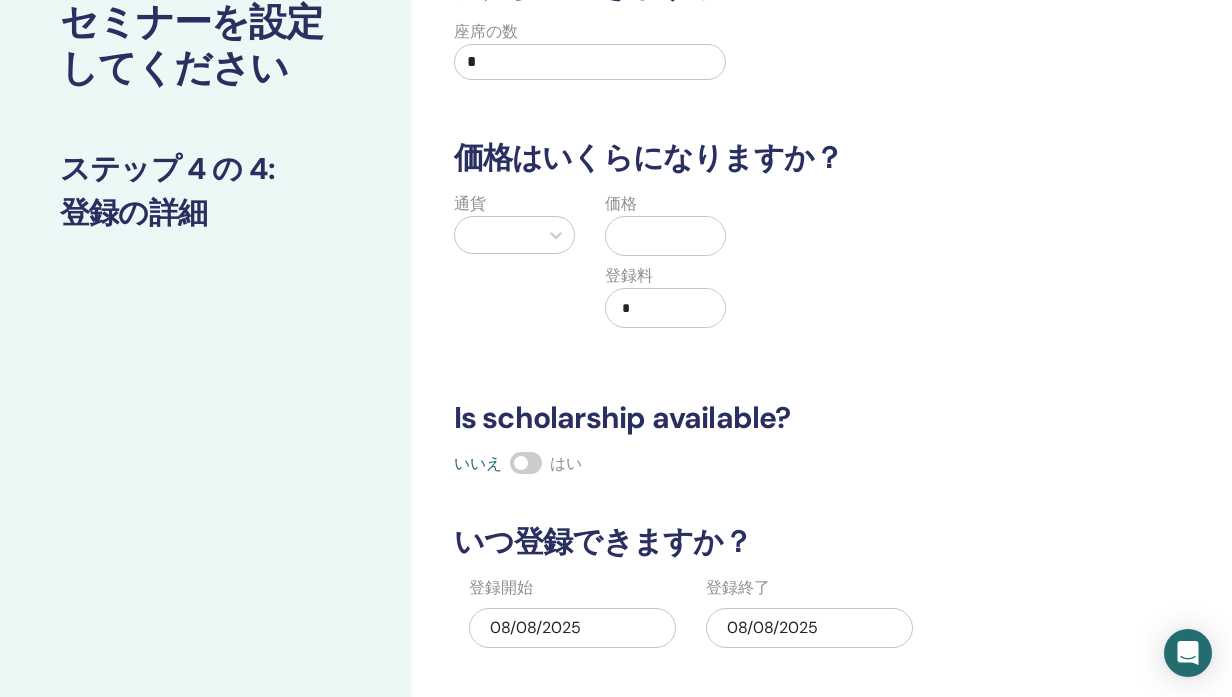 scroll, scrollTop: 0, scrollLeft: 0, axis: both 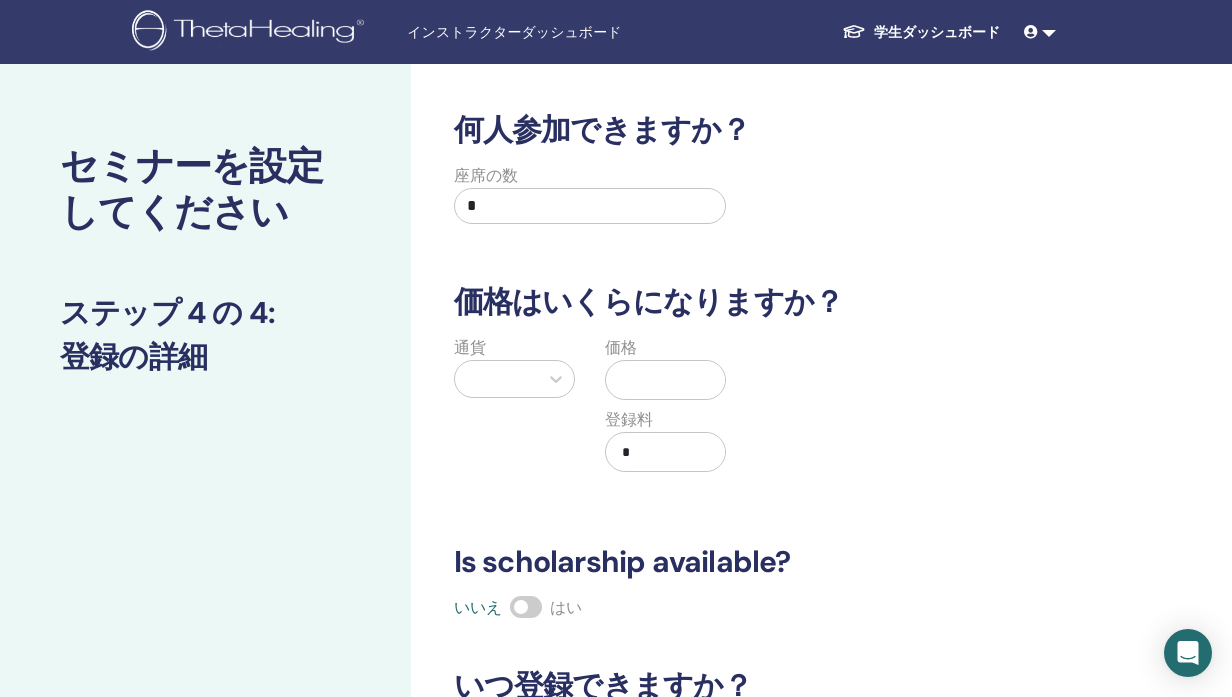 click on "*" at bounding box center [590, 206] 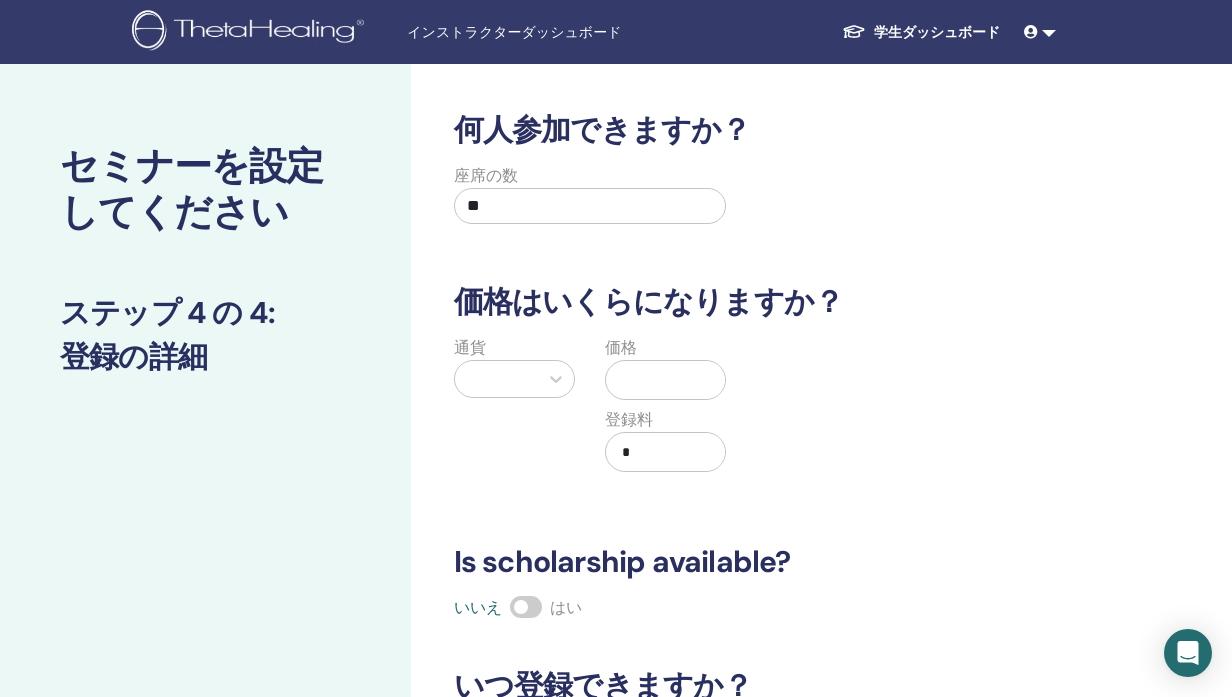 type on "**" 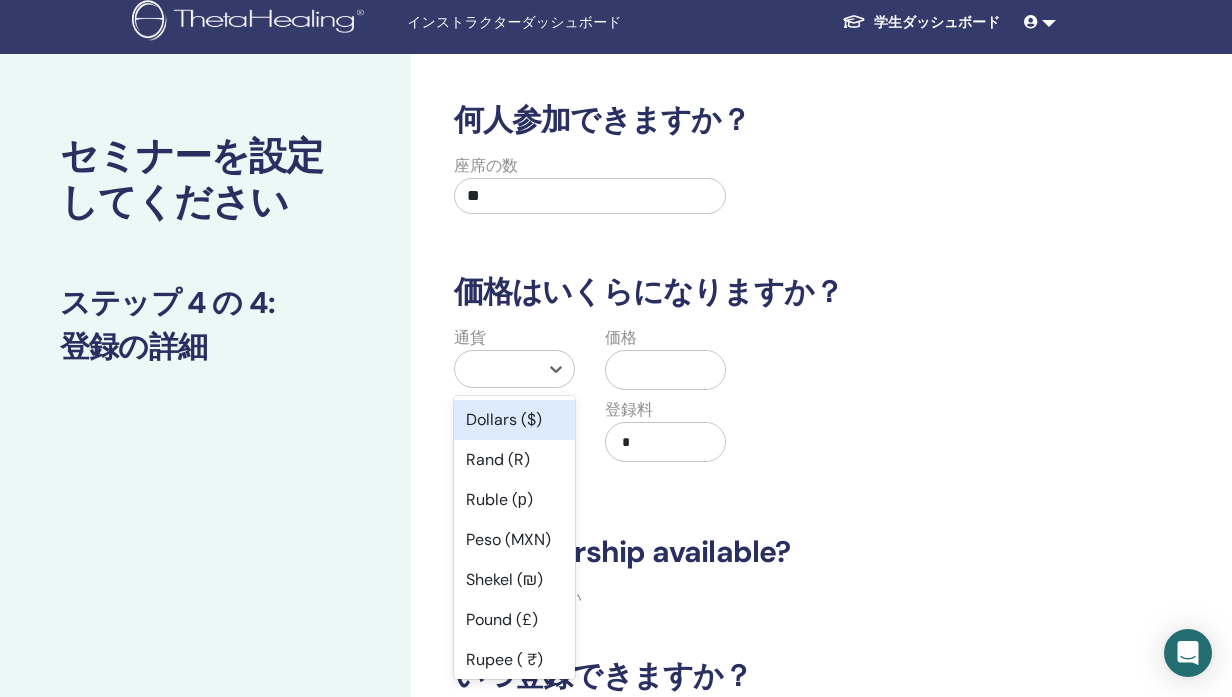 scroll, scrollTop: 17, scrollLeft: 0, axis: vertical 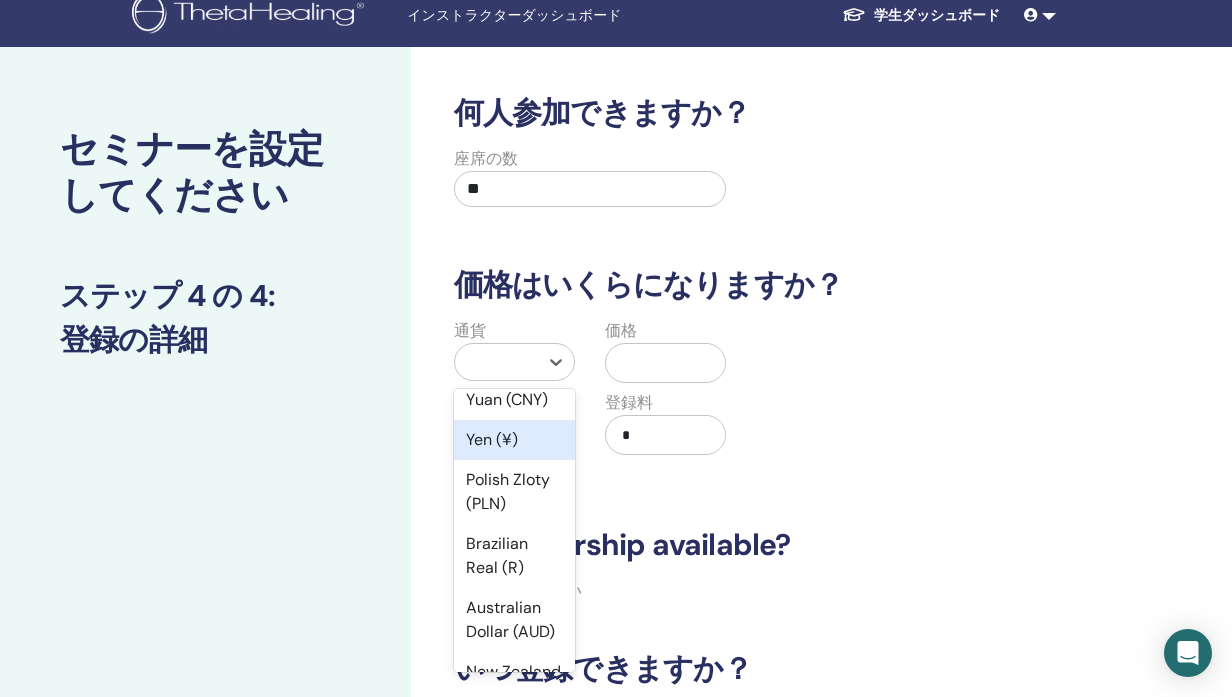 click on "Yen (¥)" at bounding box center (514, 440) 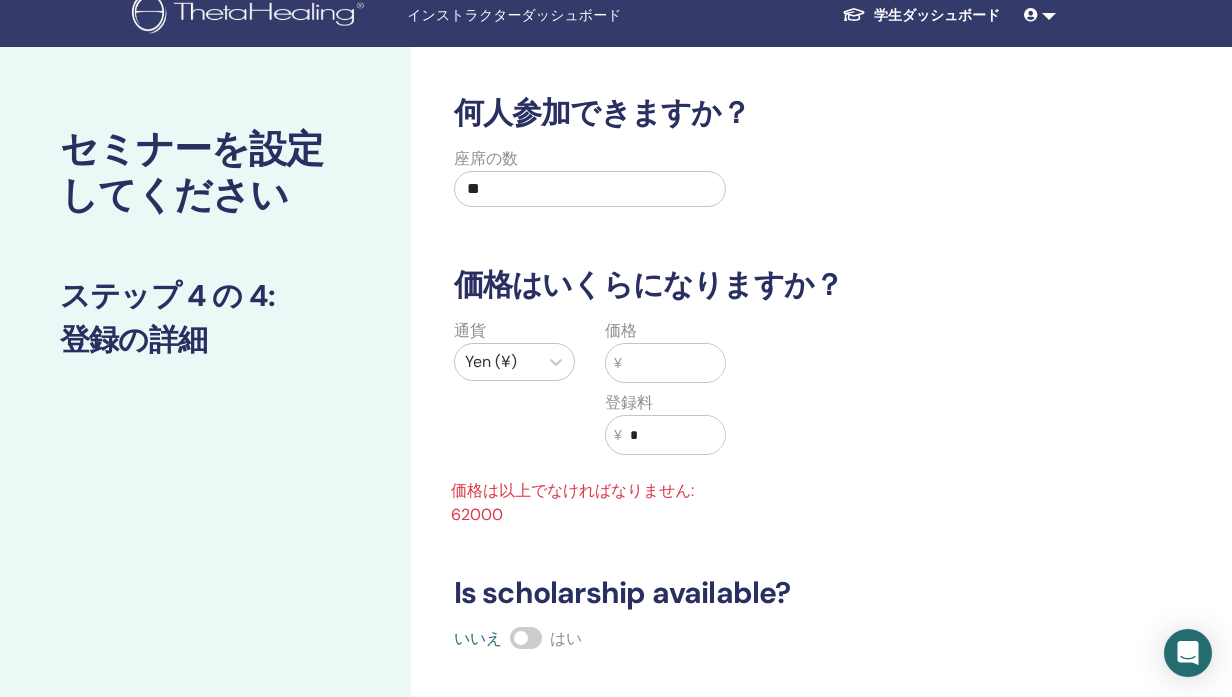 click at bounding box center (674, 363) 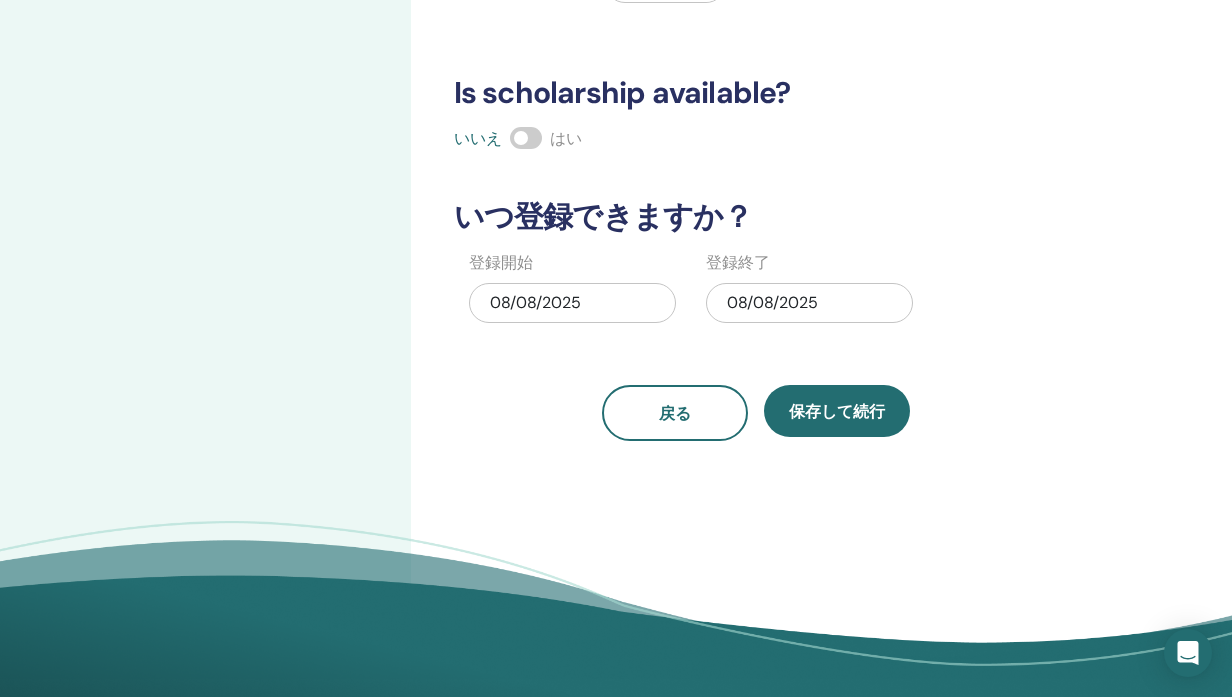 scroll, scrollTop: 471, scrollLeft: 0, axis: vertical 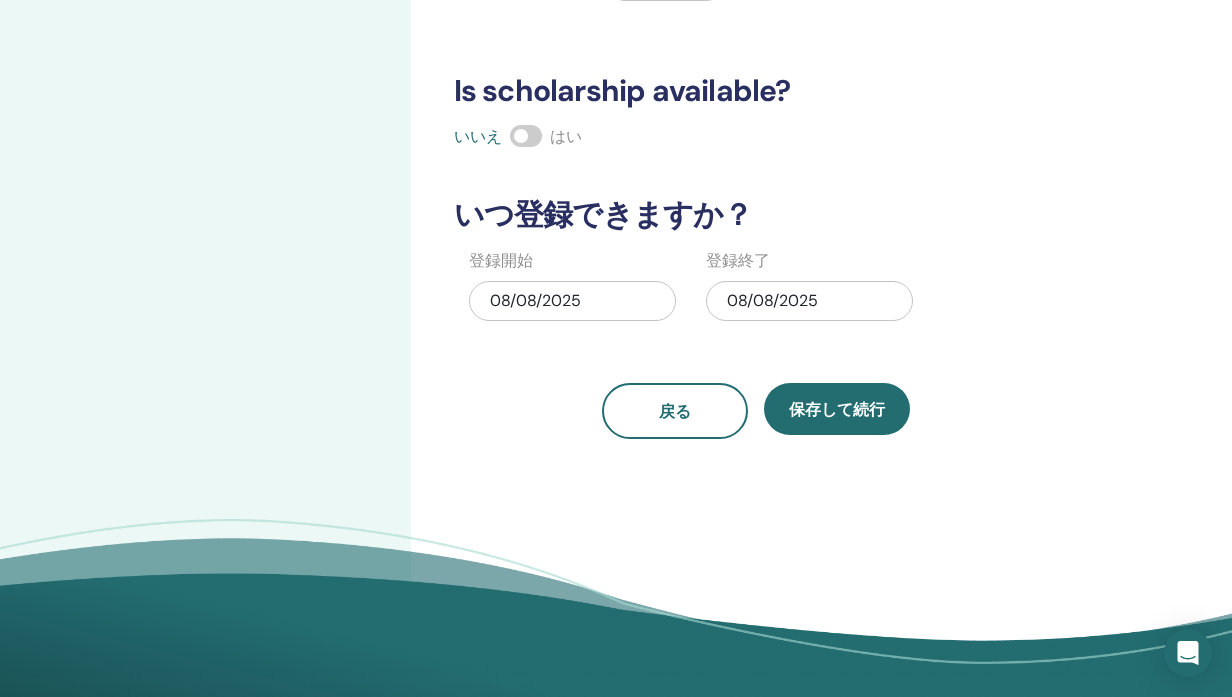 type on "*****" 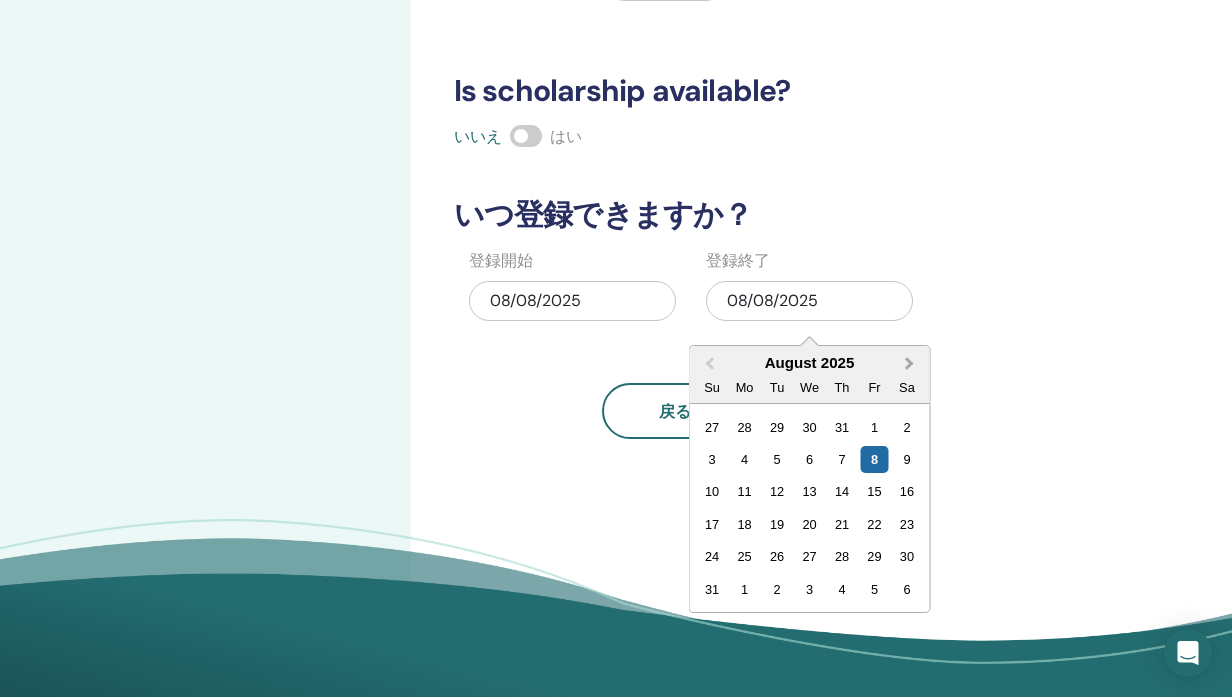 click on "Next Month" at bounding box center (909, 363) 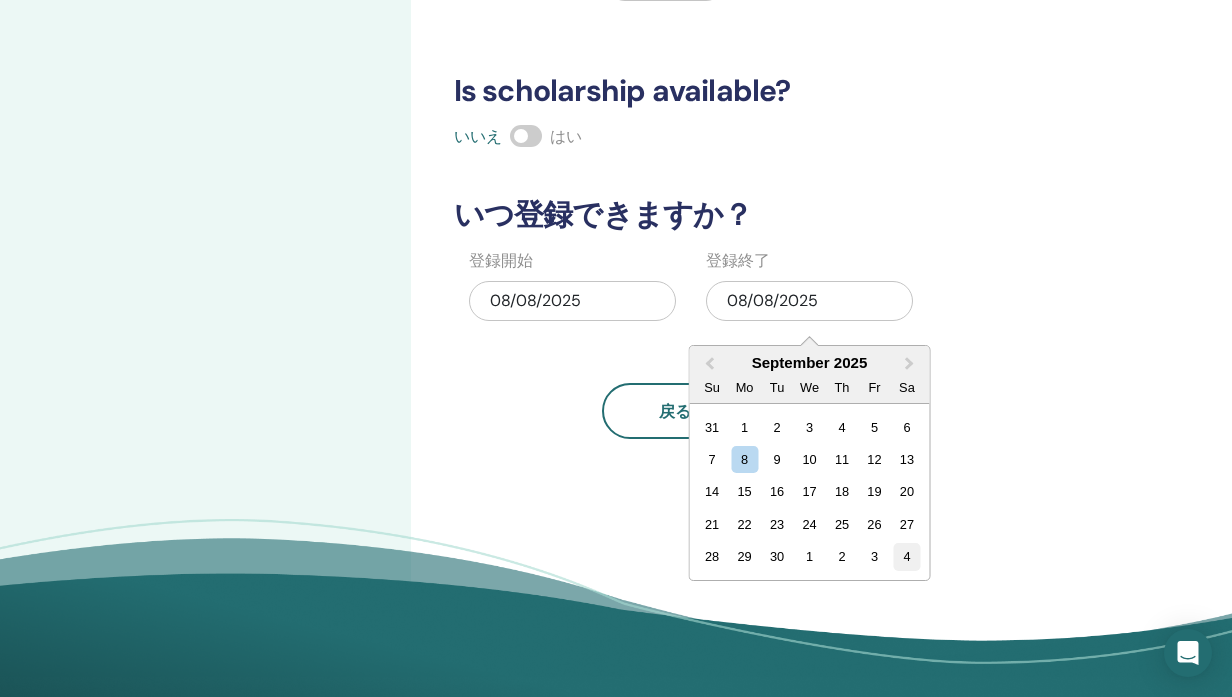 click on "4" at bounding box center [906, 556] 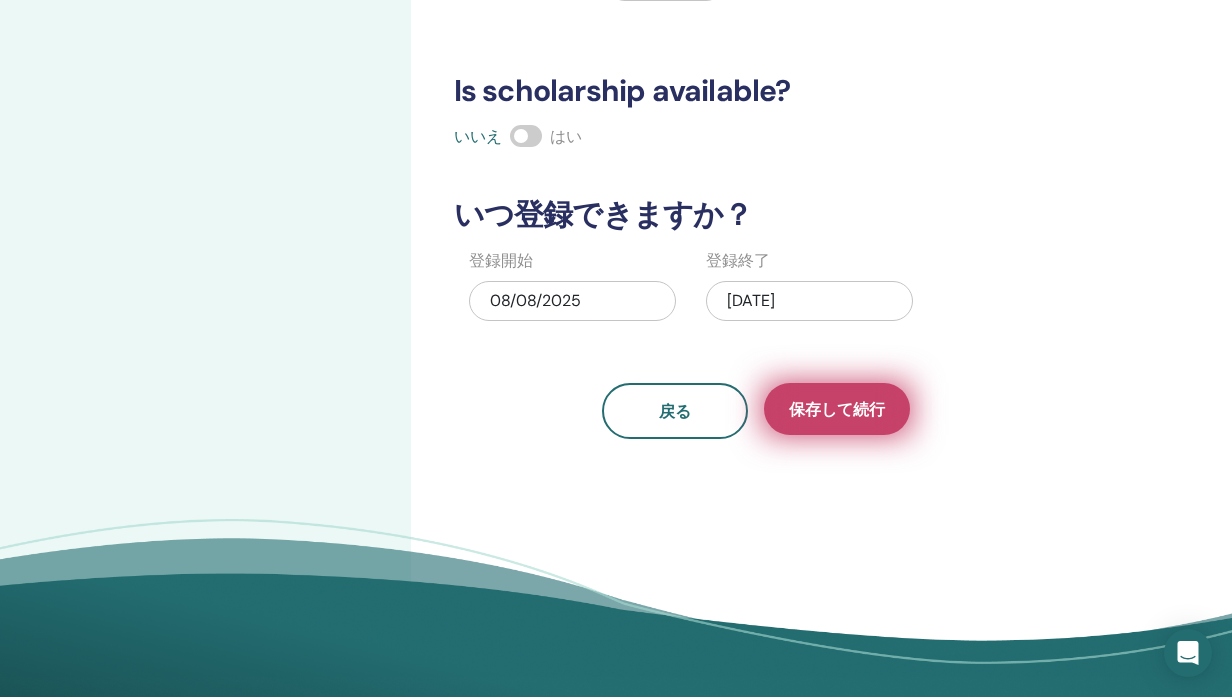 click on "保存して続行" at bounding box center (837, 409) 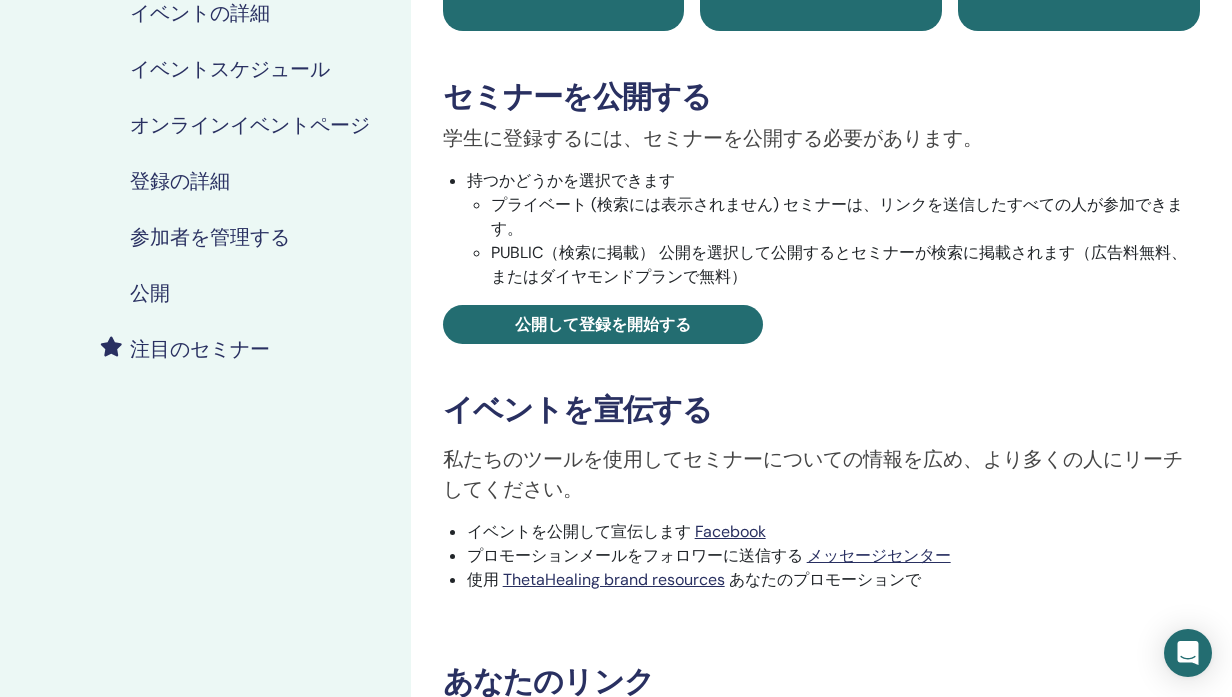 scroll, scrollTop: 254, scrollLeft: 0, axis: vertical 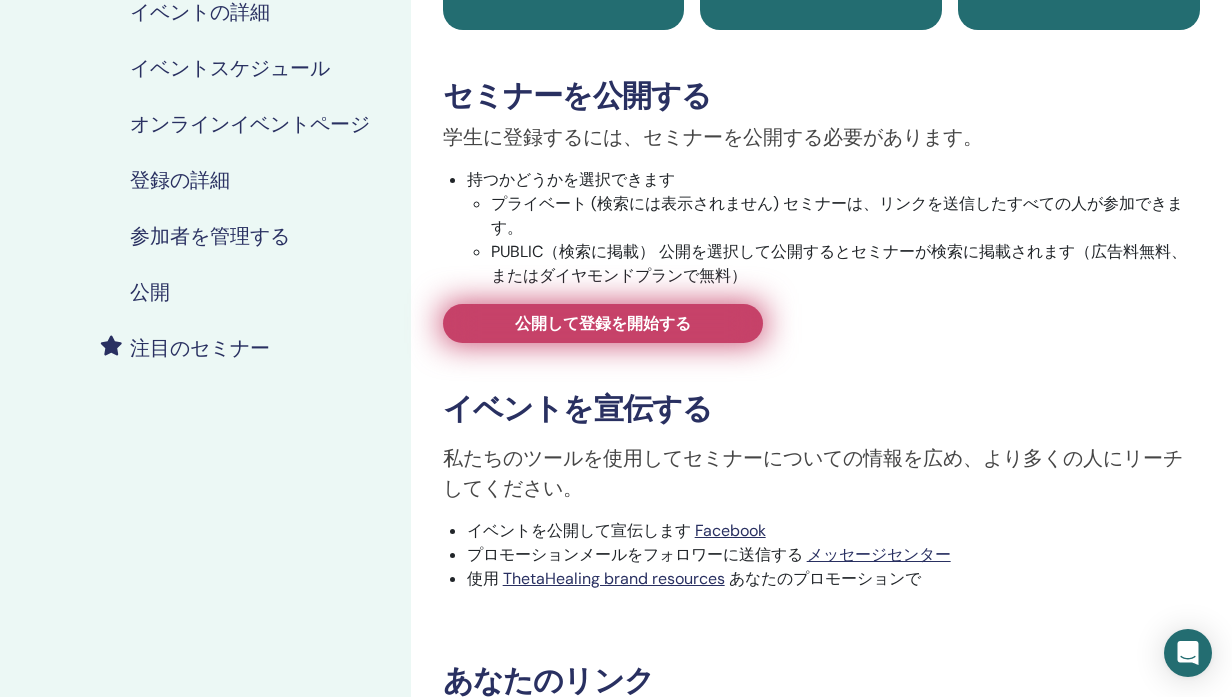 click on "公開して登録を開始する" at bounding box center [603, 323] 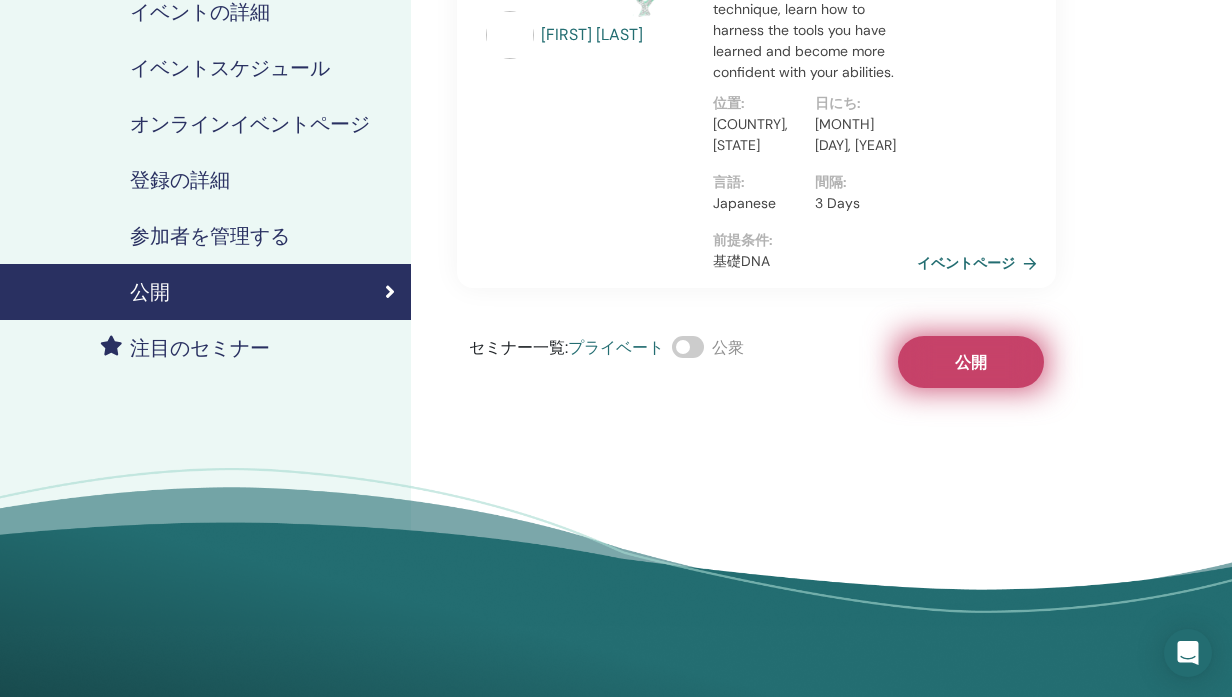 click on "公開" at bounding box center (971, 362) 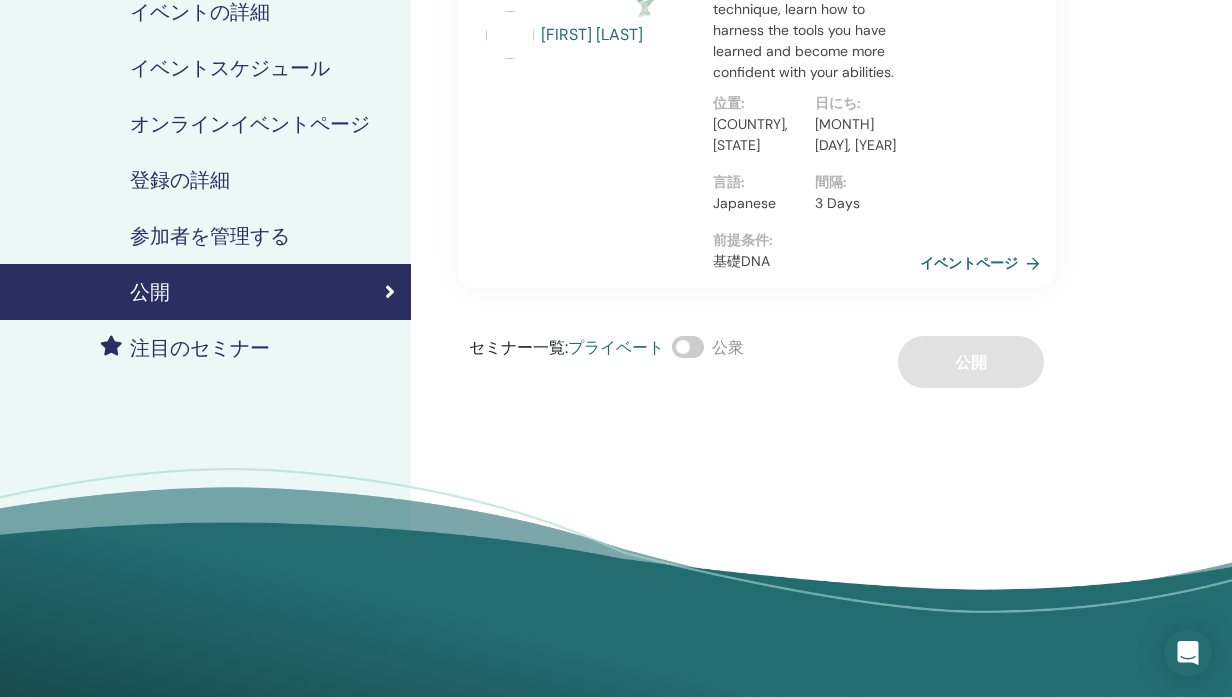 click on "イベントページ" at bounding box center (984, 263) 